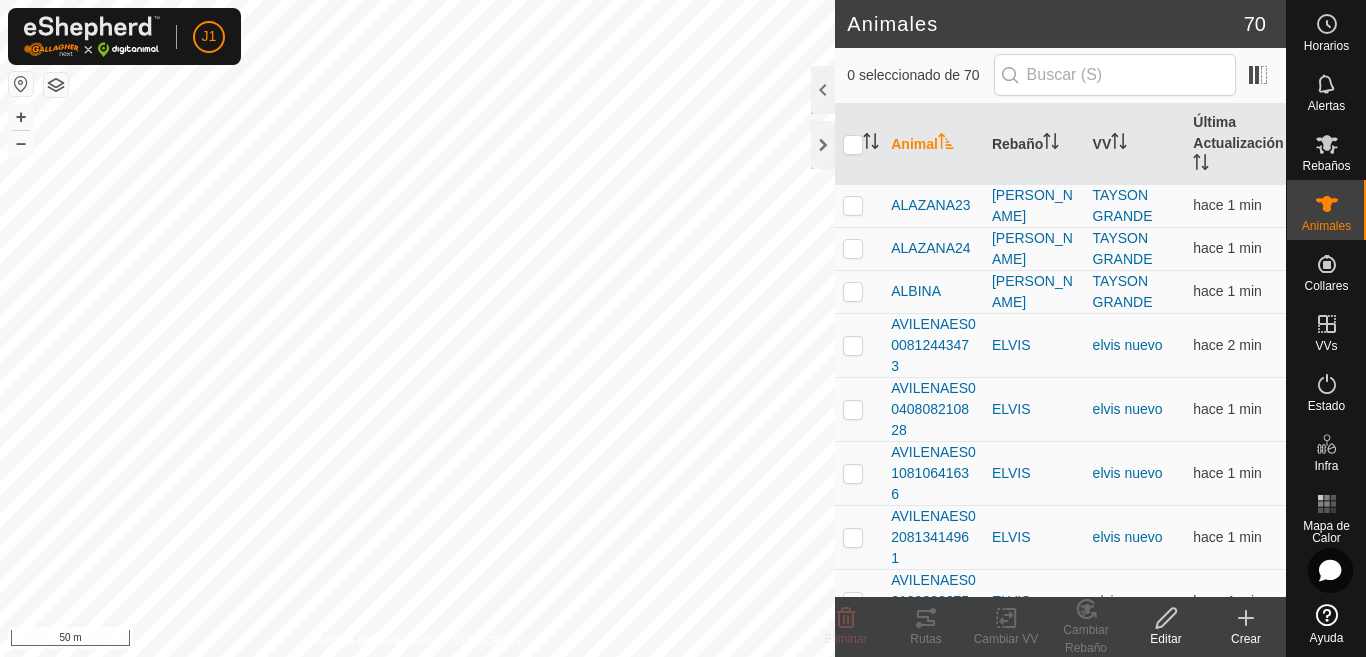 scroll, scrollTop: 0, scrollLeft: 0, axis: both 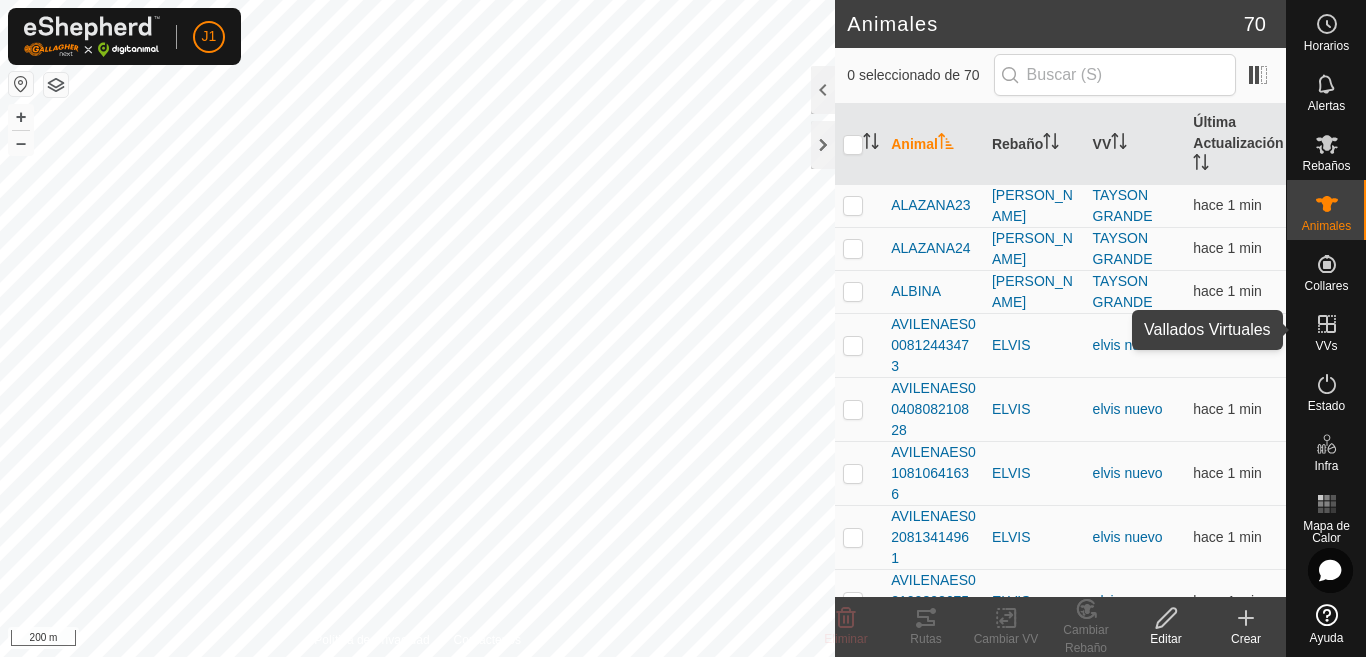 click 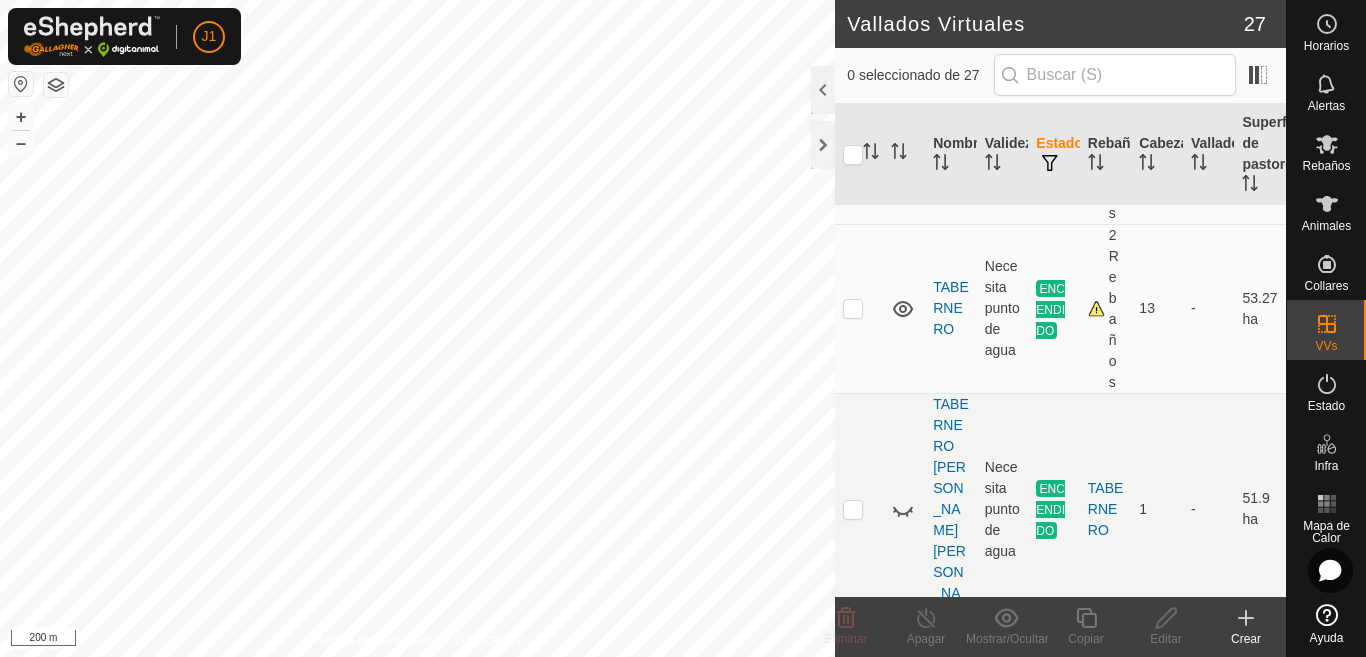 scroll, scrollTop: 200, scrollLeft: 0, axis: vertical 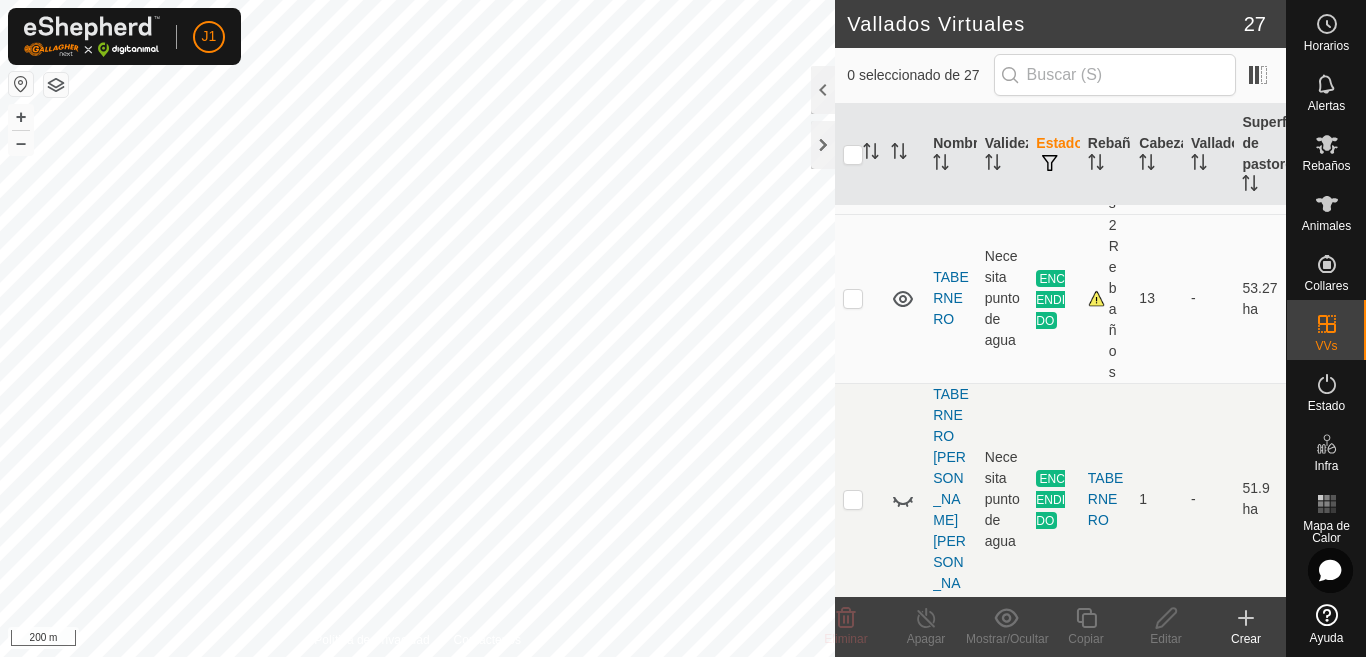 click 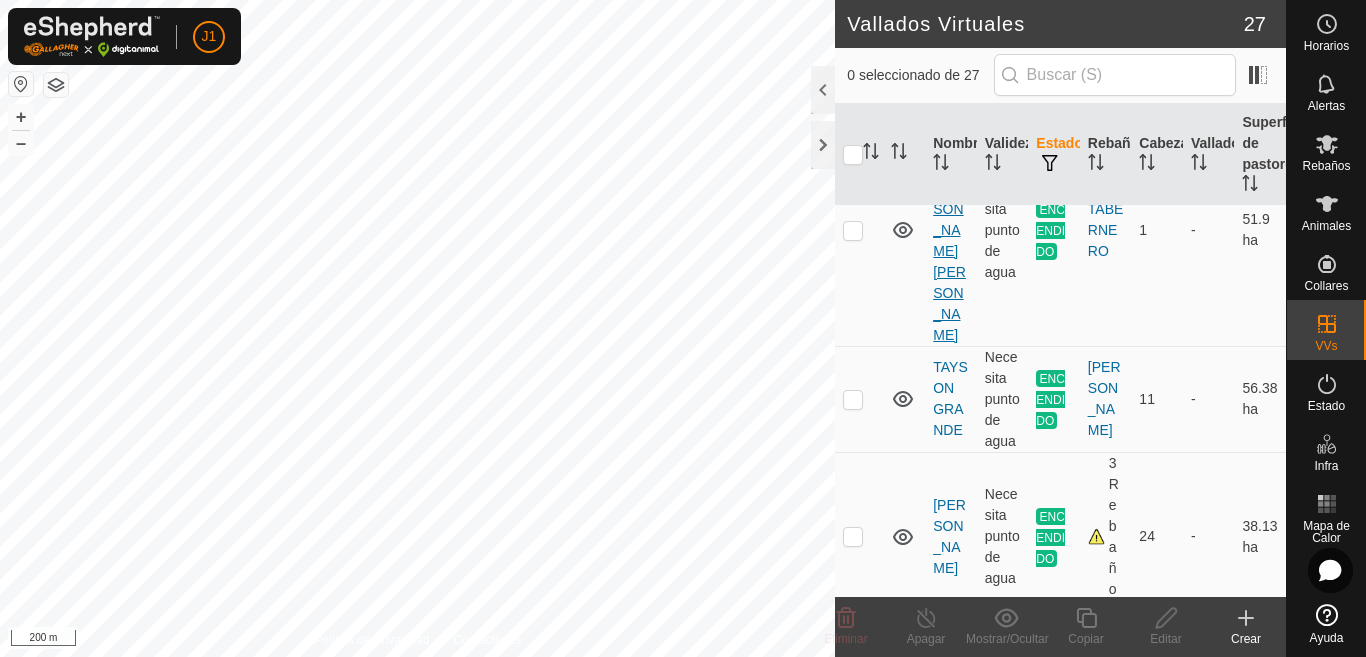 scroll, scrollTop: 500, scrollLeft: 0, axis: vertical 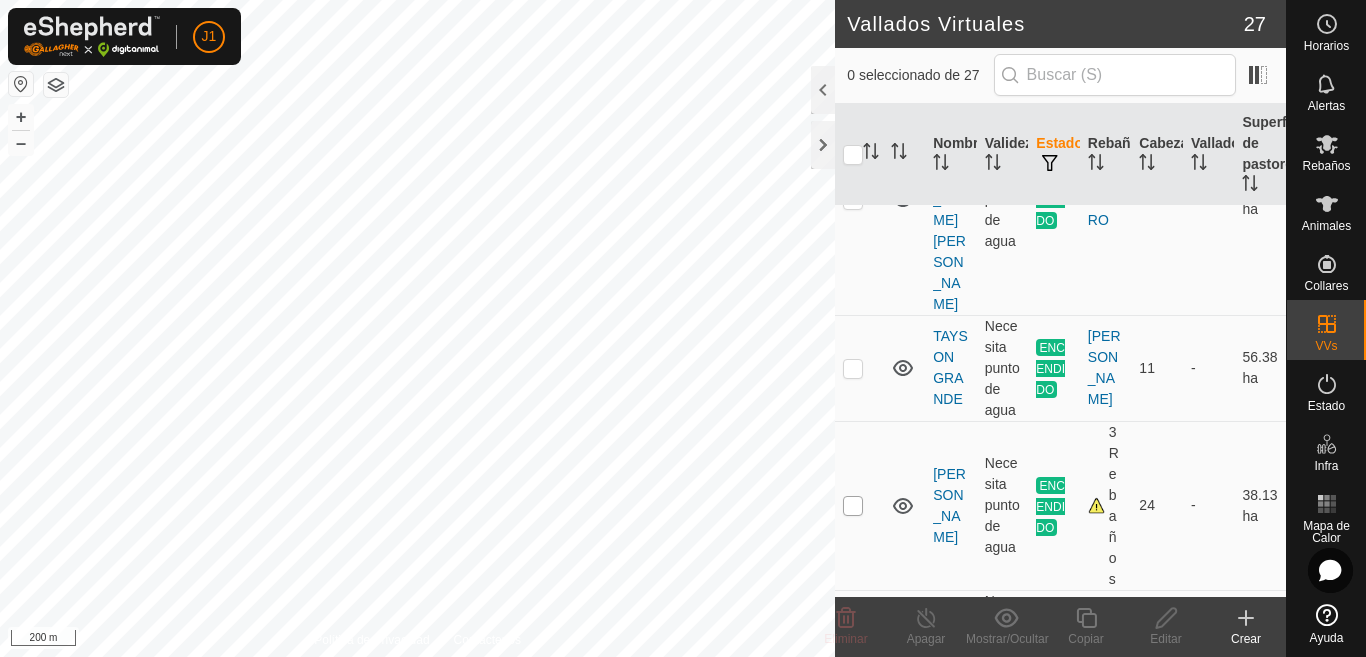 click at bounding box center [853, 506] 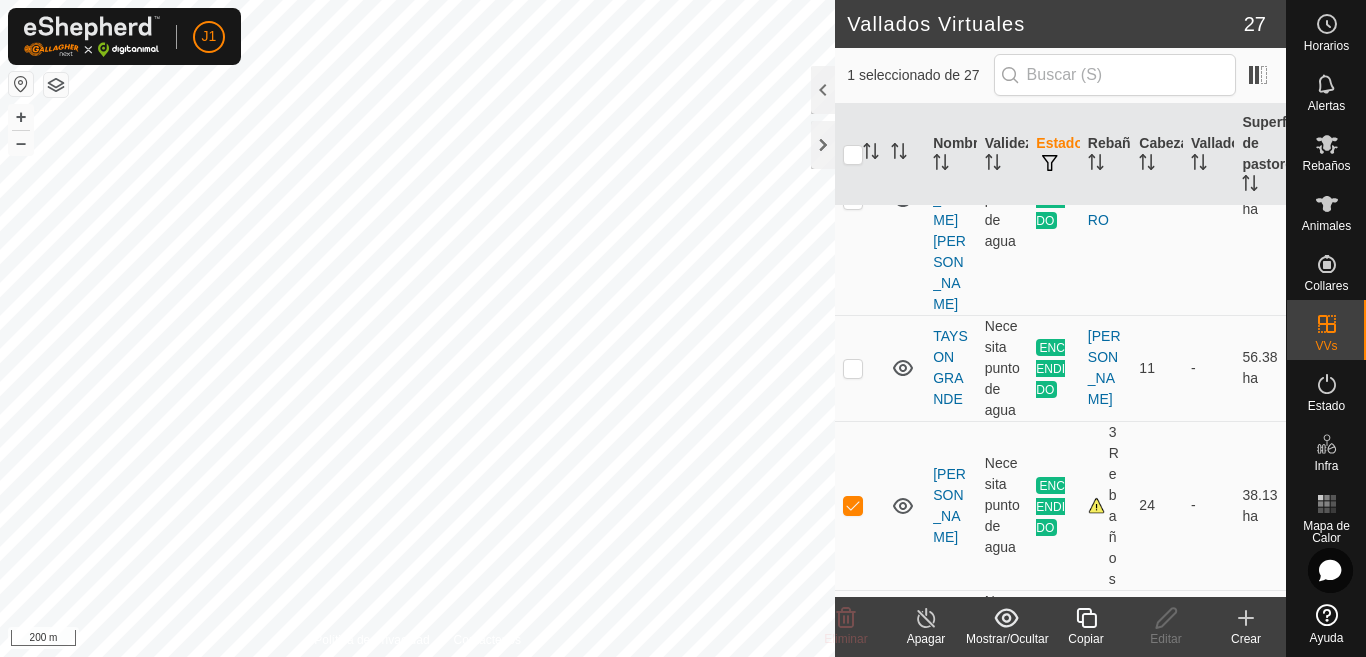 click 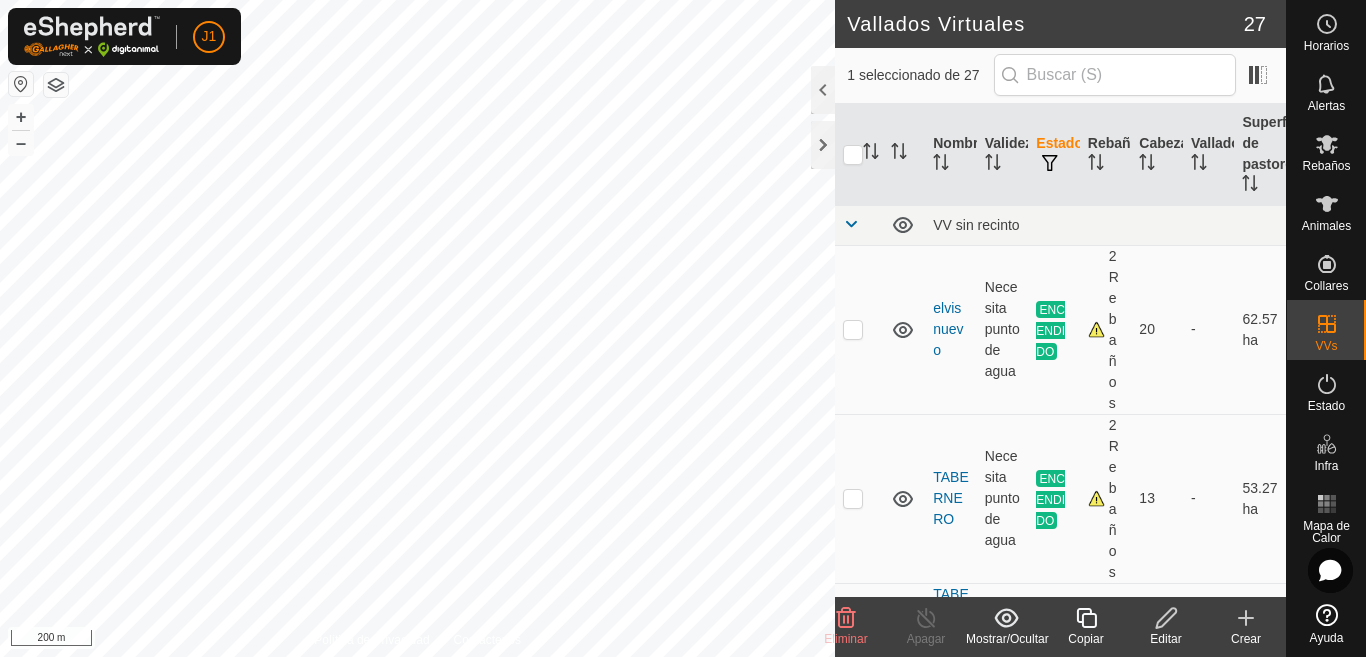 checkbox on "true" 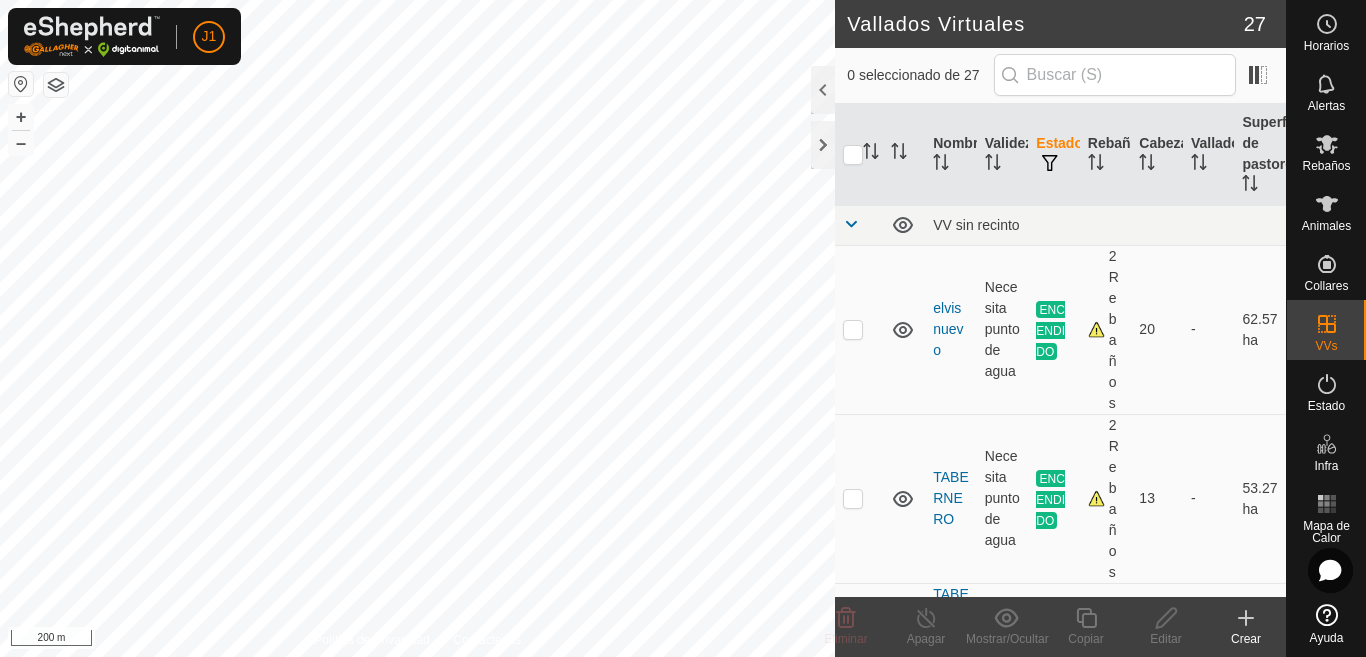 scroll, scrollTop: 0, scrollLeft: 0, axis: both 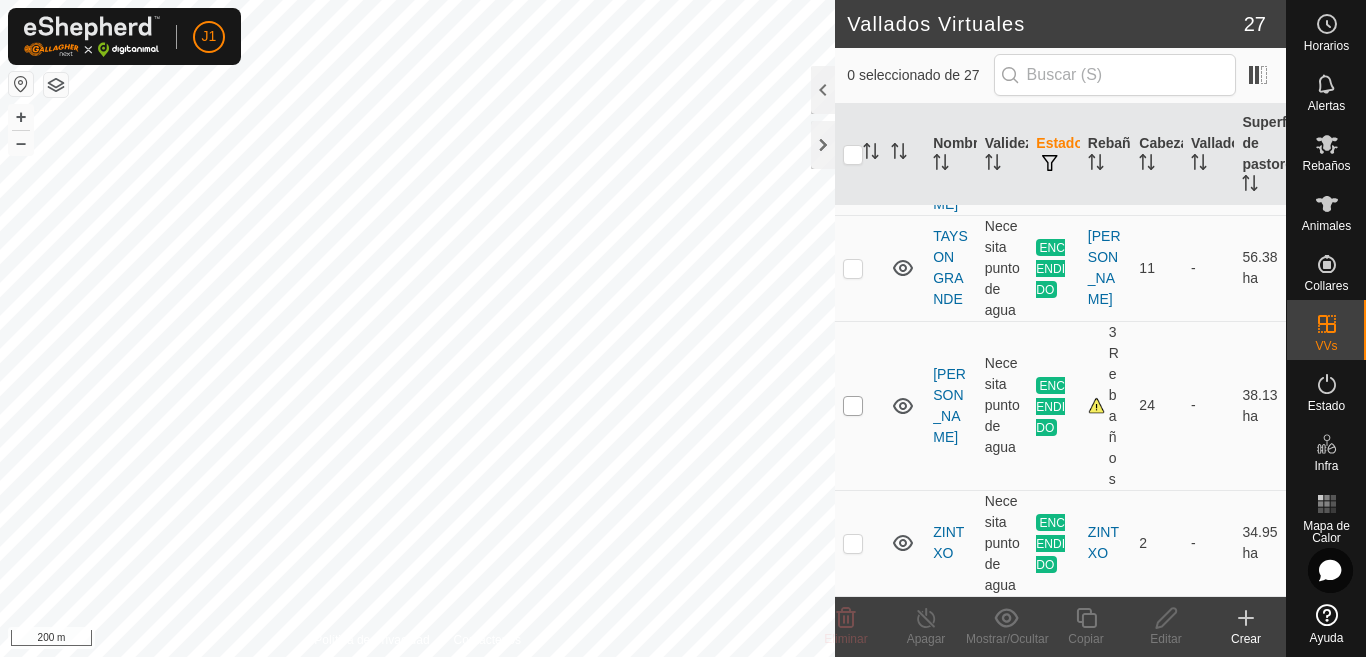 click at bounding box center (853, 406) 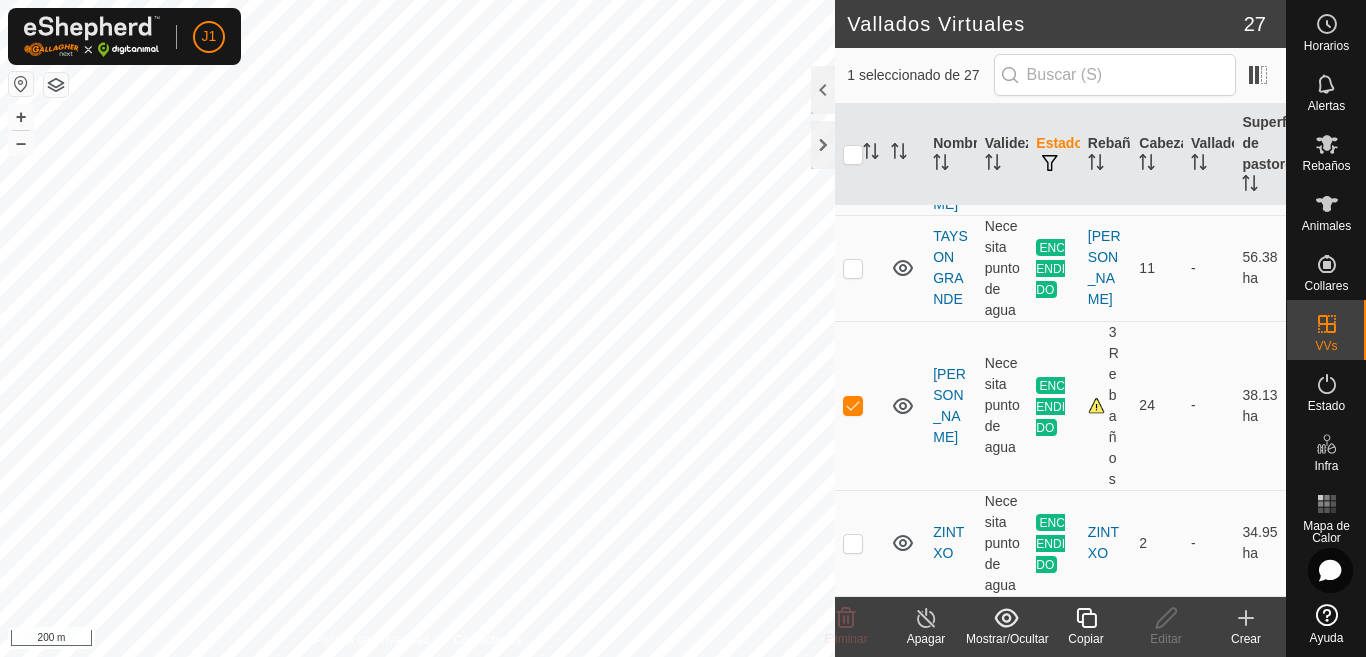 click on "Copiar" 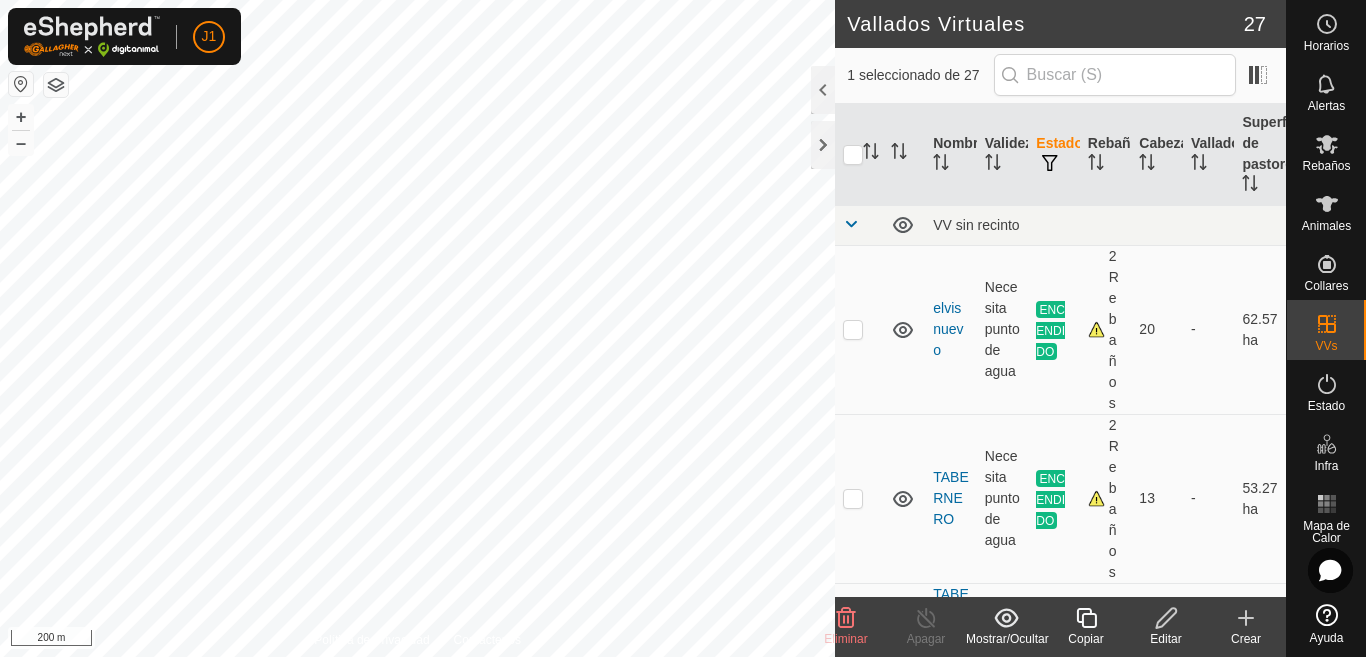 checkbox on "true" 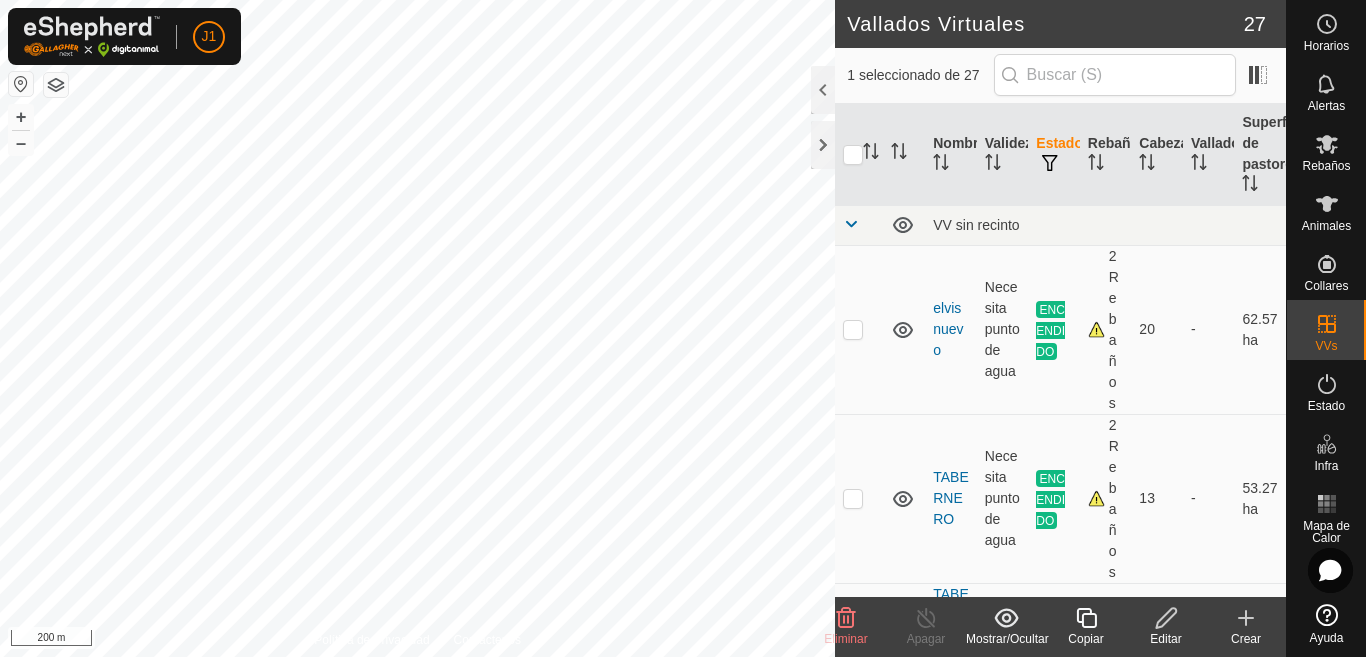 checkbox on "false" 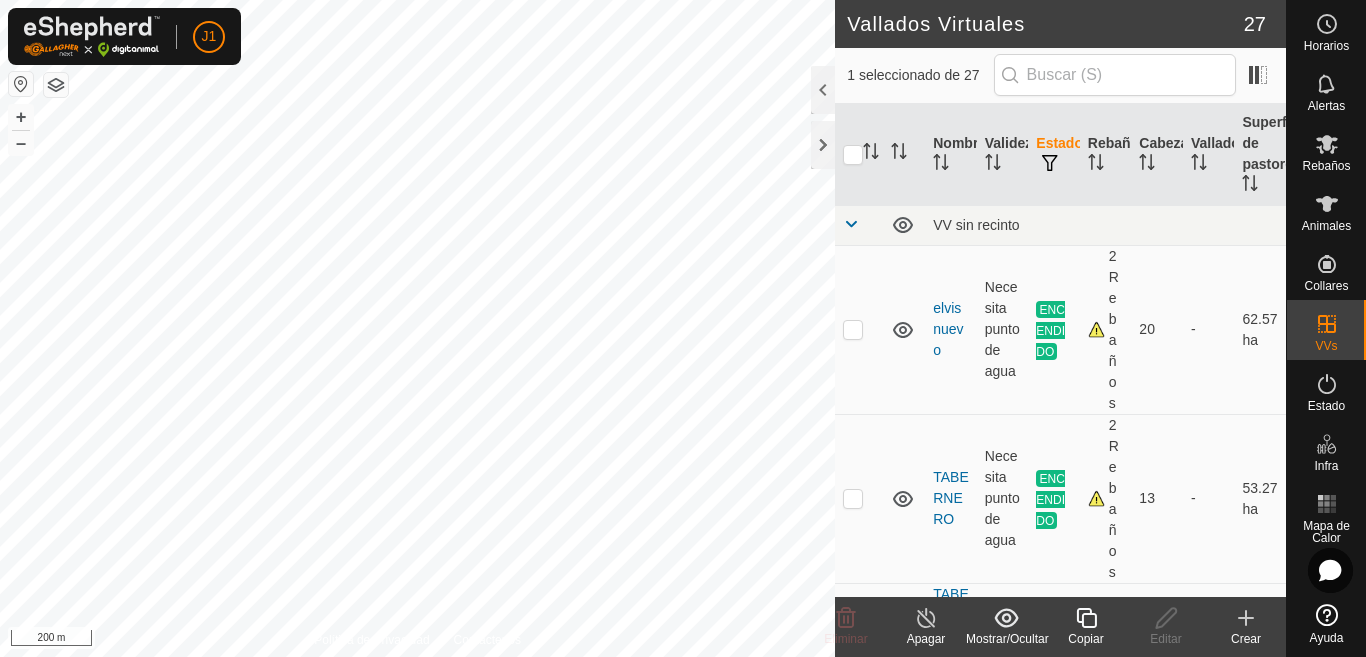 click 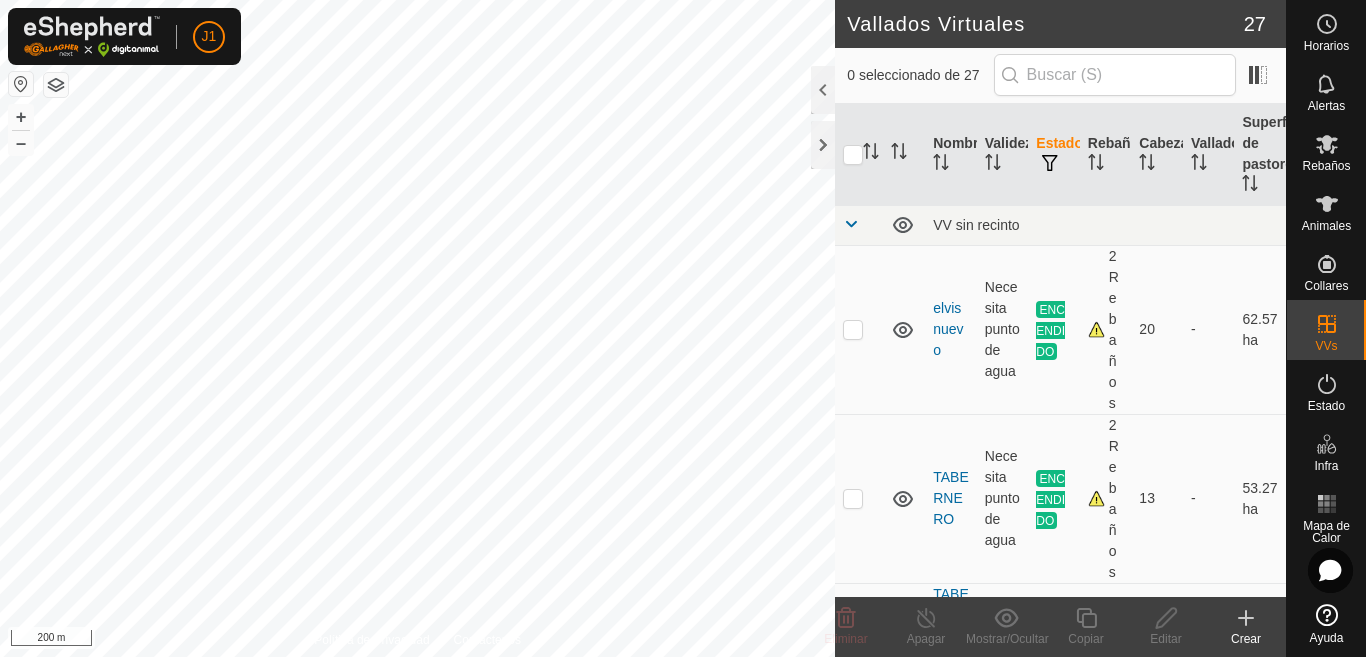 checkbox on "true" 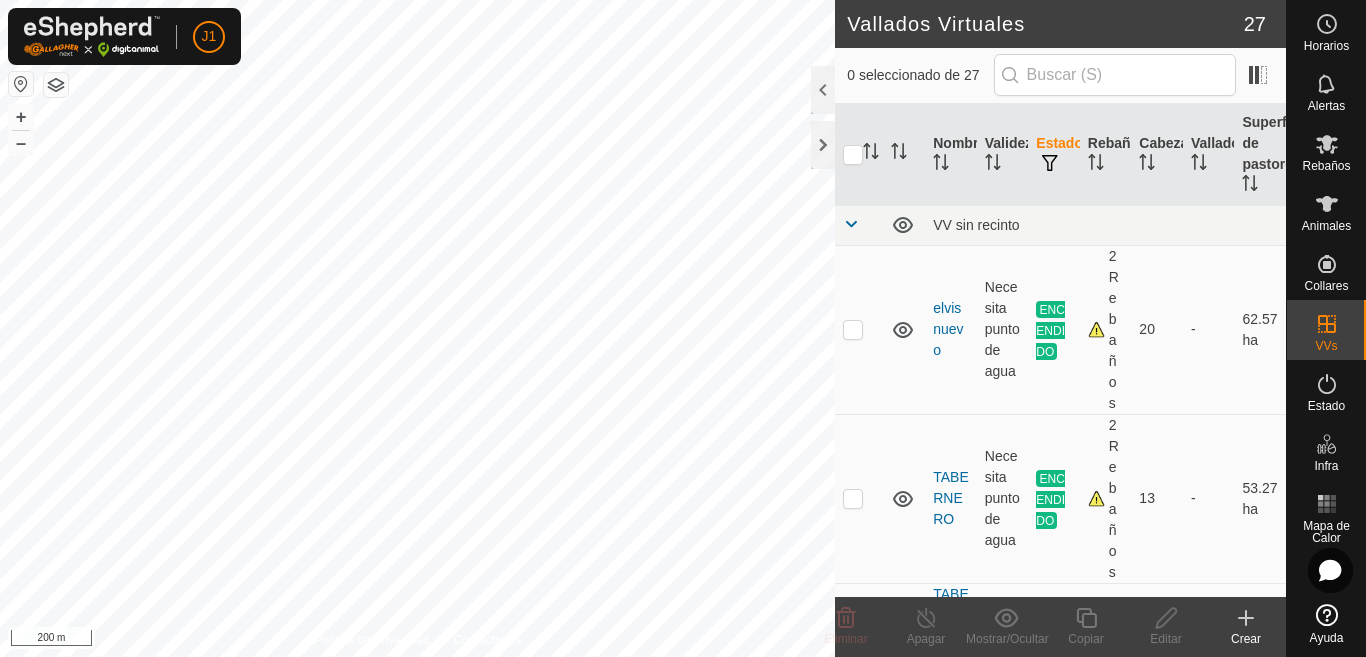 scroll, scrollTop: 0, scrollLeft: 0, axis: both 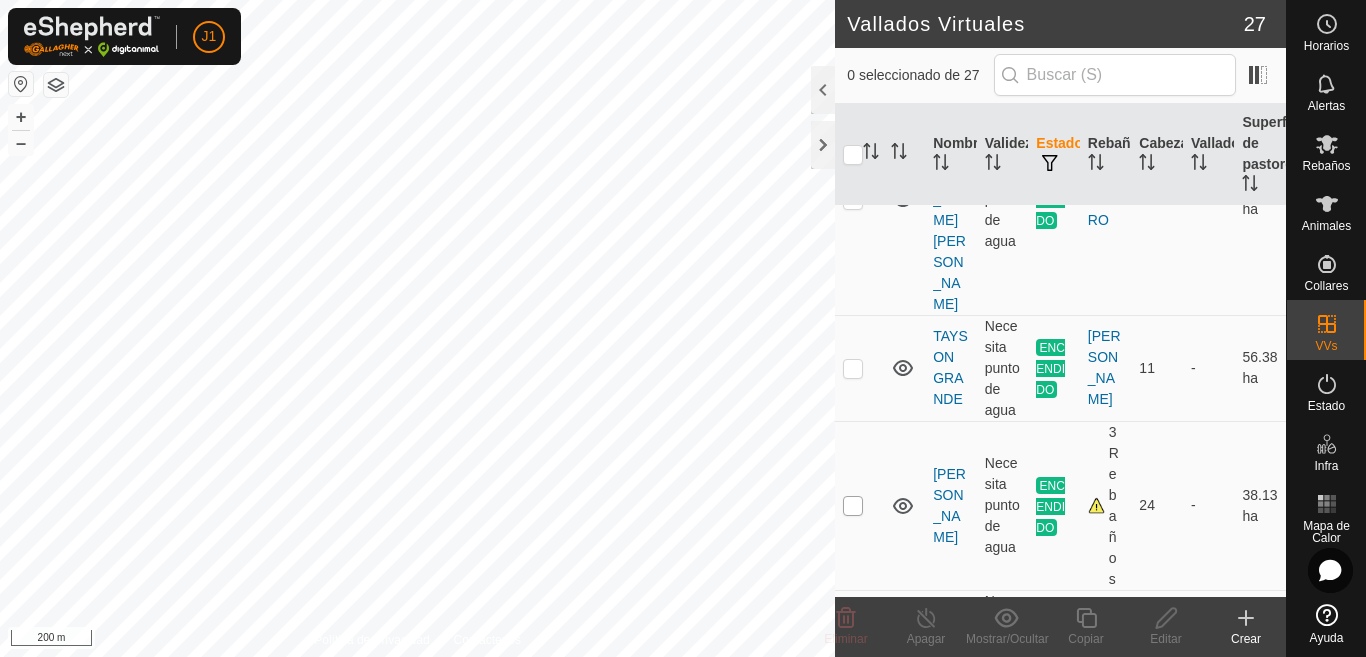 click at bounding box center (853, 506) 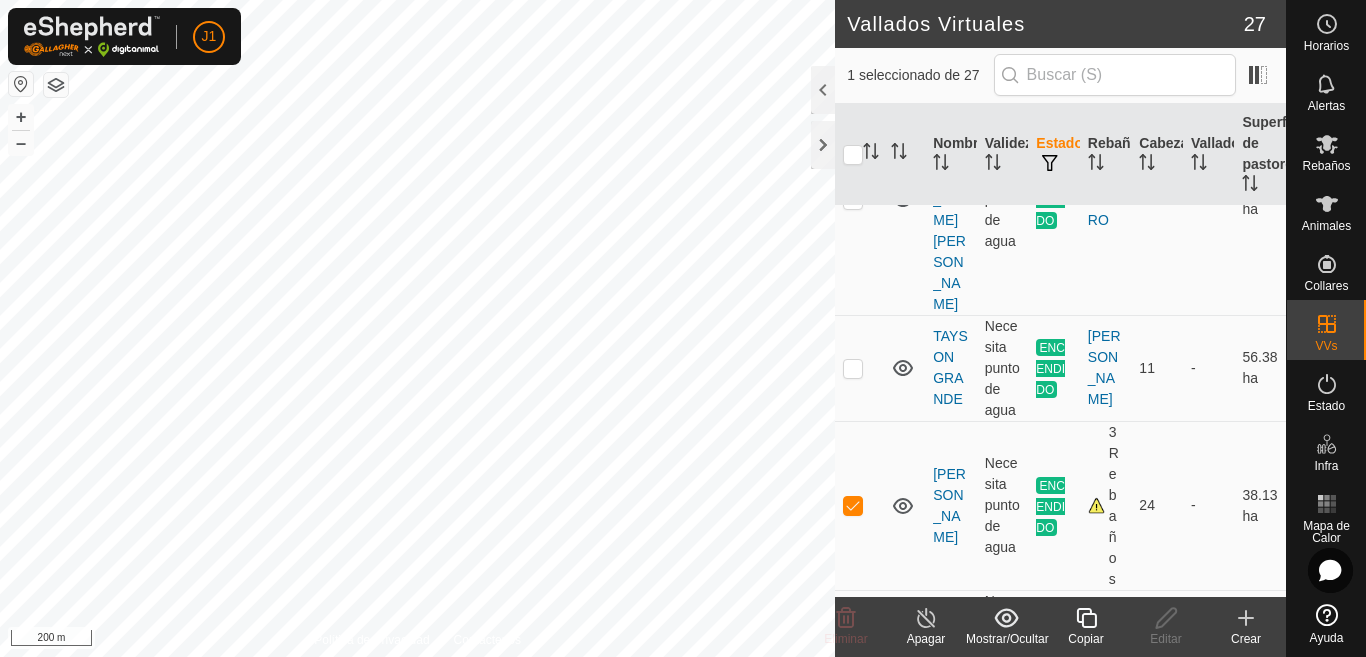 click 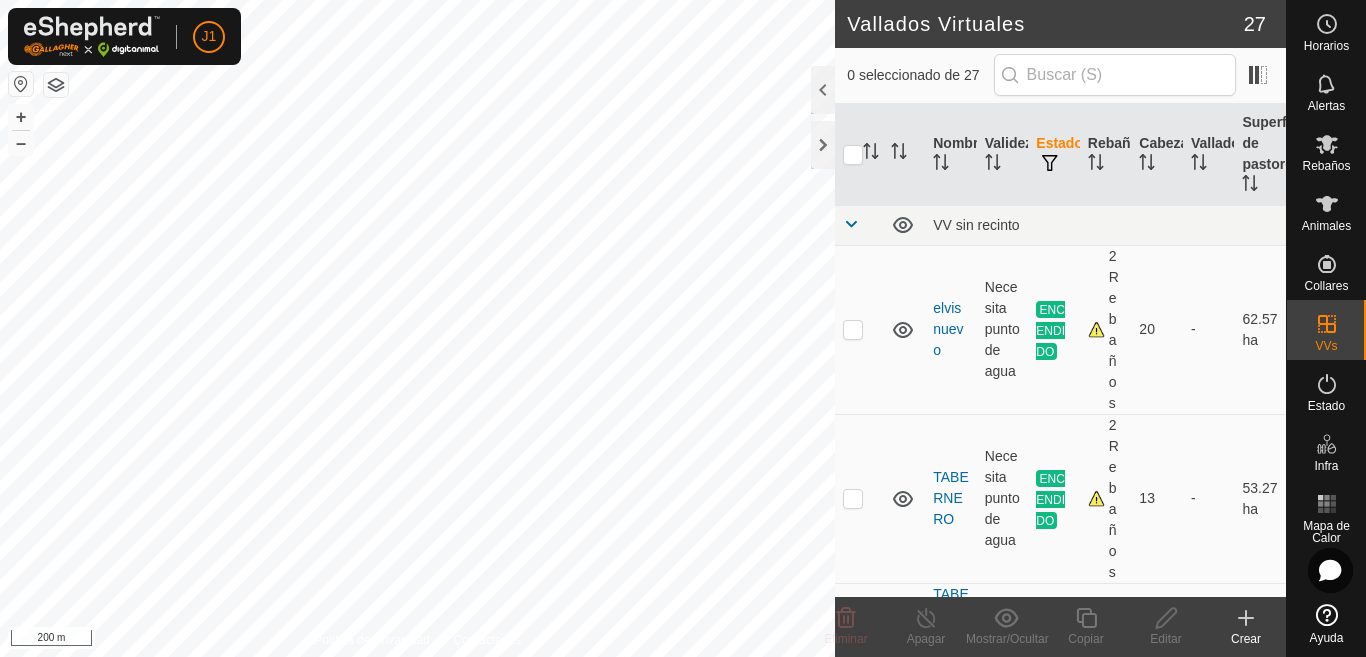 click 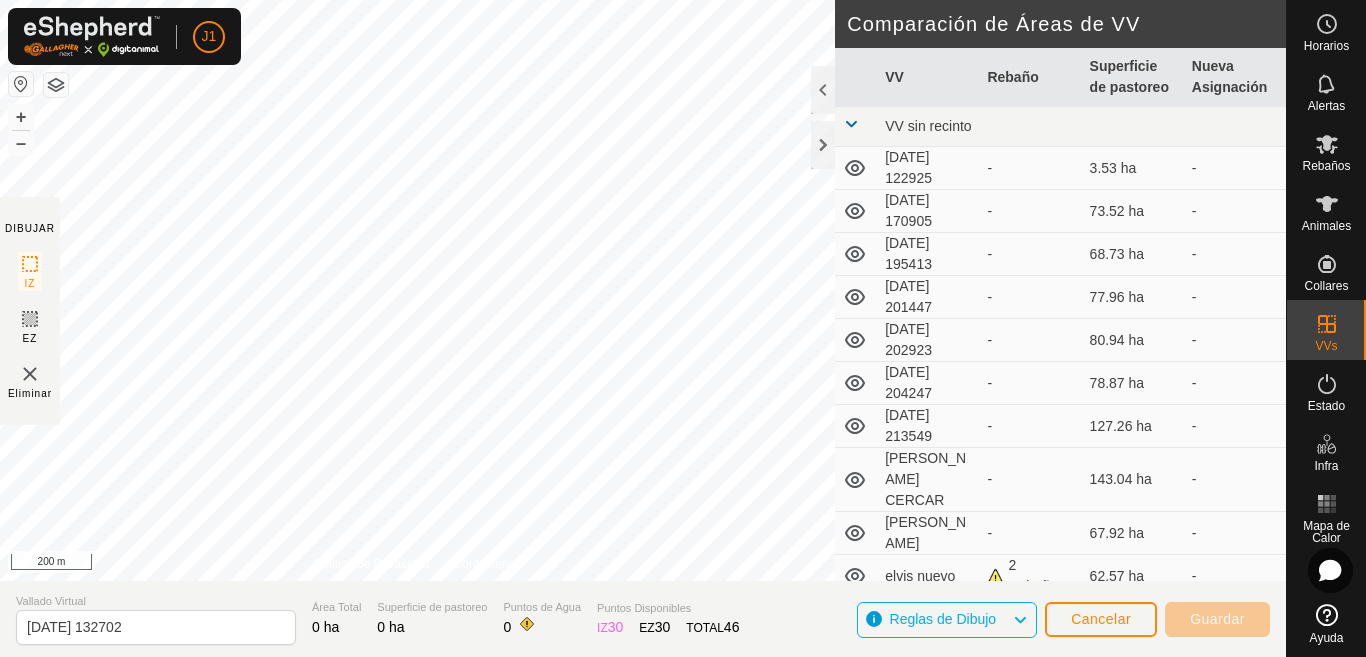scroll, scrollTop: 0, scrollLeft: 0, axis: both 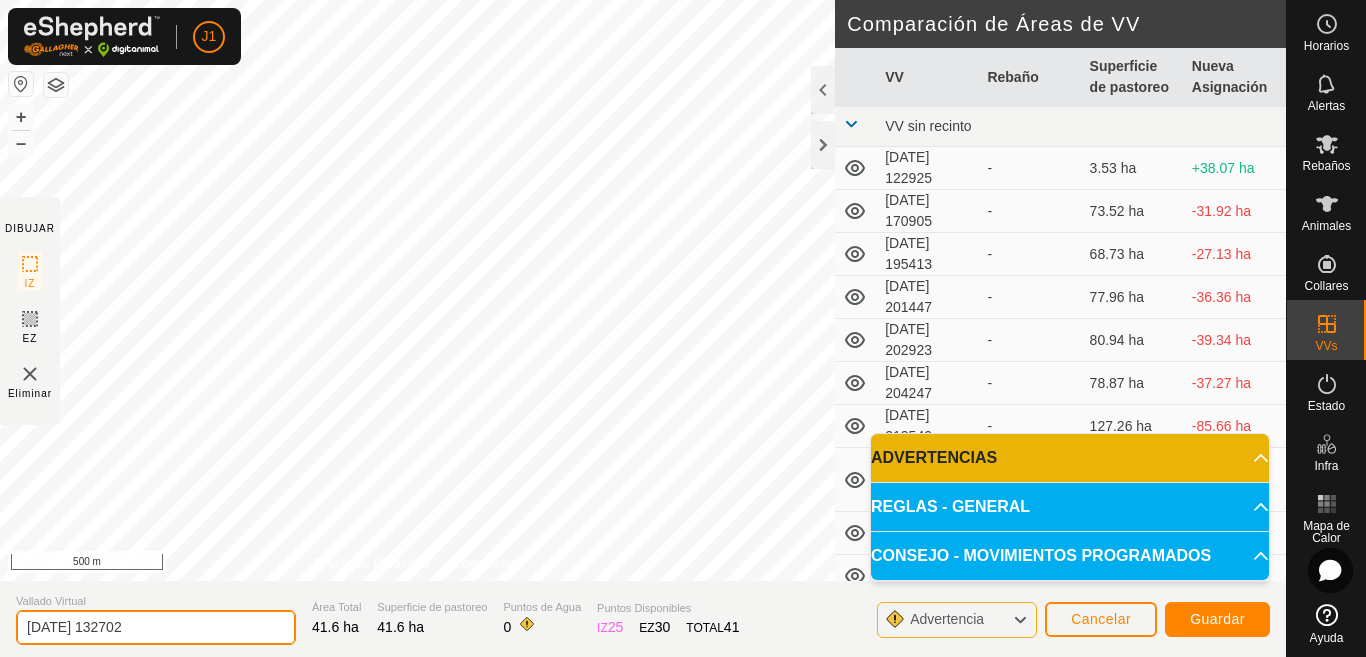 click on "2025-07-14 132702" 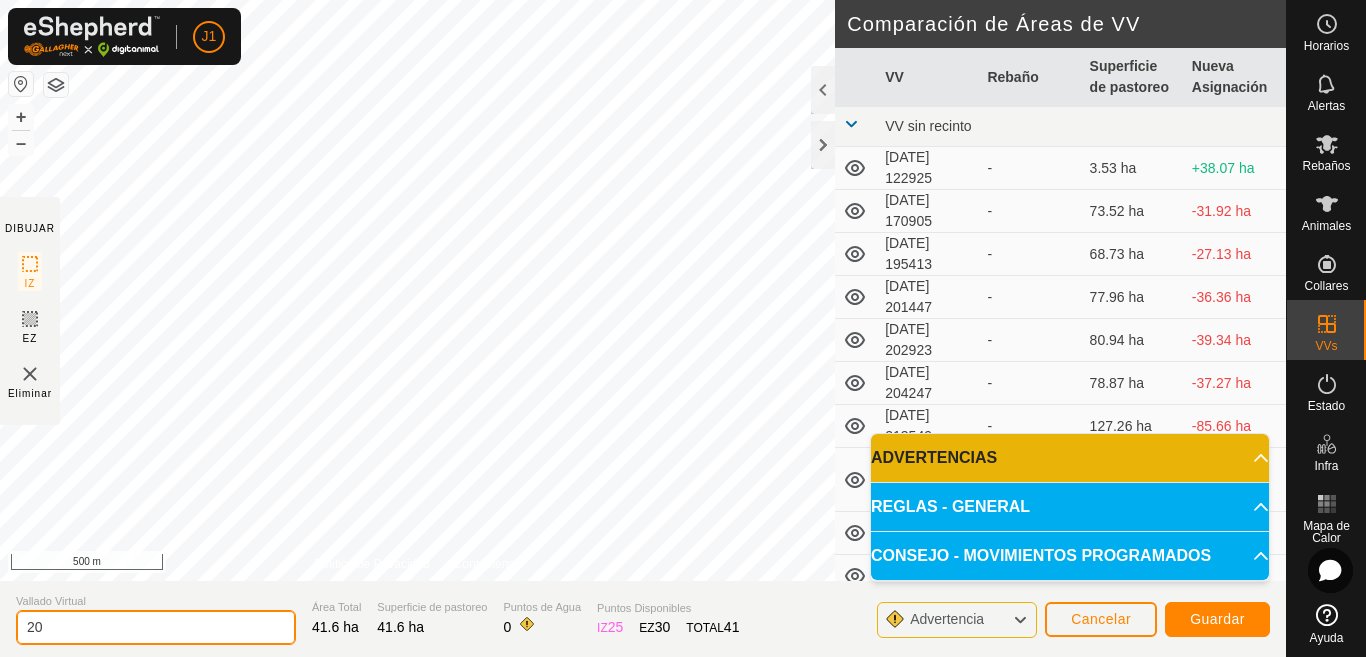 type on "2" 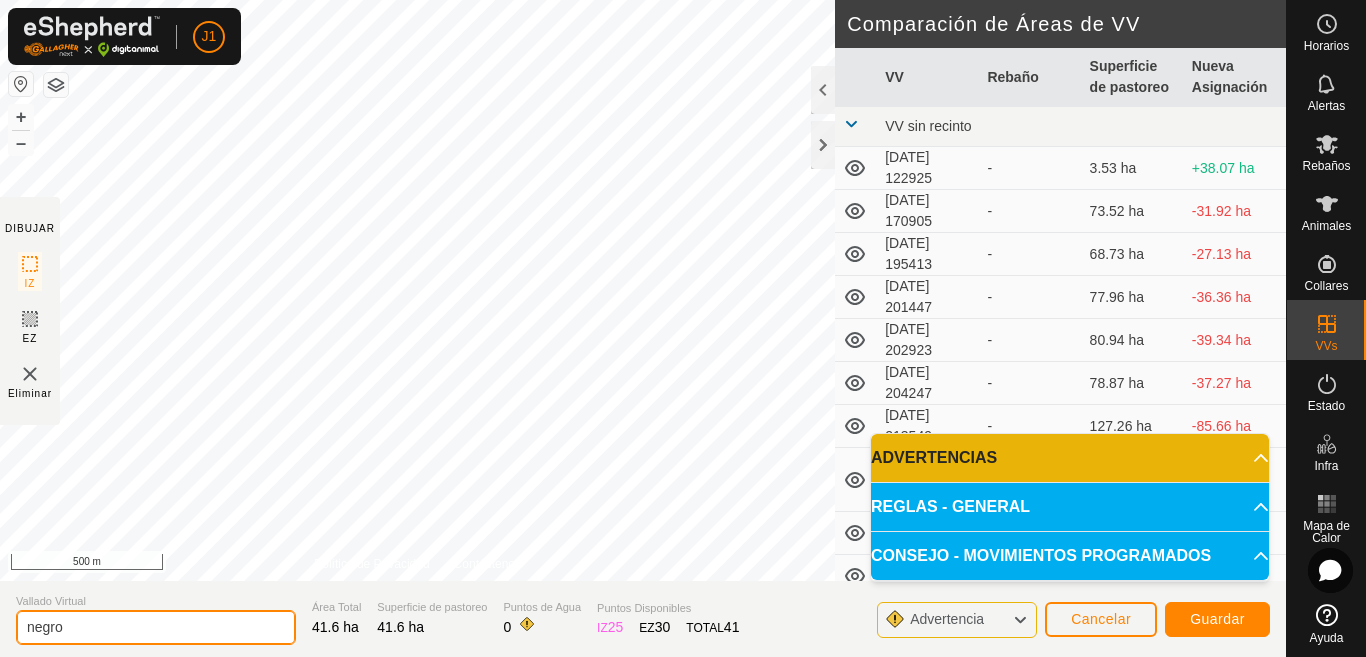 type on "negro" 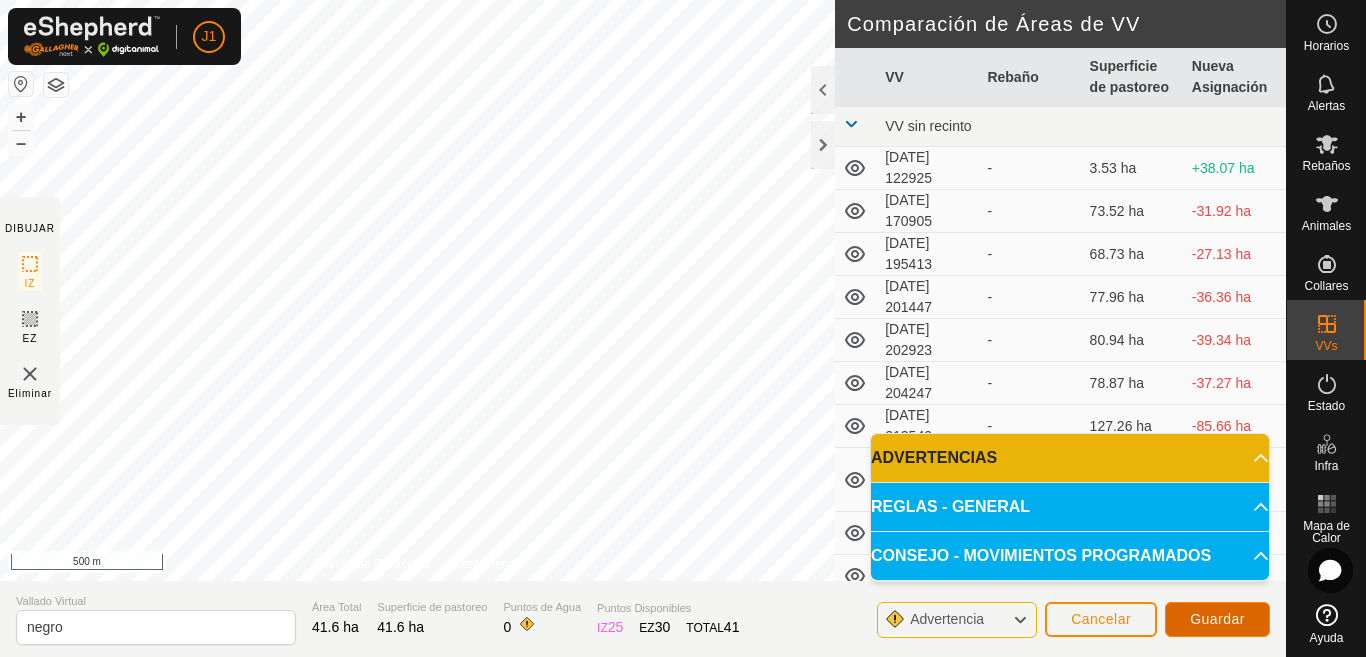 click on "Guardar" 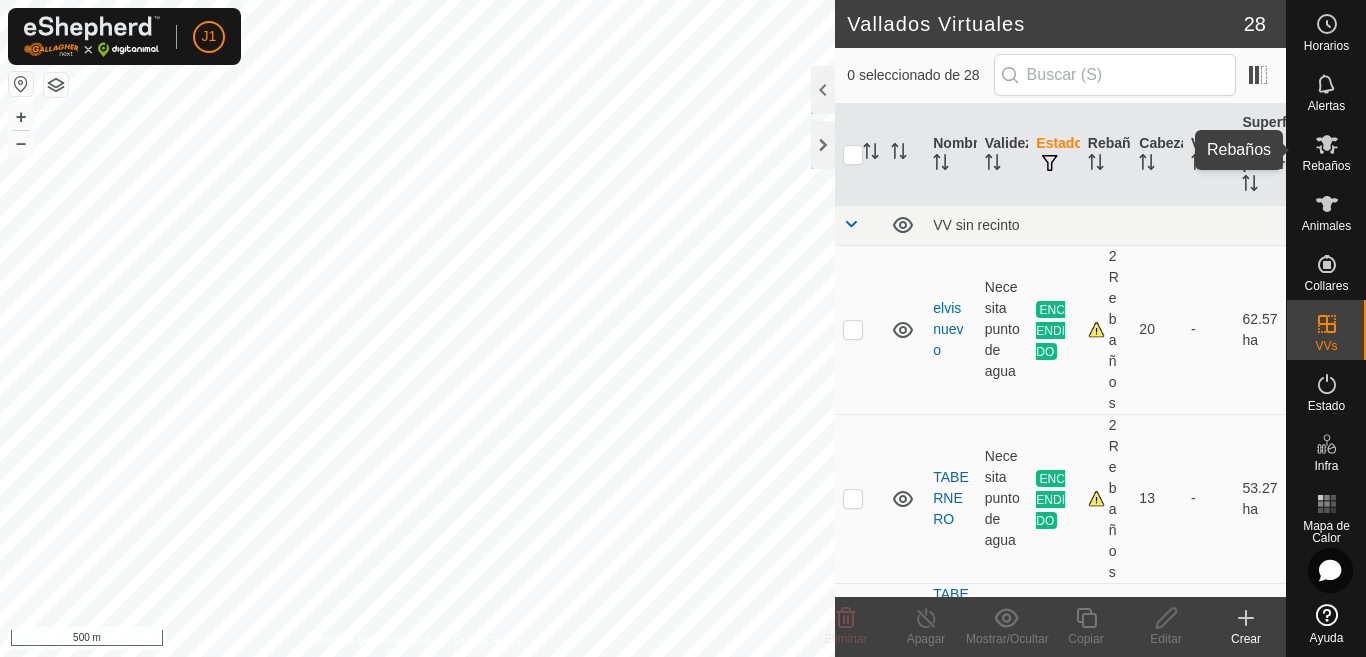 click 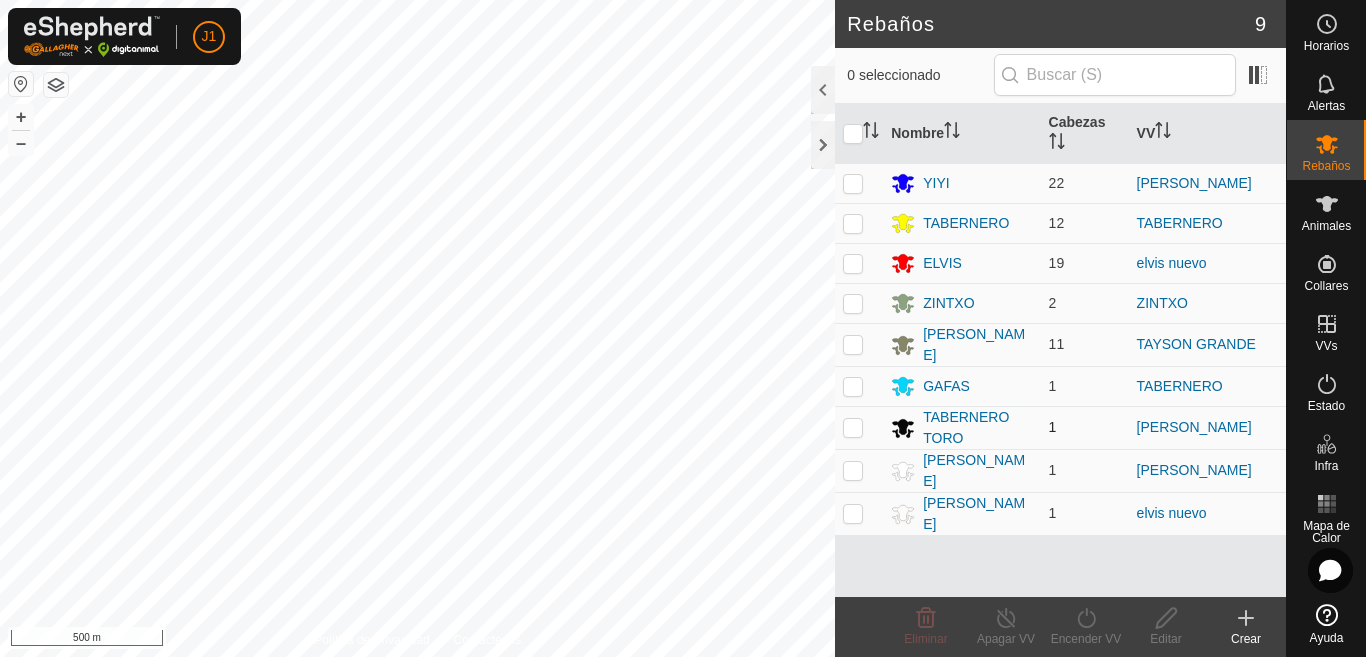 click at bounding box center (853, 427) 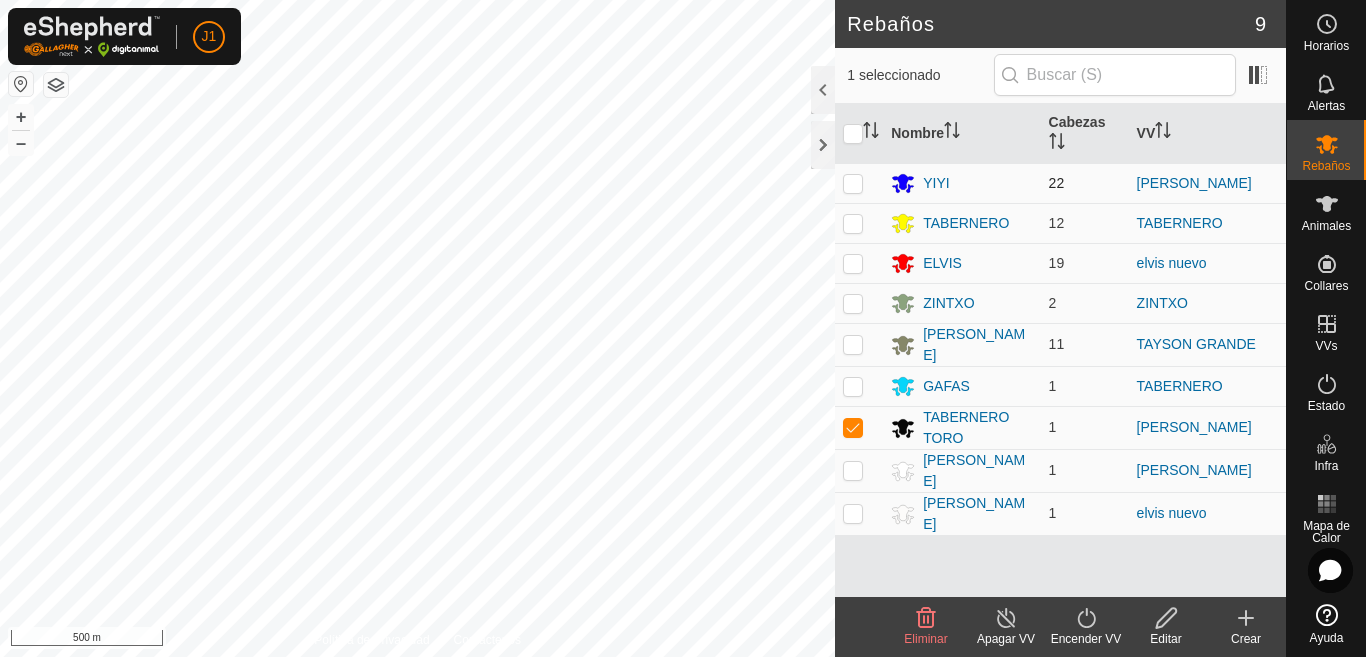 click at bounding box center [853, 183] 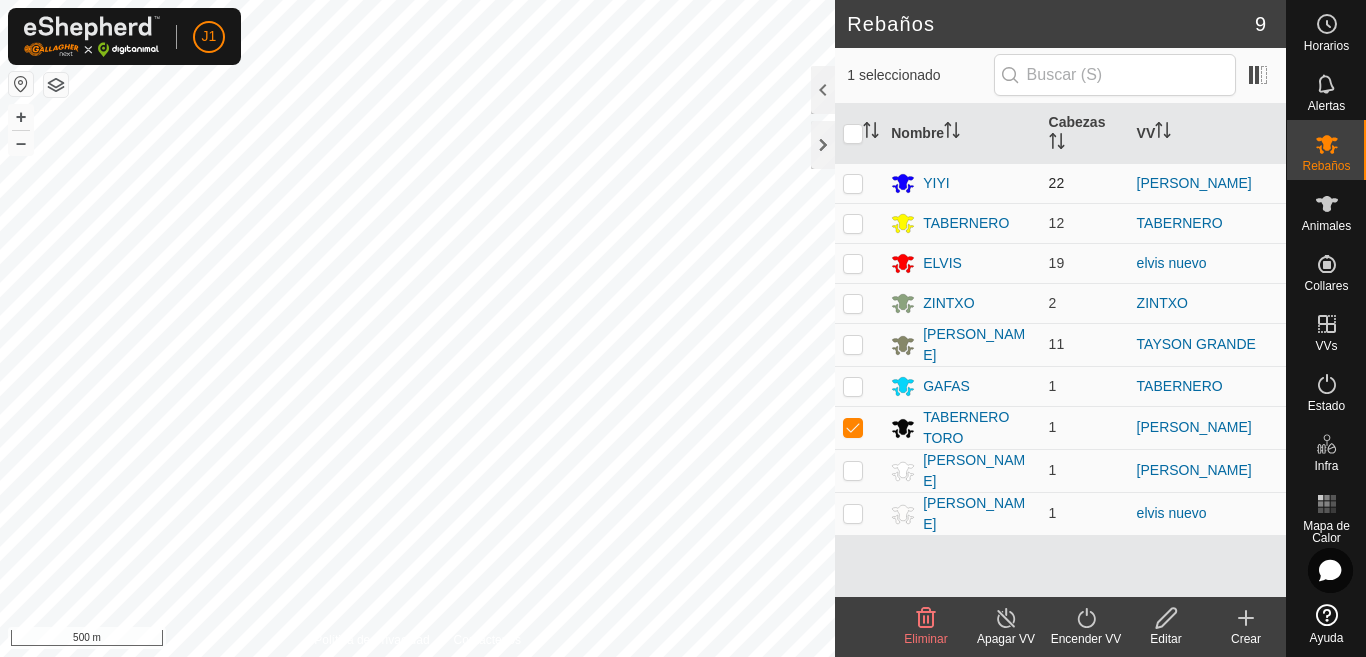 checkbox on "true" 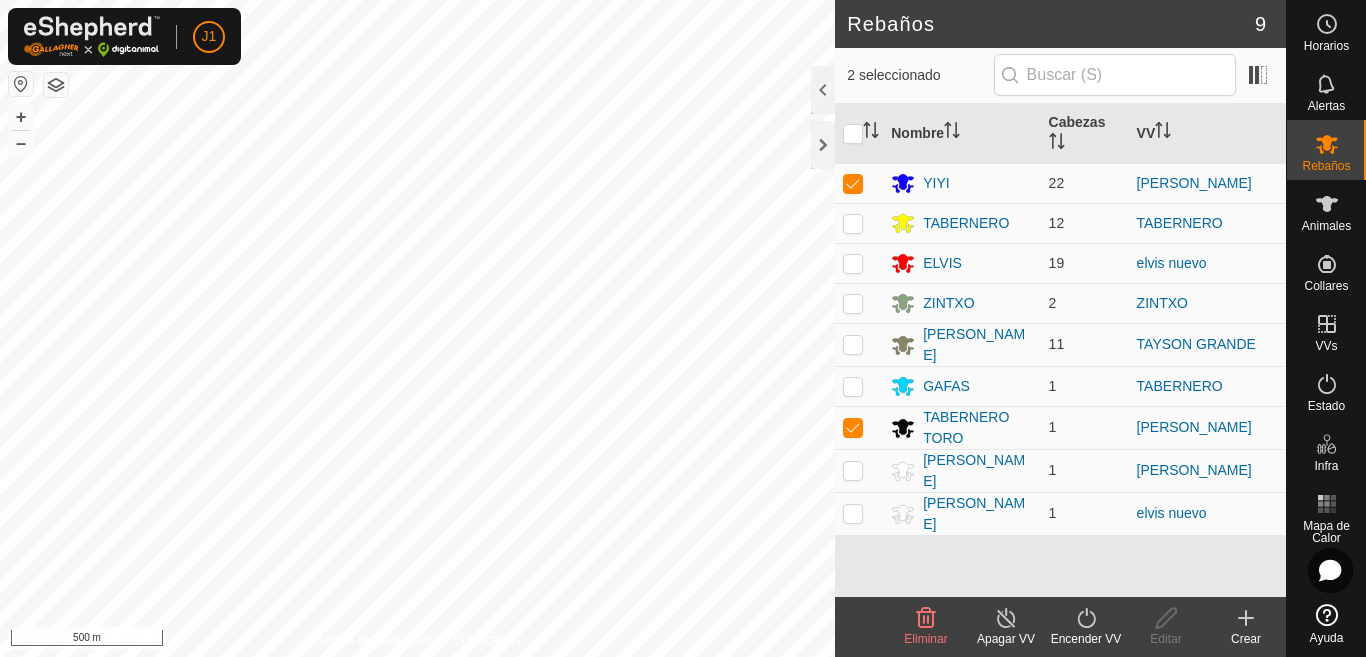 click on "Encender VV" 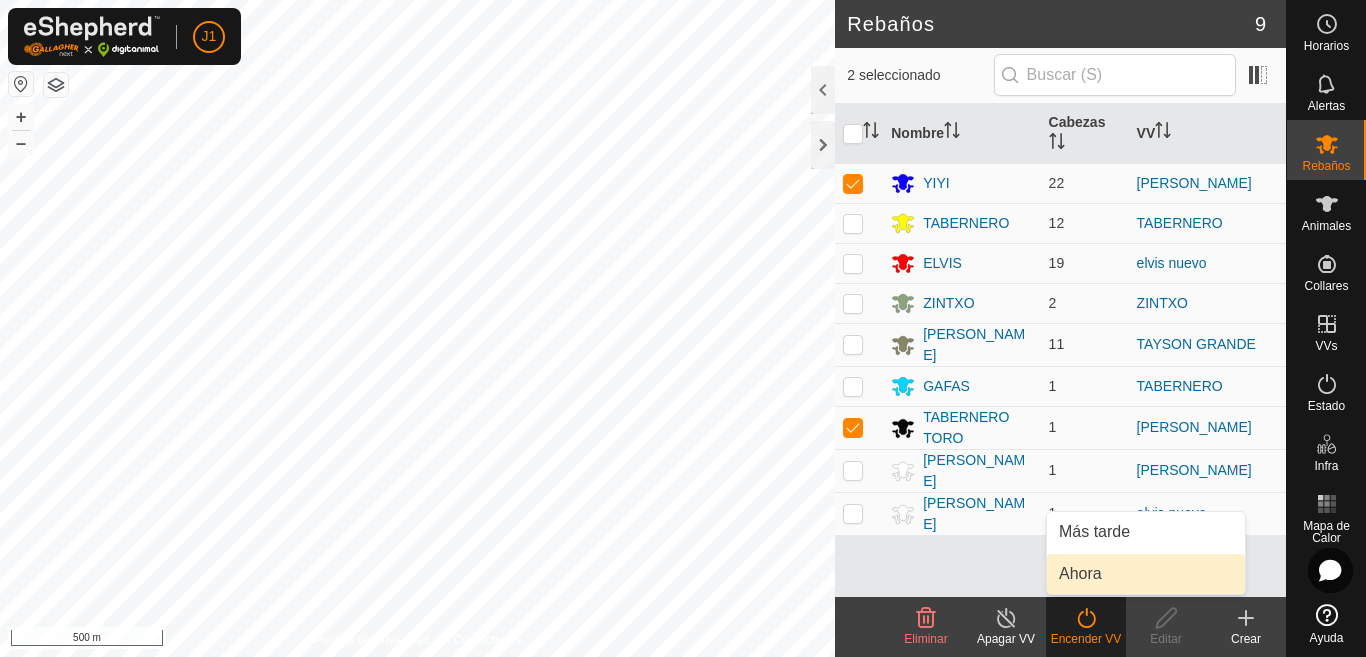 click on "Ahora" at bounding box center [1146, 574] 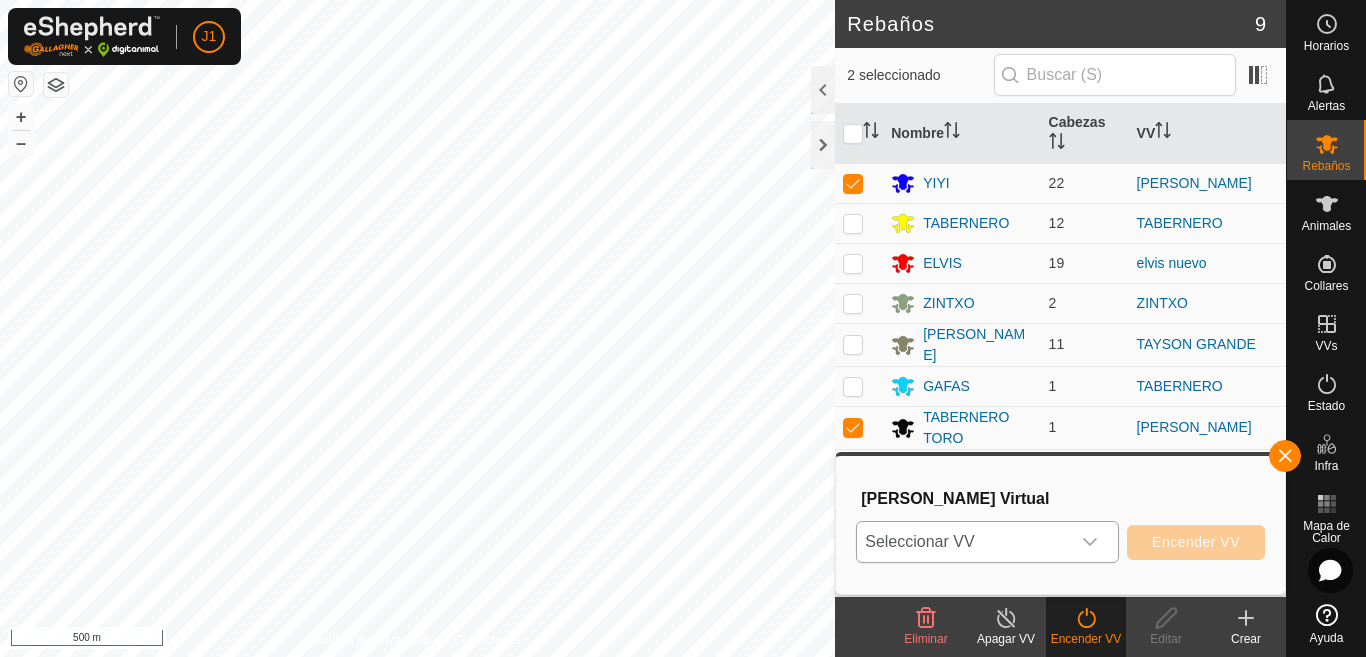 click 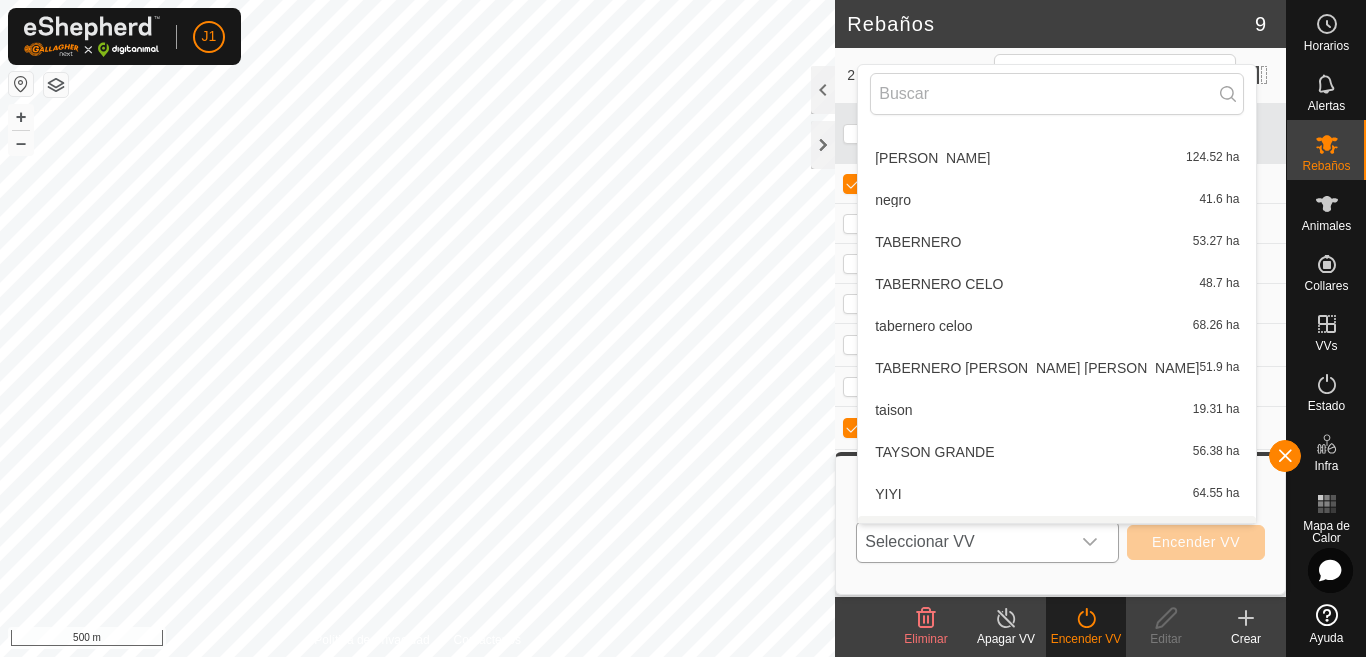 scroll, scrollTop: 420, scrollLeft: 0, axis: vertical 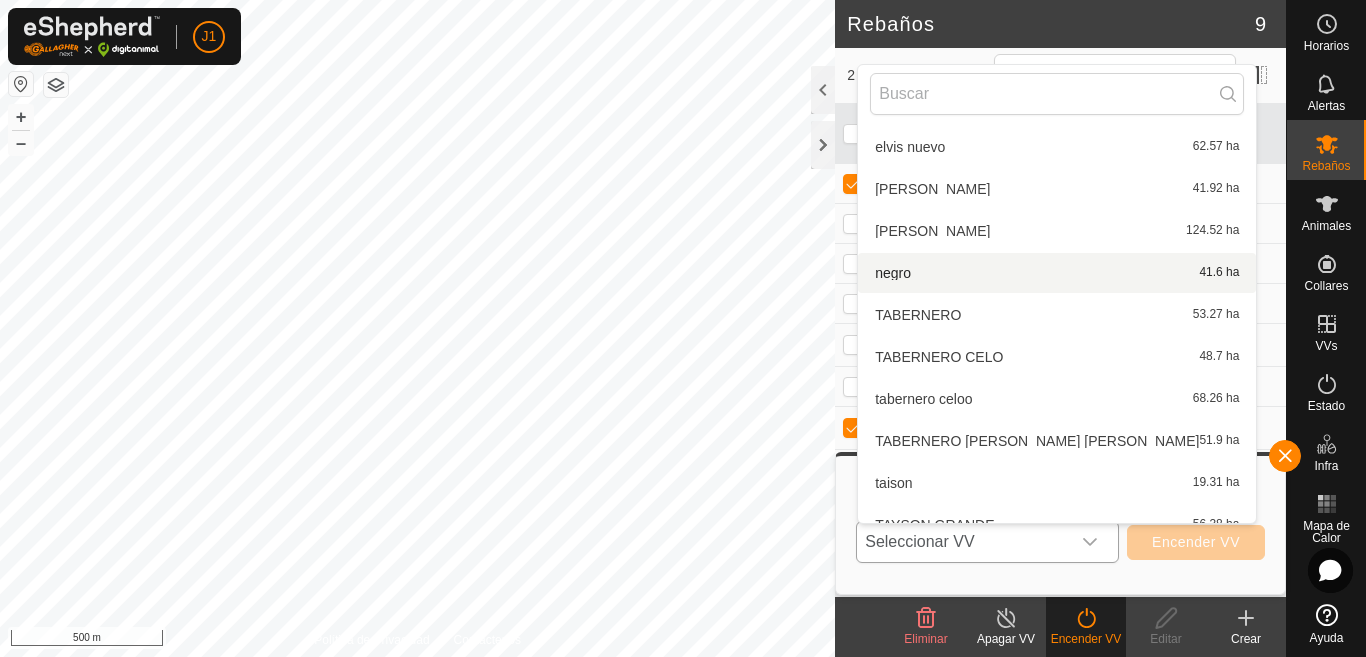 click on "negro  41.6 ha" at bounding box center [1057, 273] 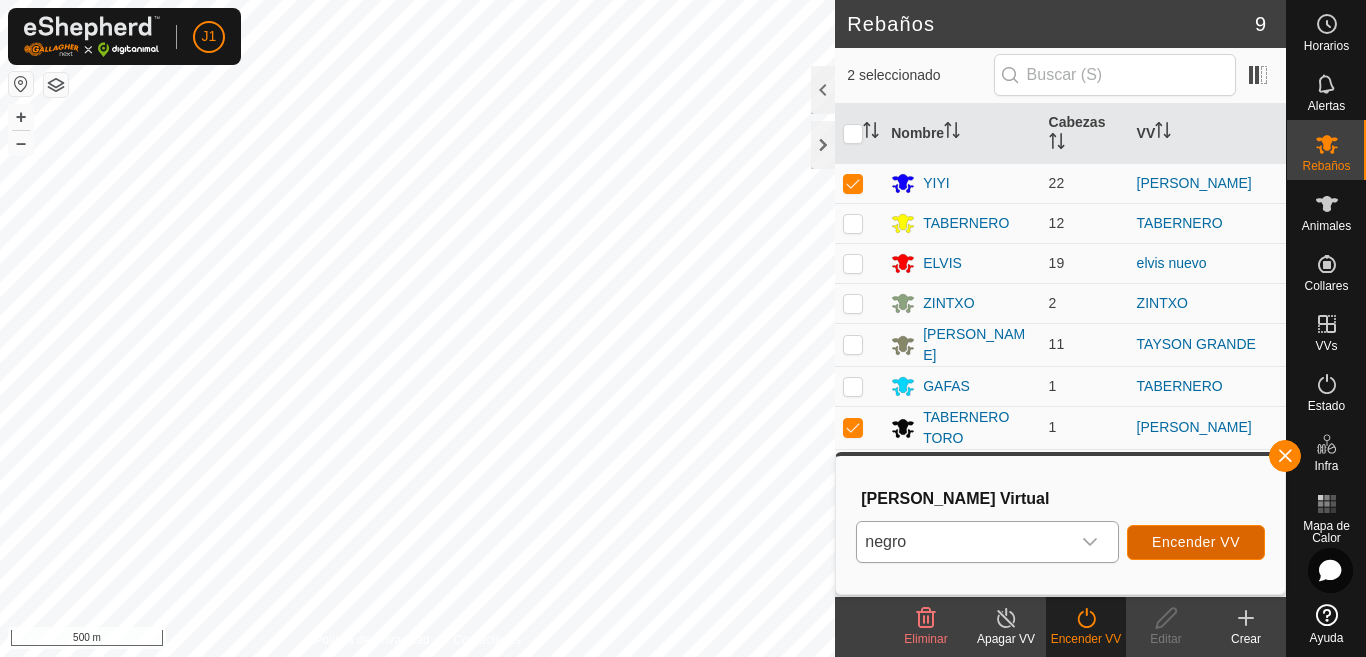 click on "Encender VV" at bounding box center (1196, 542) 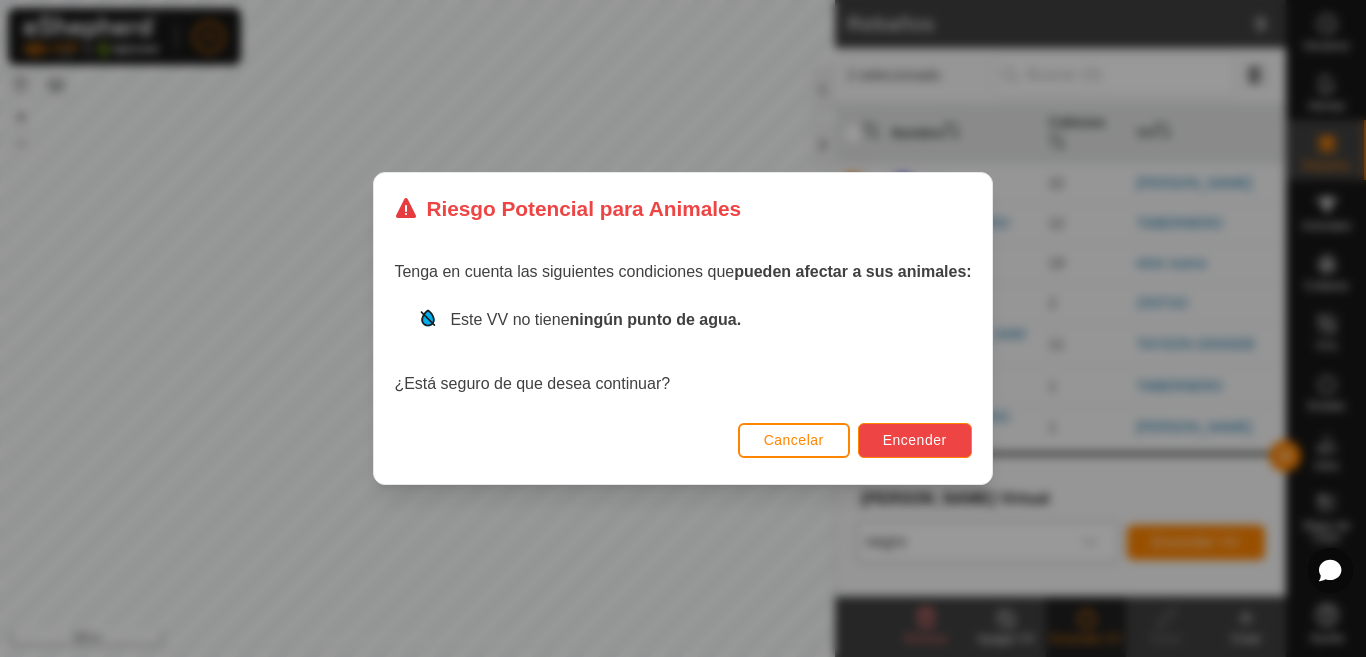 click on "Encender" at bounding box center (915, 440) 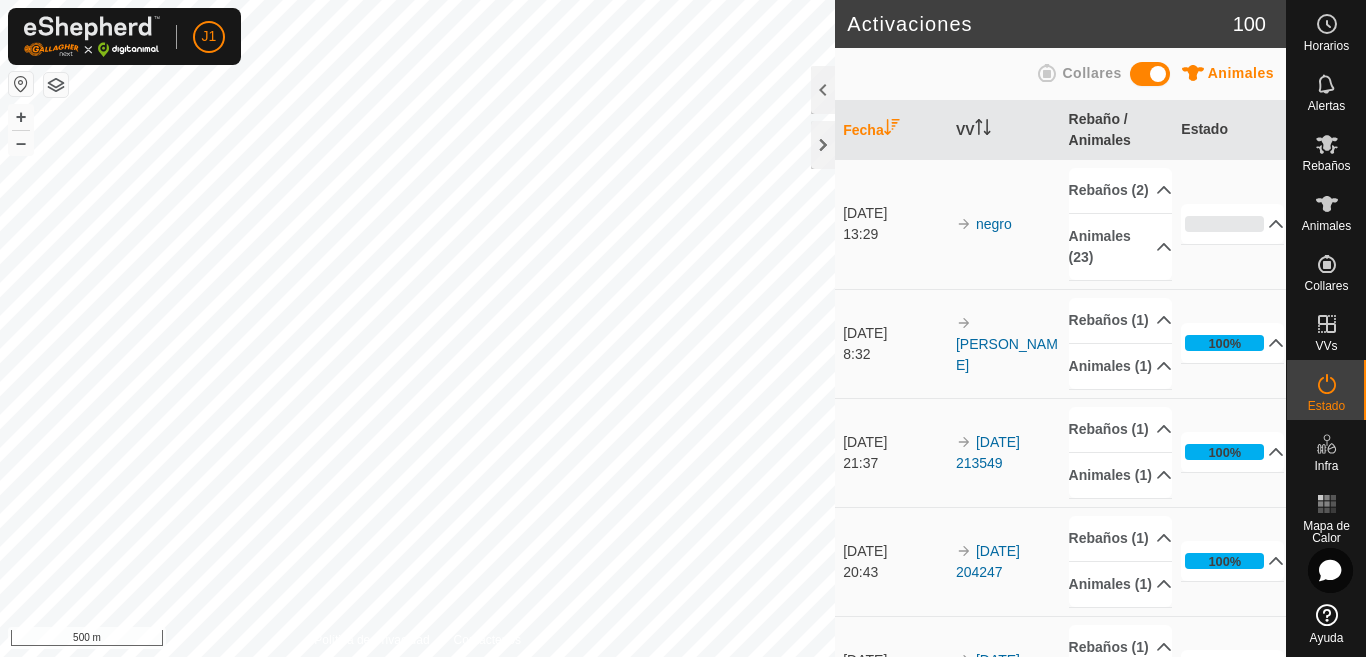 scroll, scrollTop: 0, scrollLeft: 0, axis: both 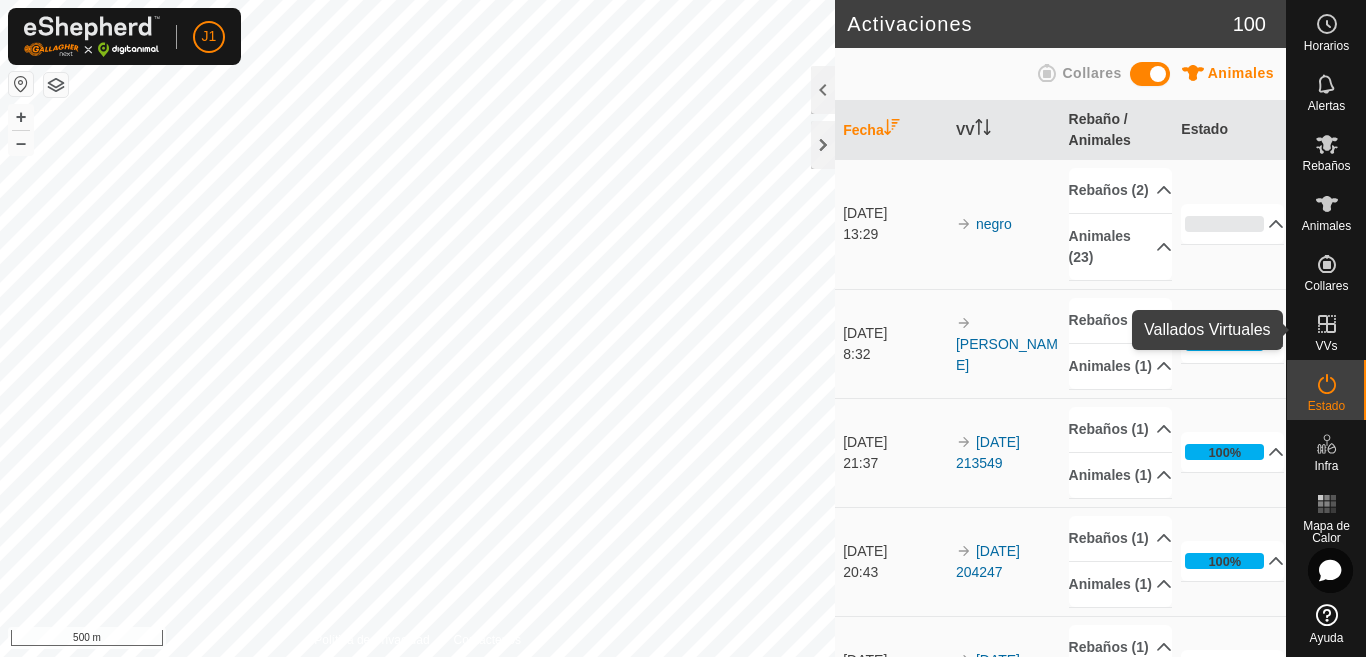 click 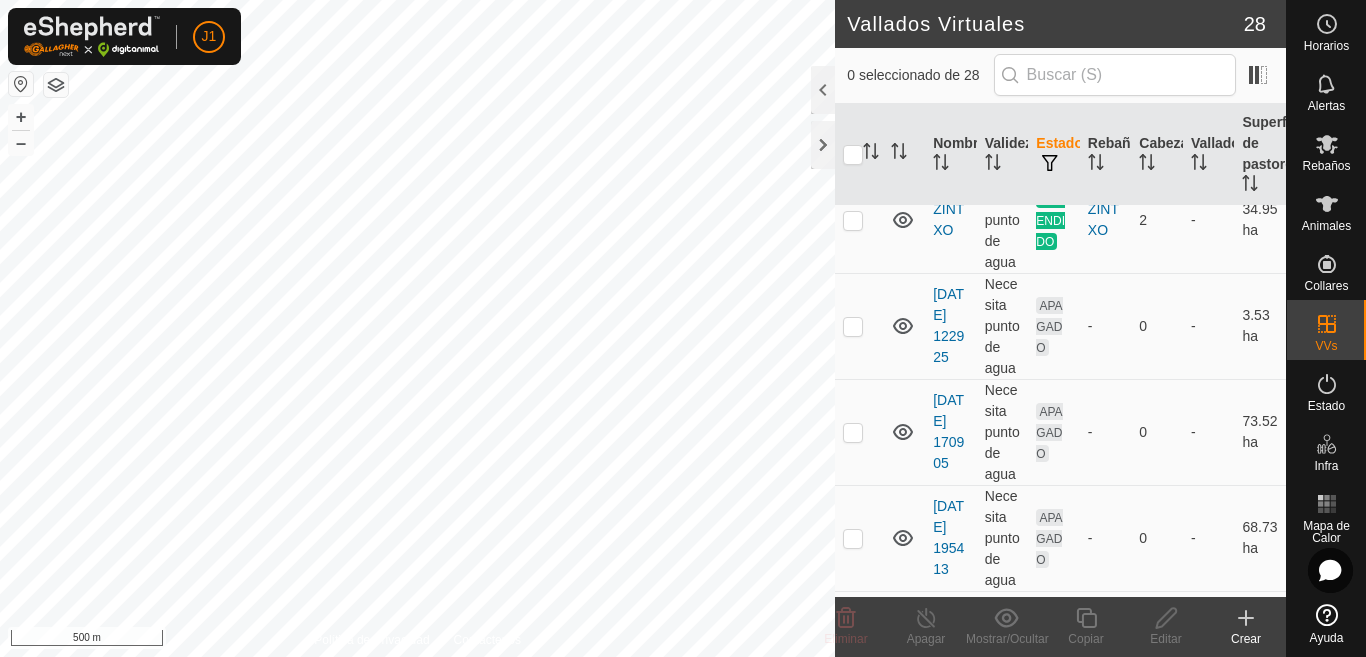scroll, scrollTop: 1100, scrollLeft: 0, axis: vertical 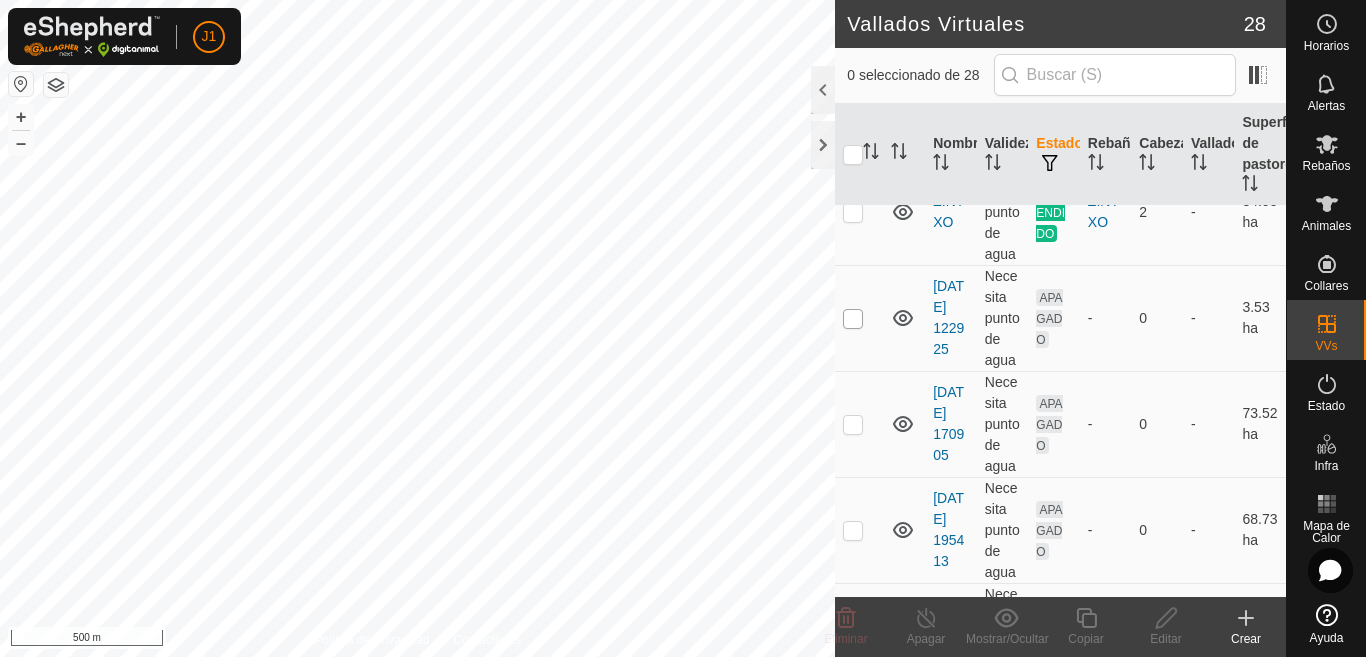 click at bounding box center (853, 319) 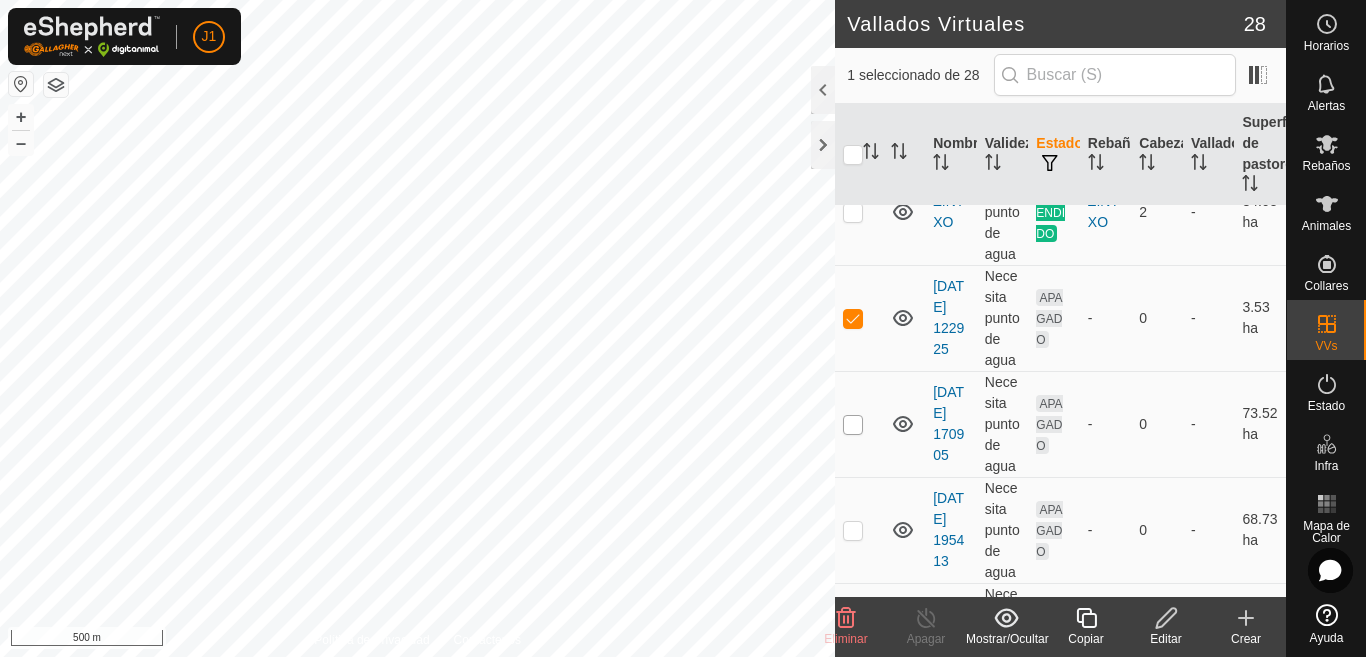 click at bounding box center (853, 425) 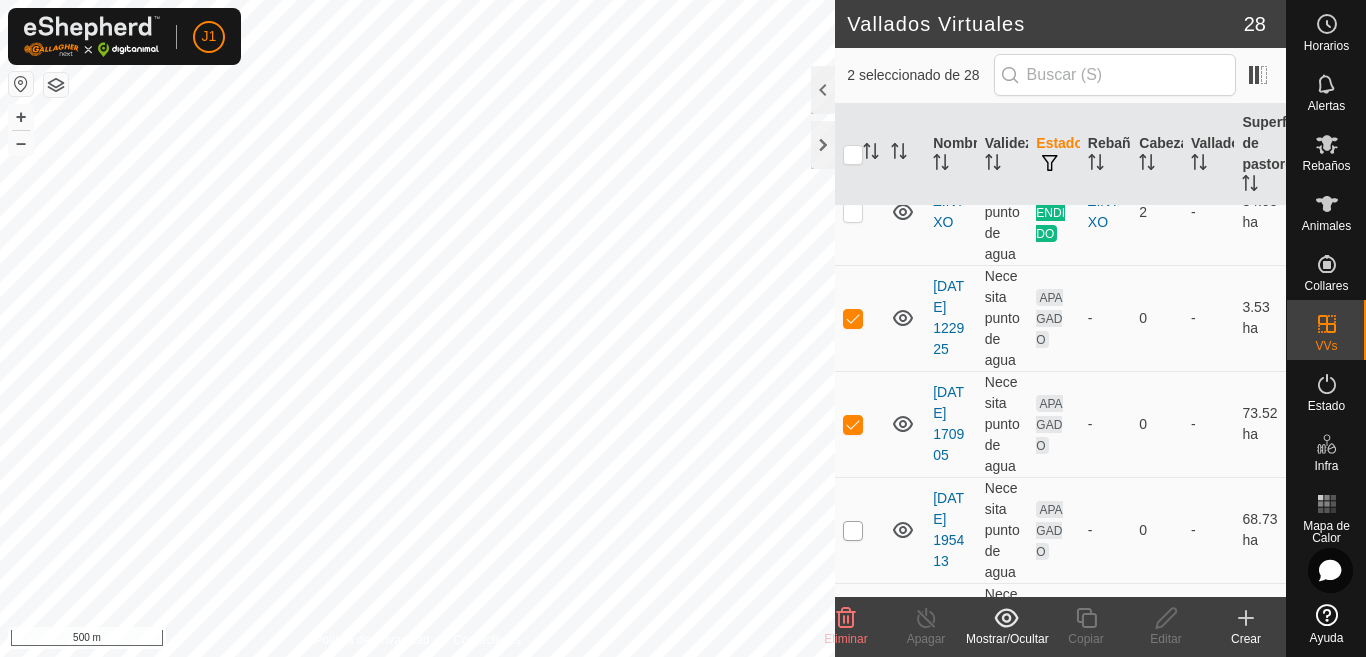 click at bounding box center (853, 531) 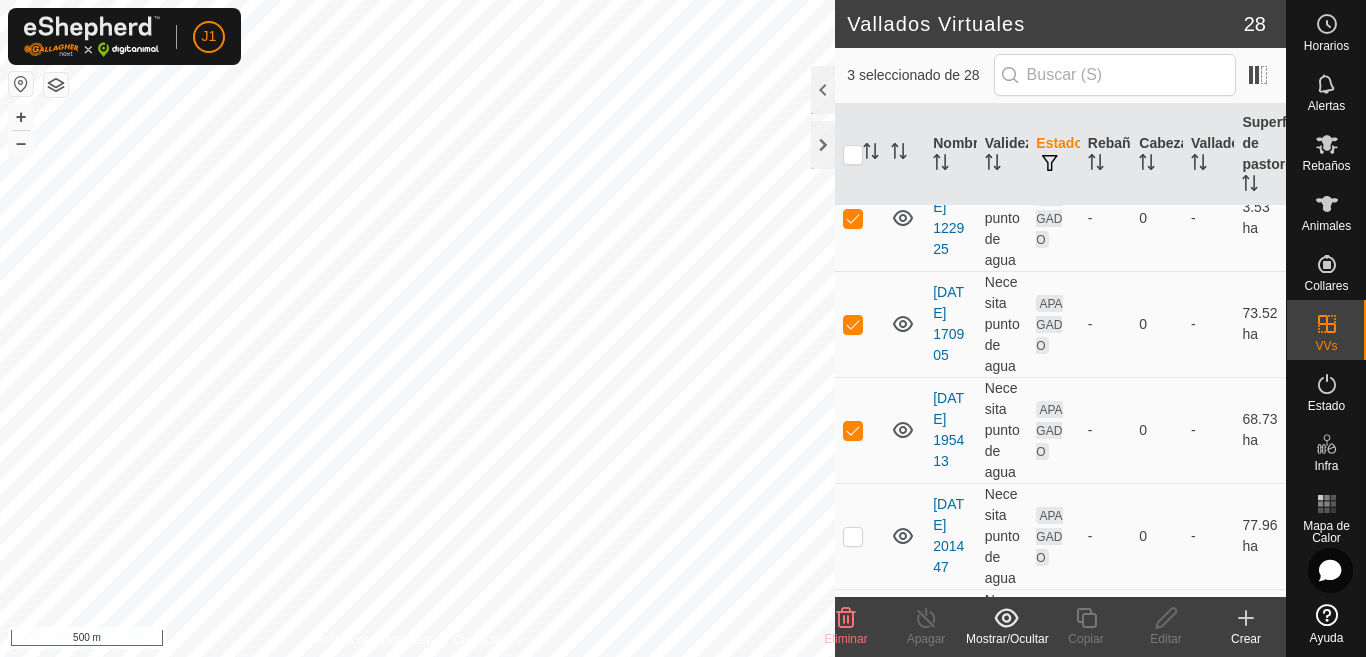 scroll, scrollTop: 1300, scrollLeft: 0, axis: vertical 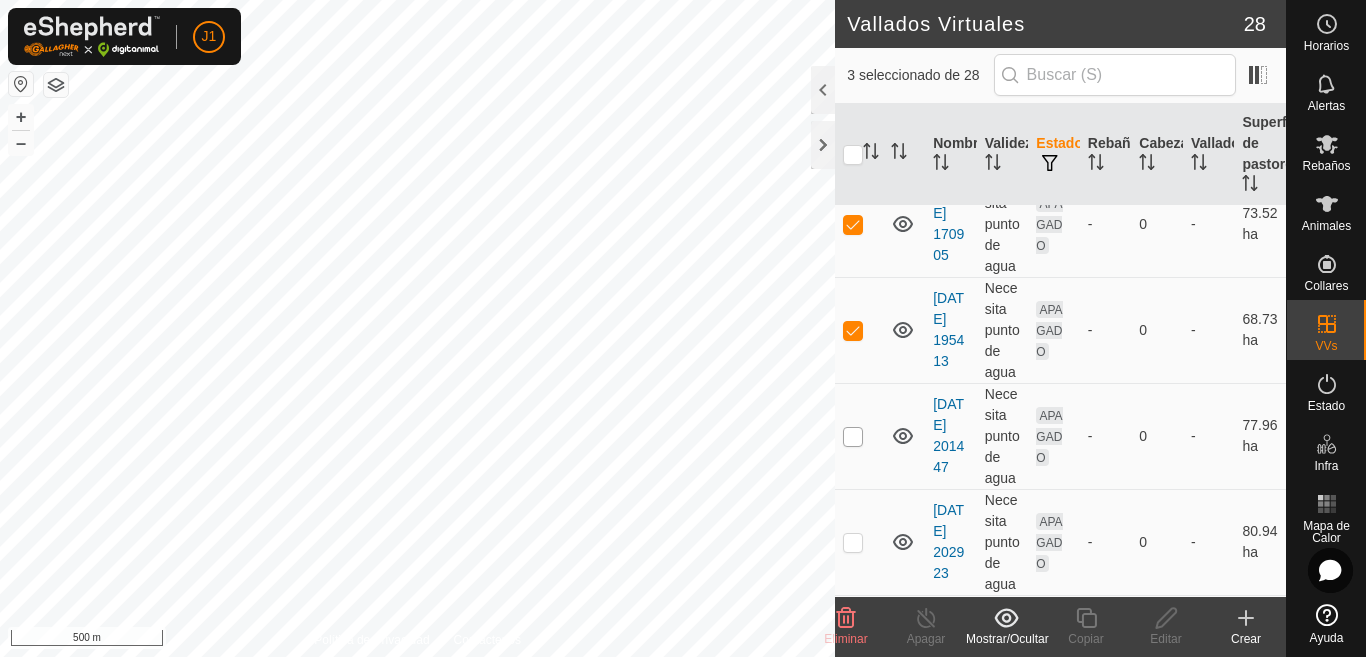 click at bounding box center [853, 437] 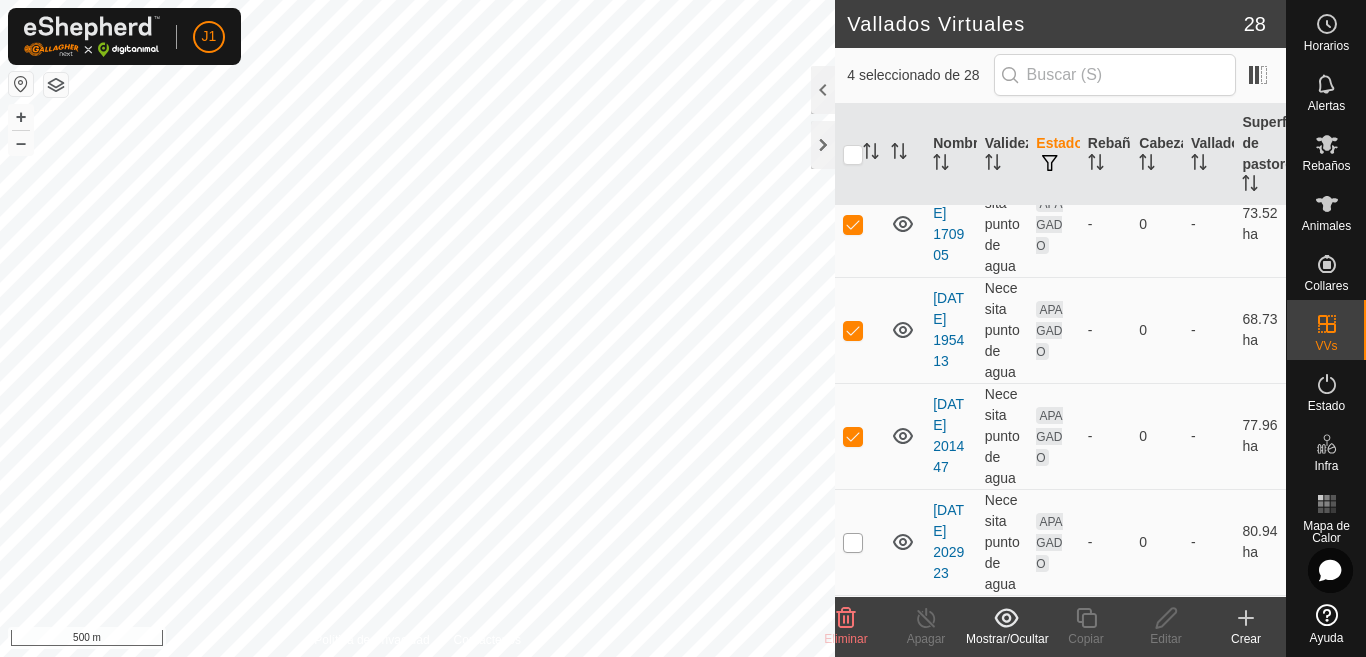 click at bounding box center [853, 543] 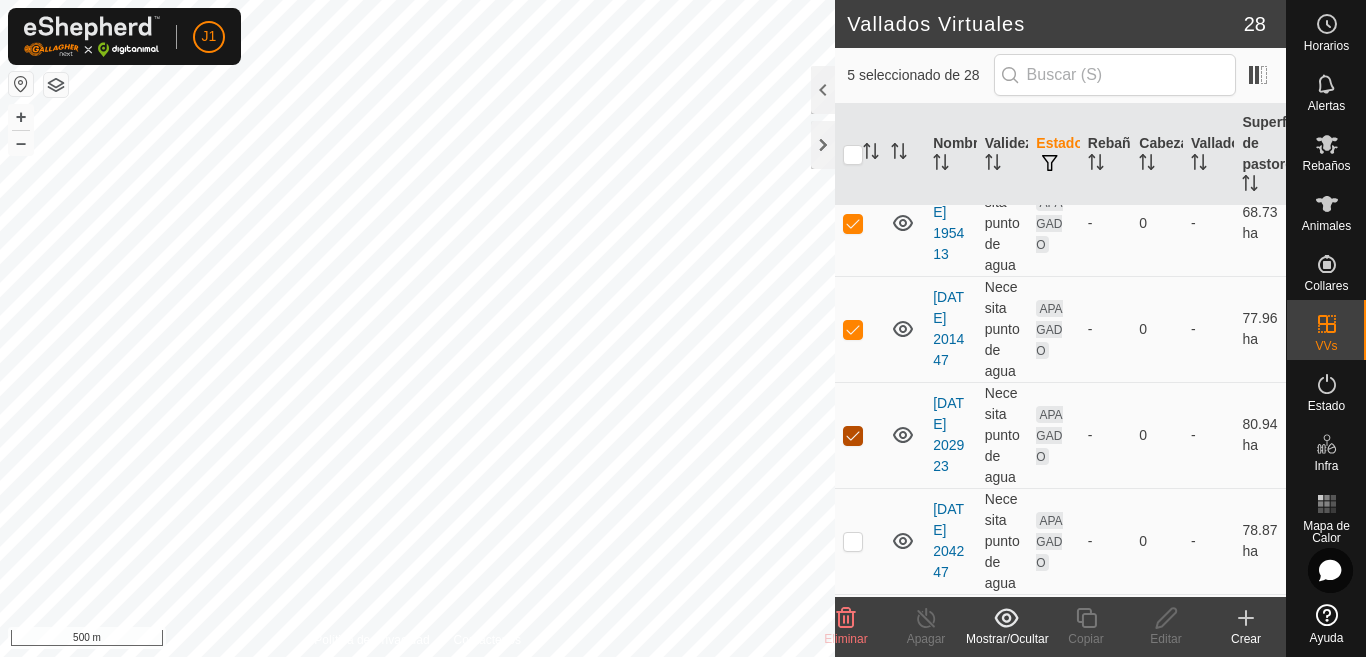 scroll, scrollTop: 1500, scrollLeft: 0, axis: vertical 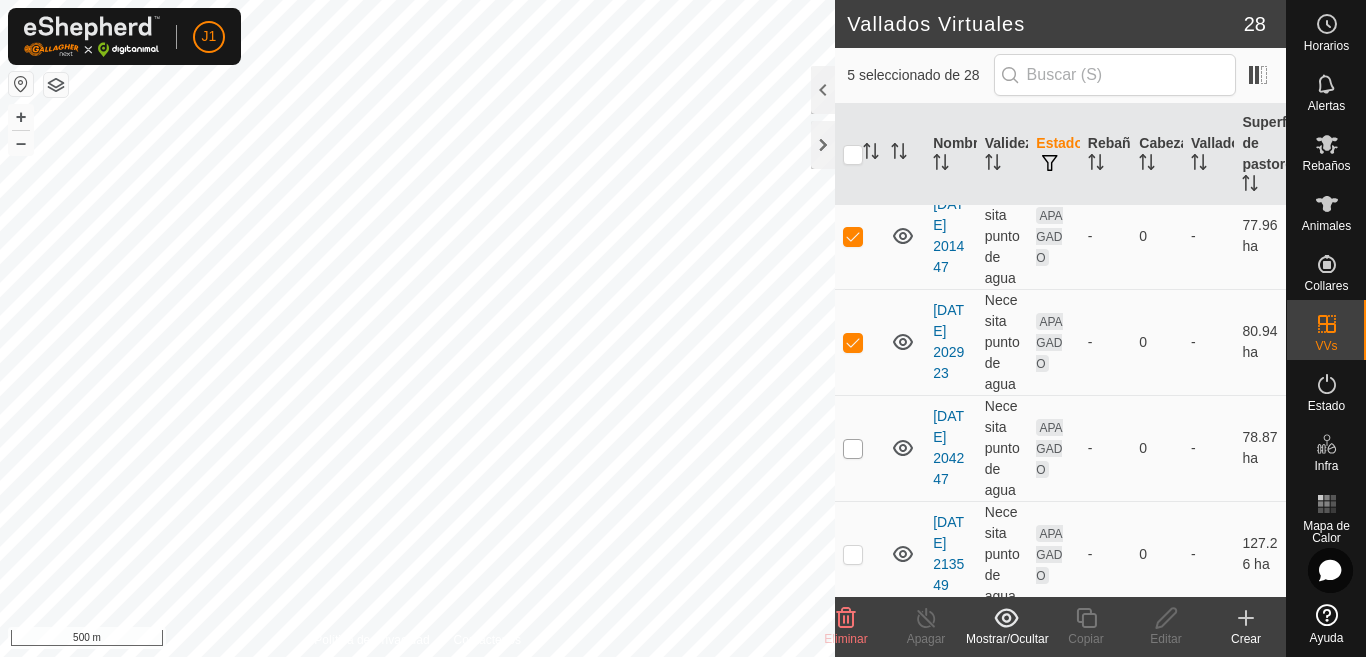 click at bounding box center [853, 449] 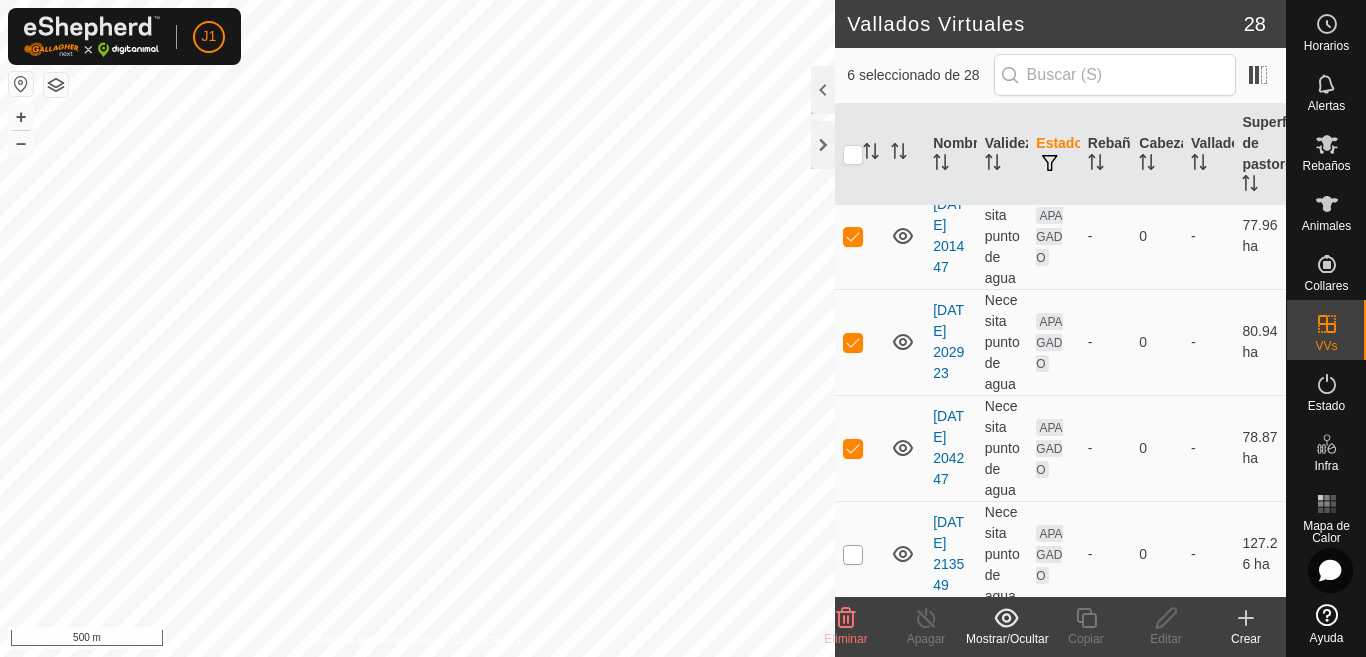 click at bounding box center [853, 555] 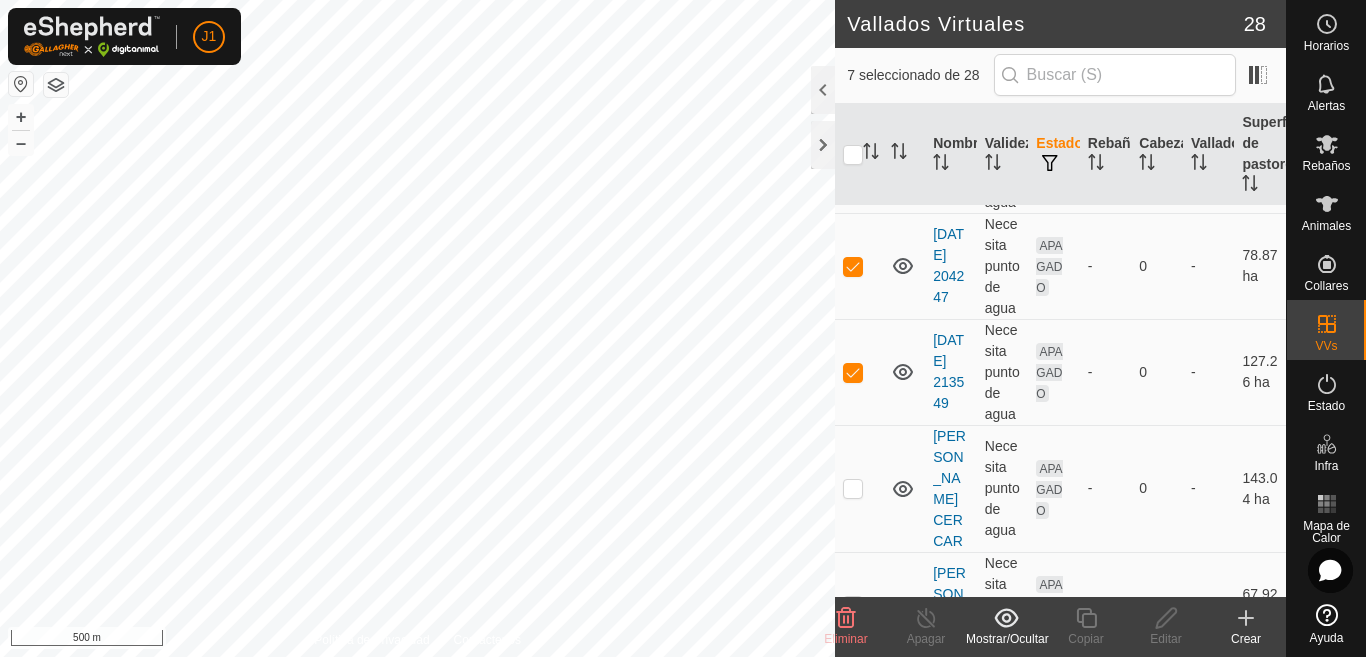 scroll, scrollTop: 1700, scrollLeft: 0, axis: vertical 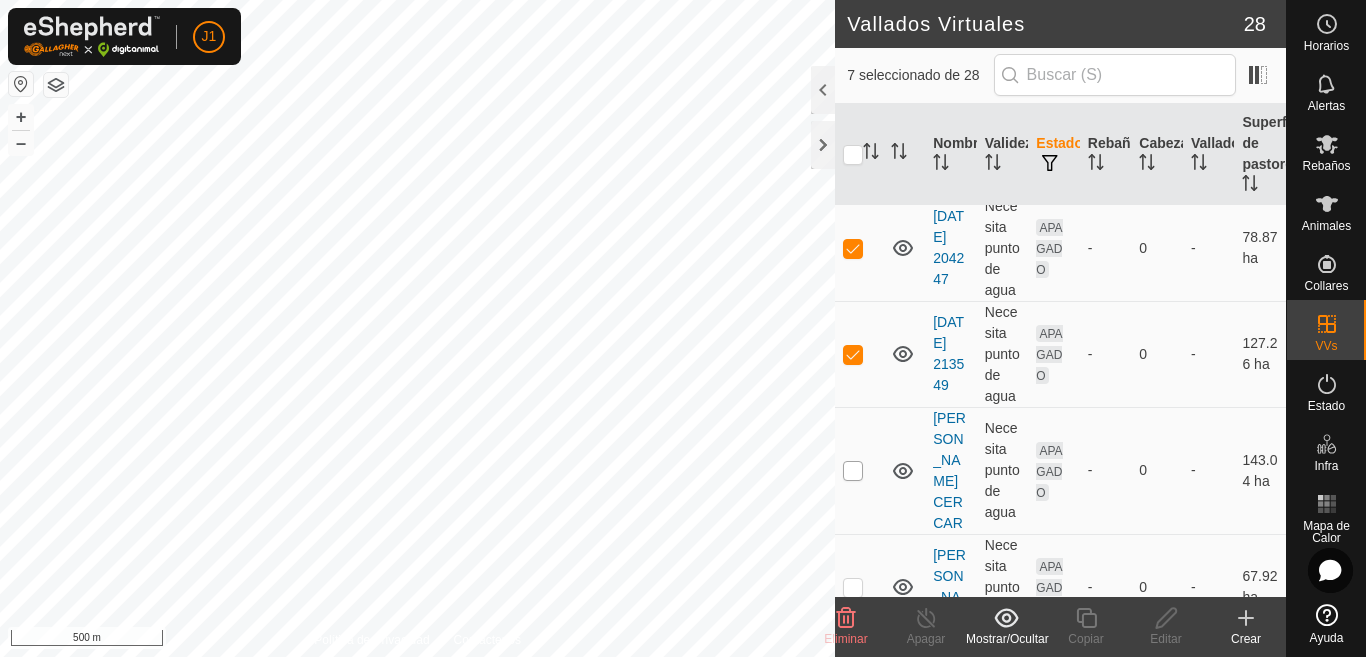 click at bounding box center (853, 471) 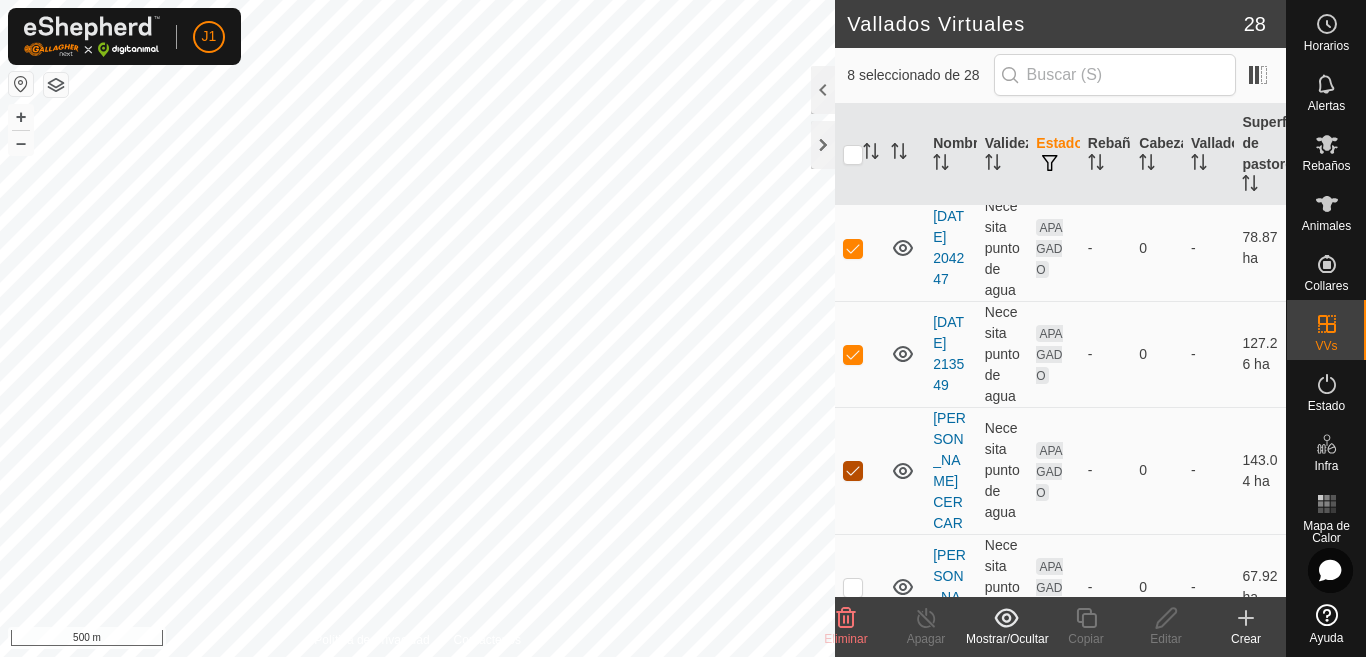 click at bounding box center (853, 471) 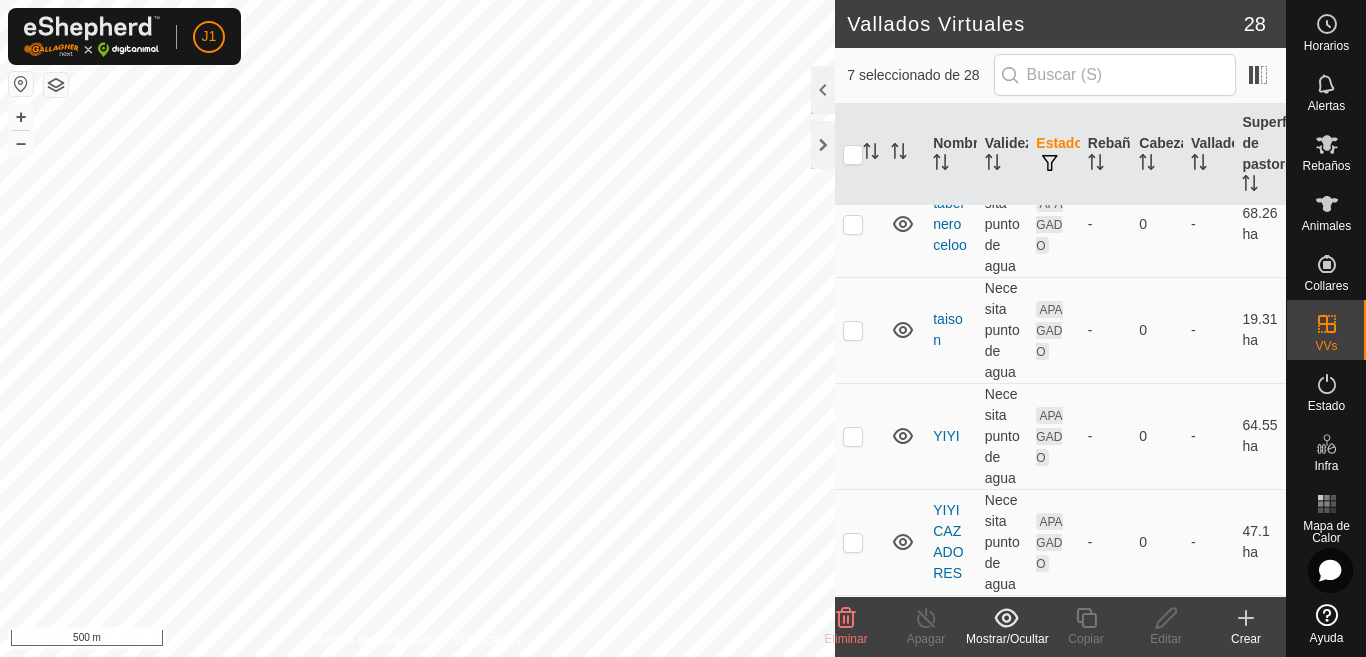 scroll, scrollTop: 2500, scrollLeft: 0, axis: vertical 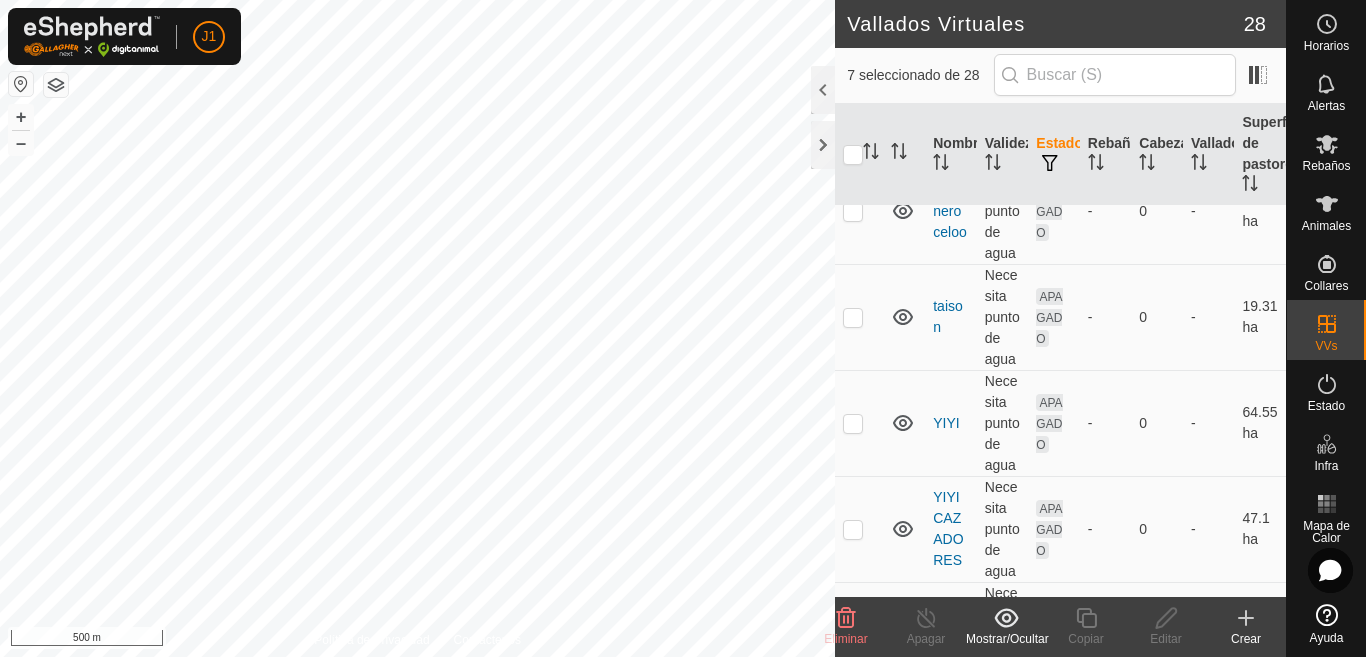 click on "Eliminar" 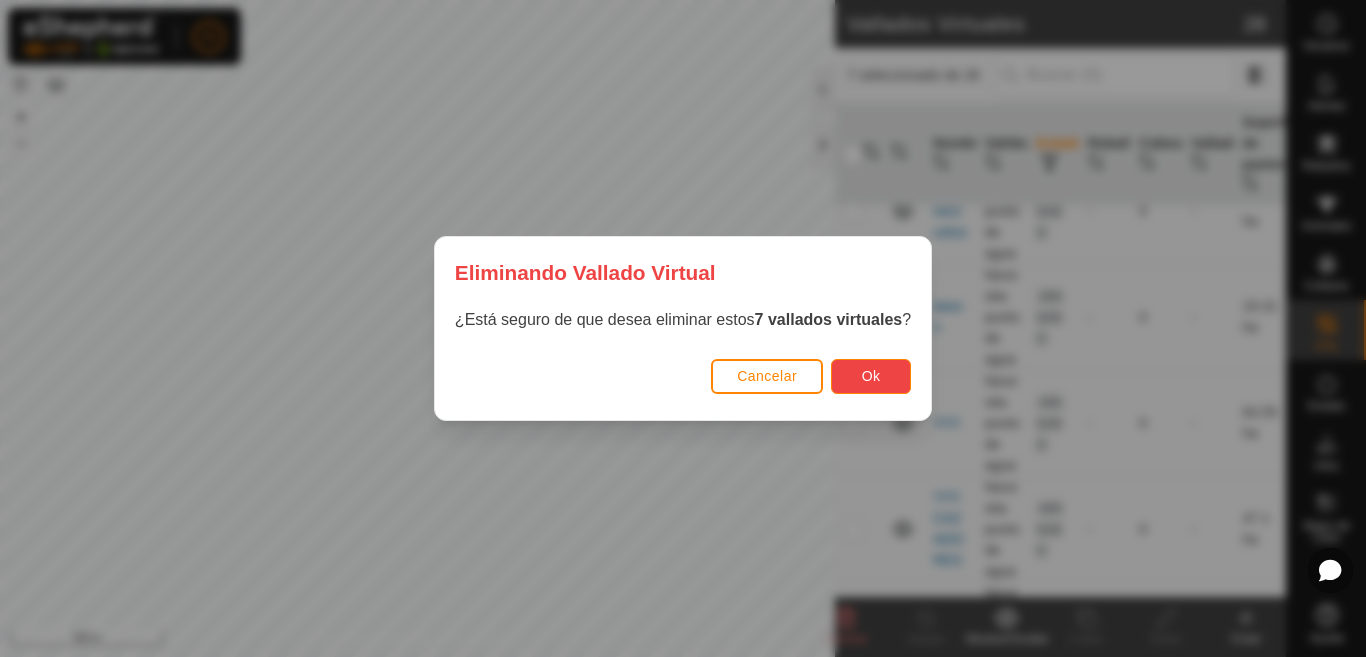 click on "Ok" at bounding box center (871, 376) 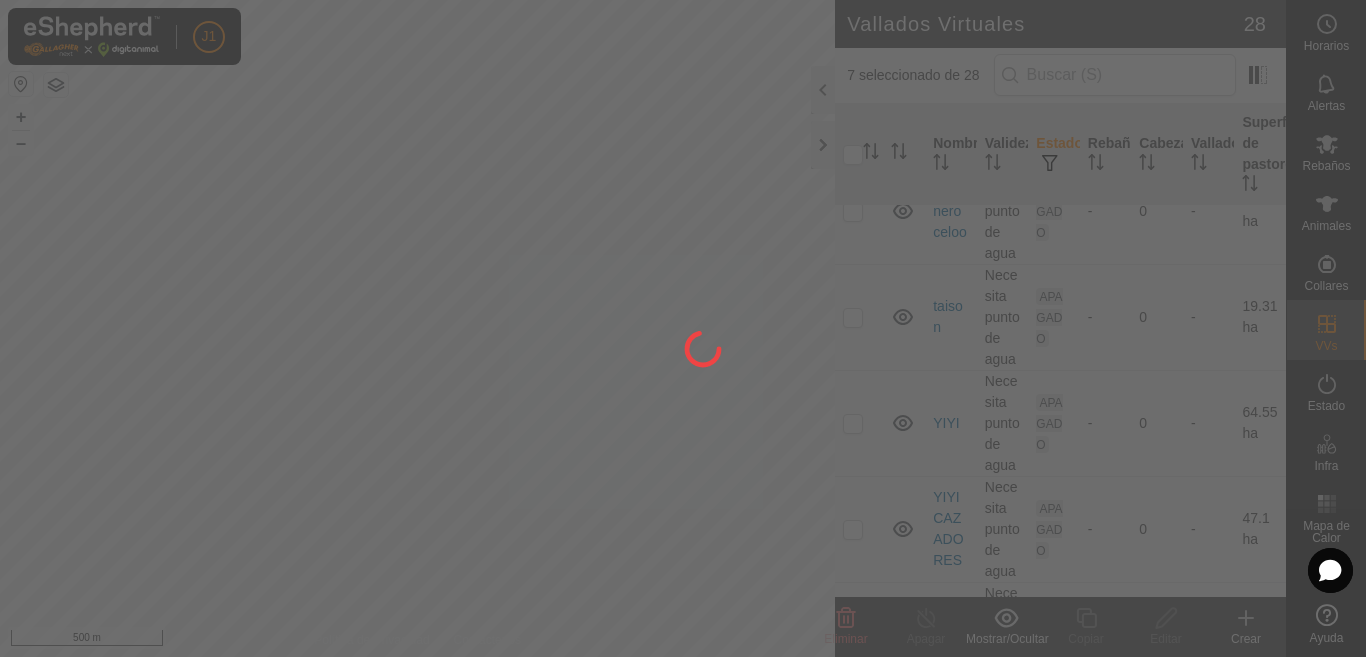 checkbox on "false" 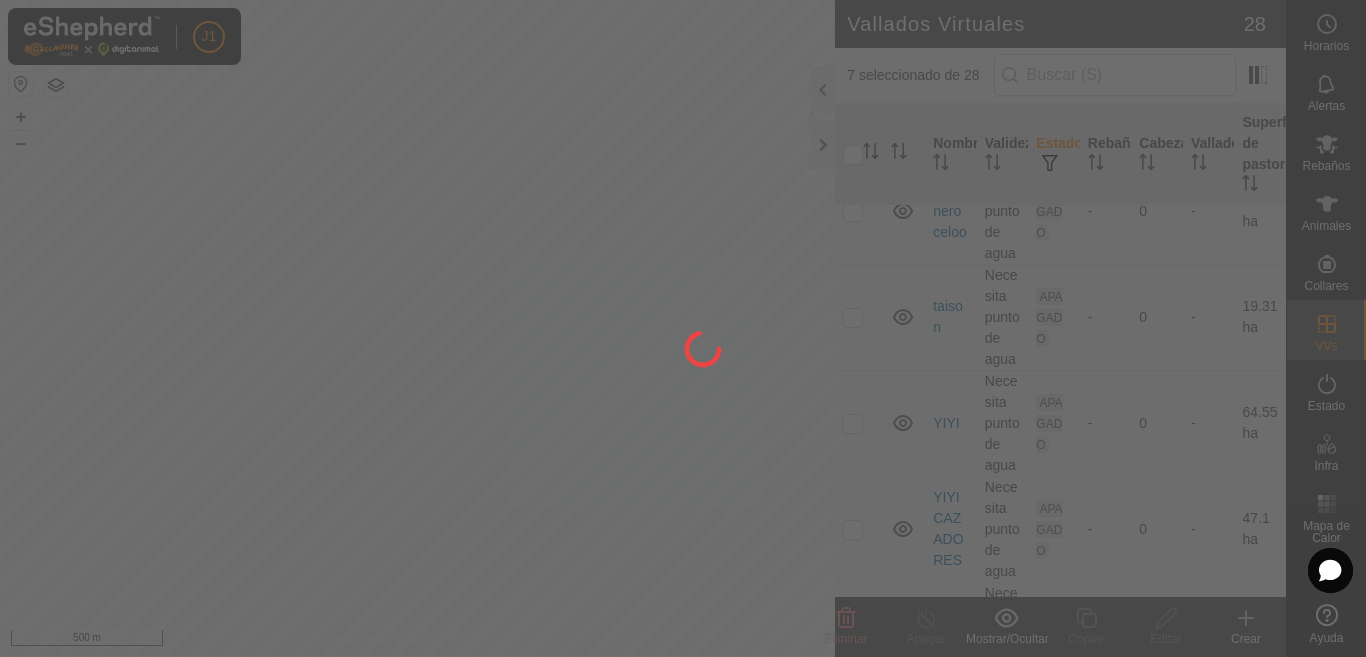 checkbox on "false" 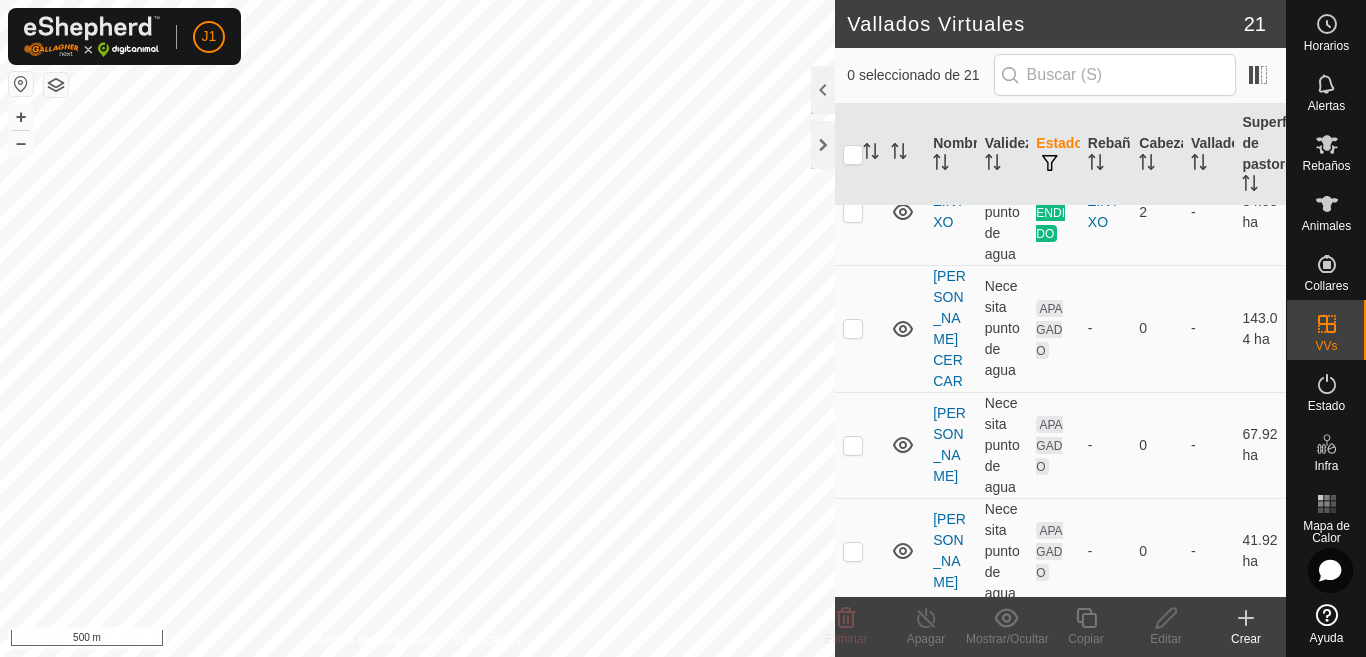 scroll, scrollTop: 1000, scrollLeft: 0, axis: vertical 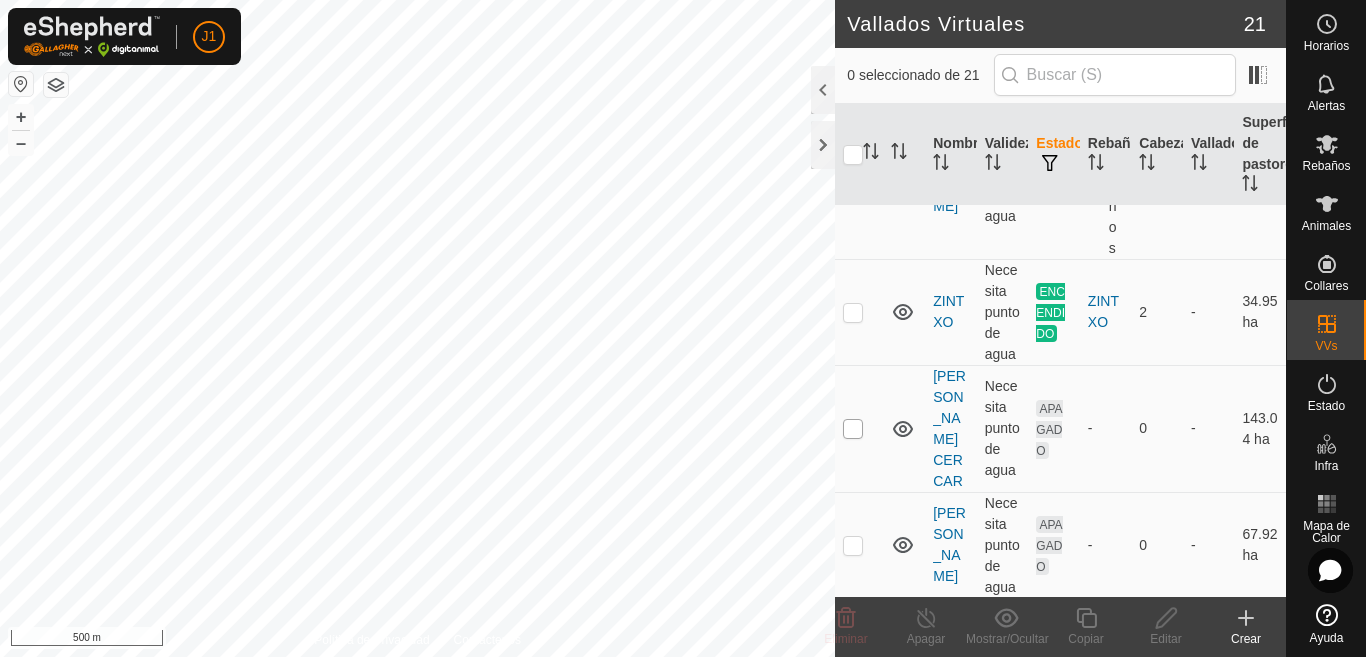 click at bounding box center (853, 429) 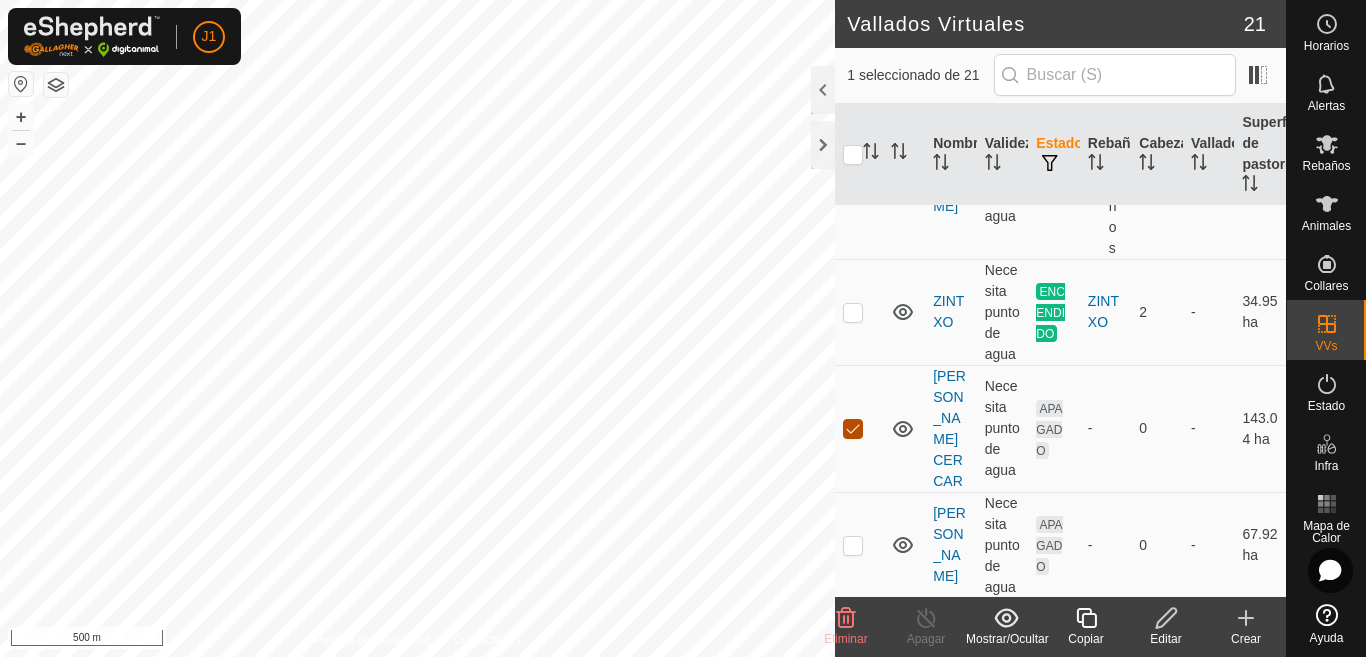 click at bounding box center [853, 429] 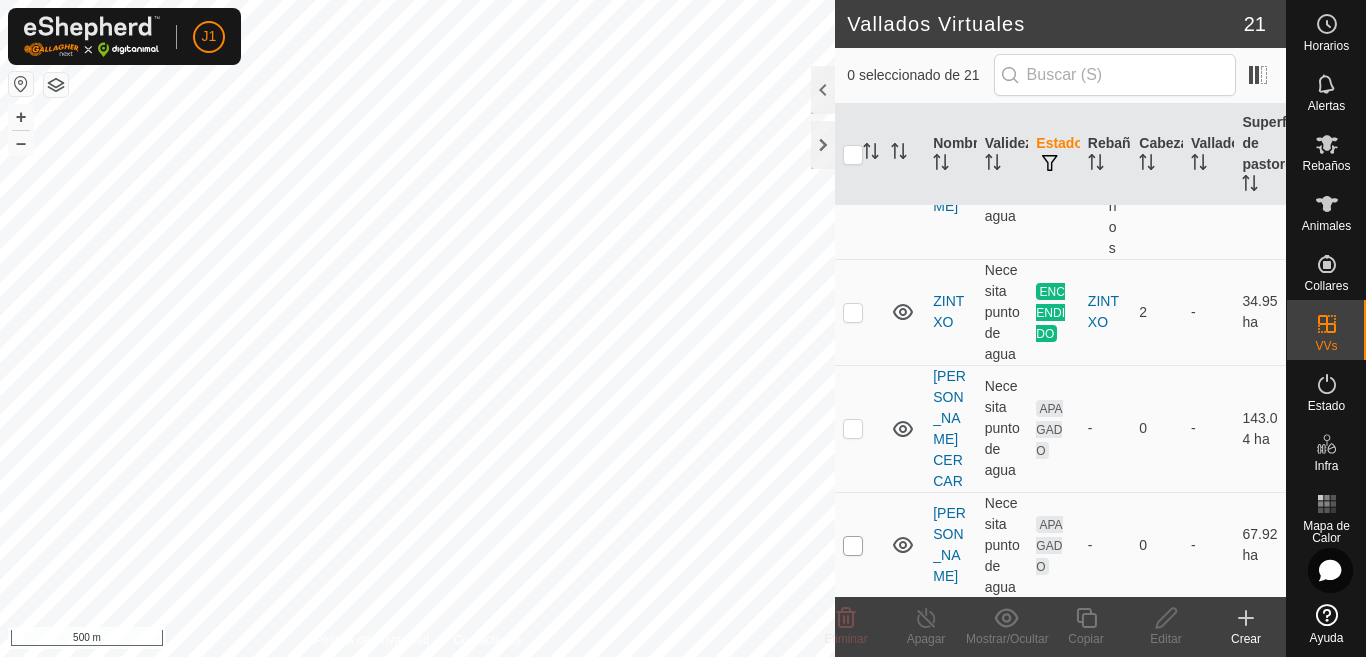 click at bounding box center [853, 546] 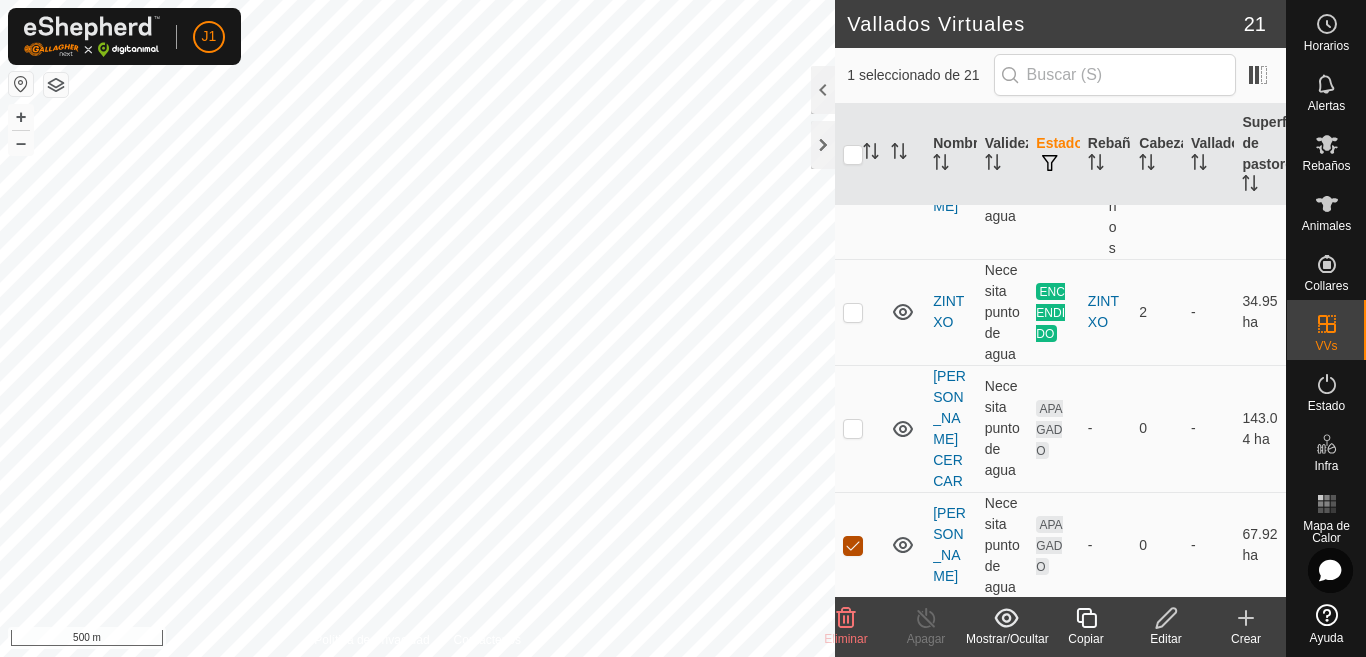 click at bounding box center (853, 546) 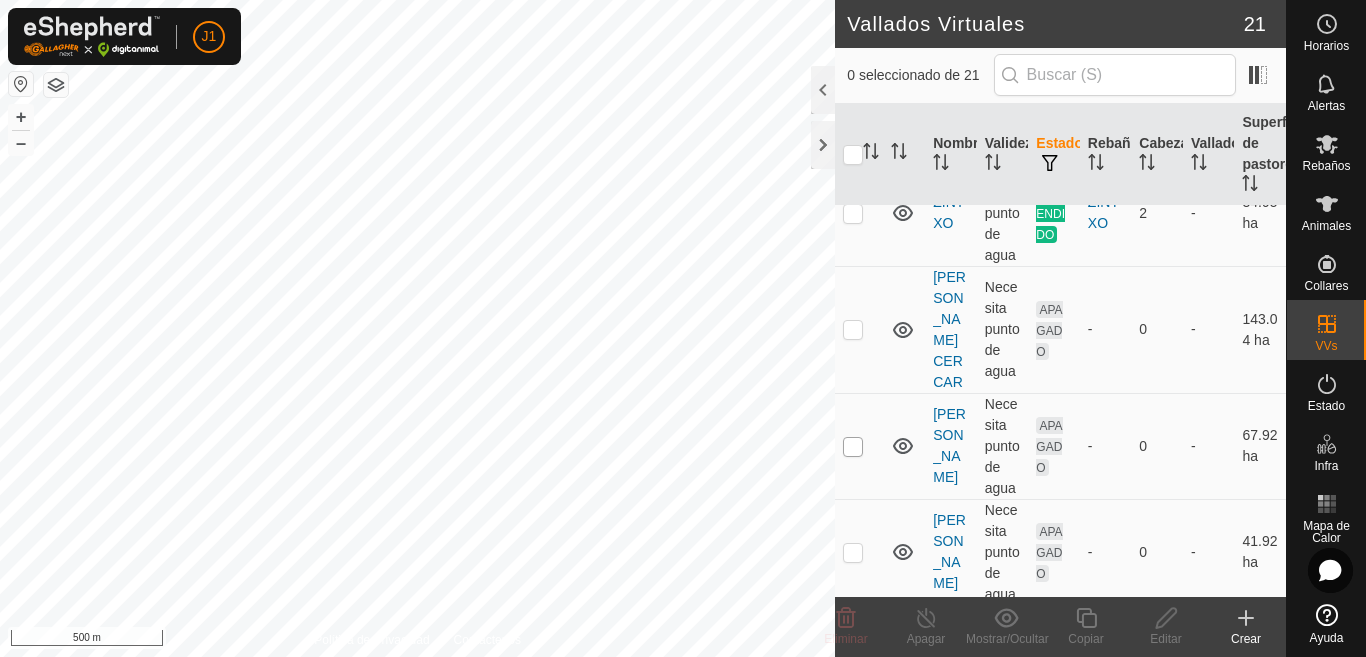 scroll, scrollTop: 1200, scrollLeft: 0, axis: vertical 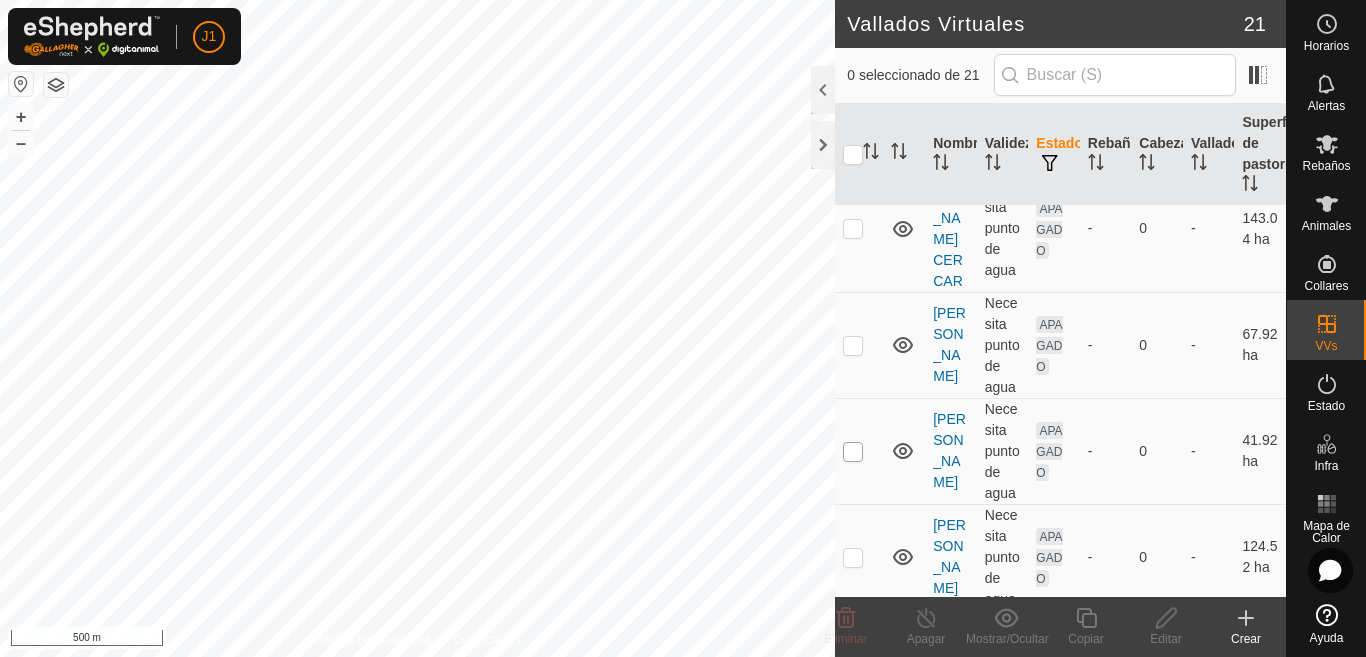 click at bounding box center (853, 452) 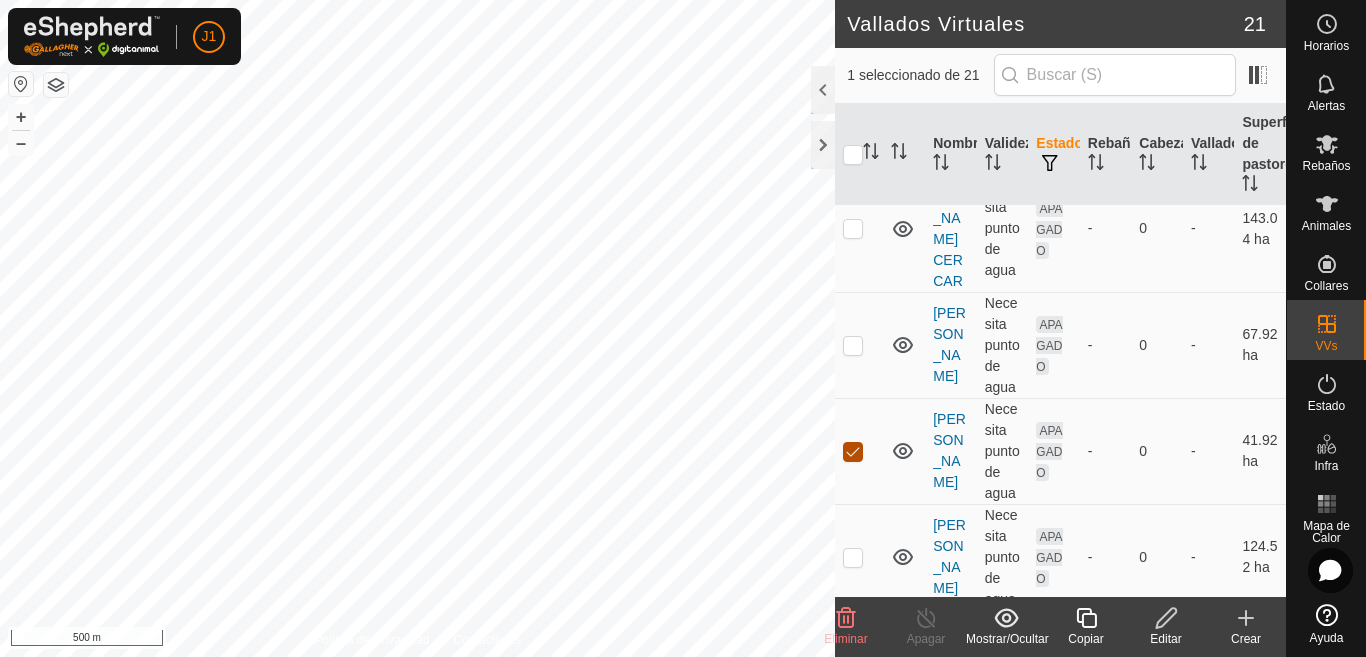 click at bounding box center [853, 452] 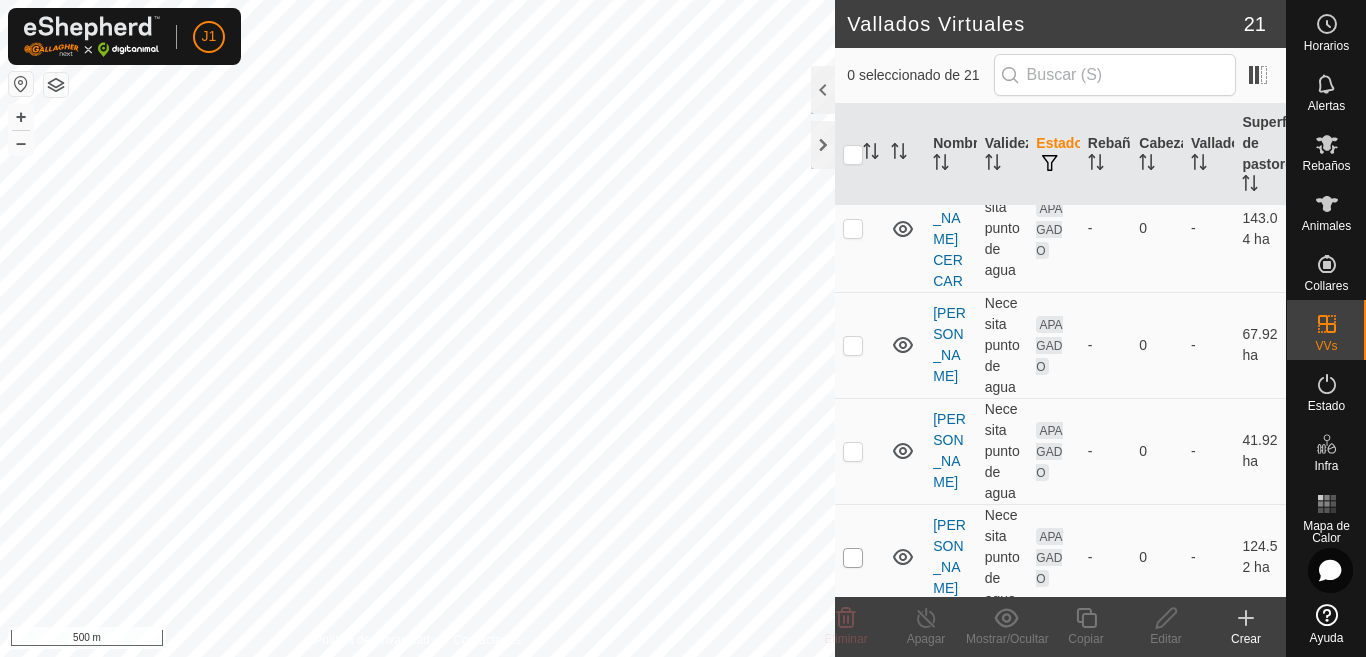 click at bounding box center [853, 558] 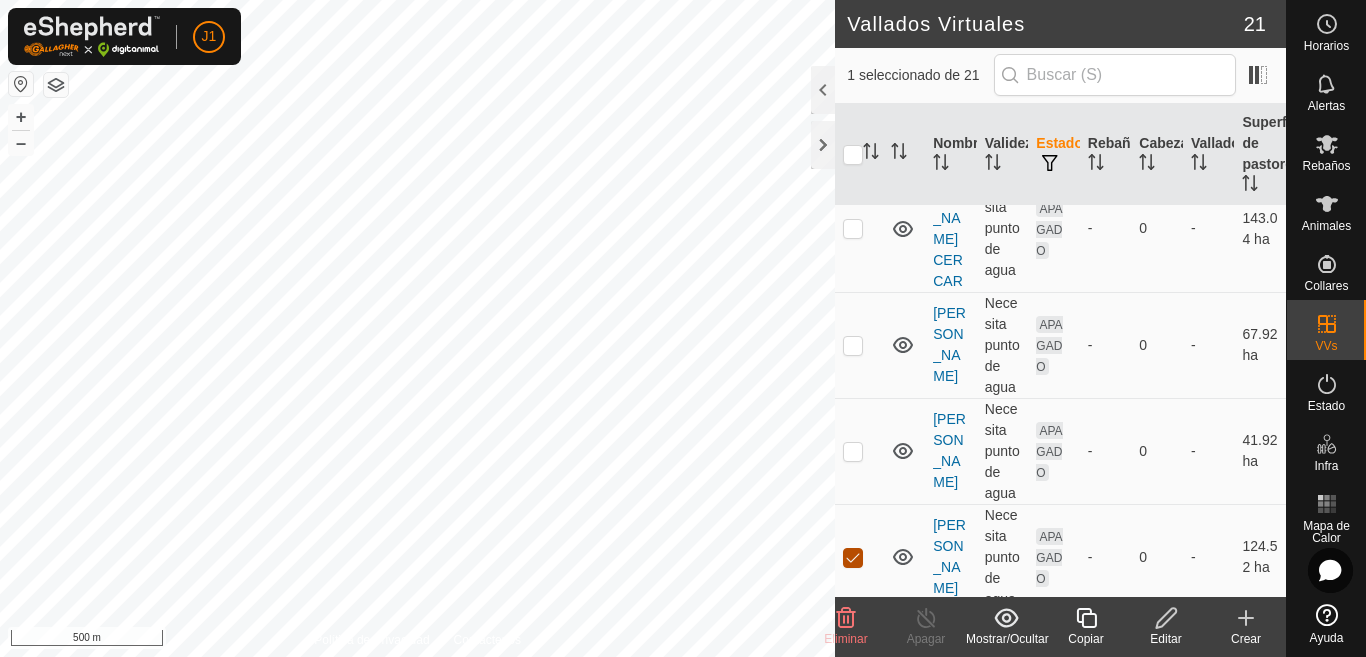 click at bounding box center (853, 558) 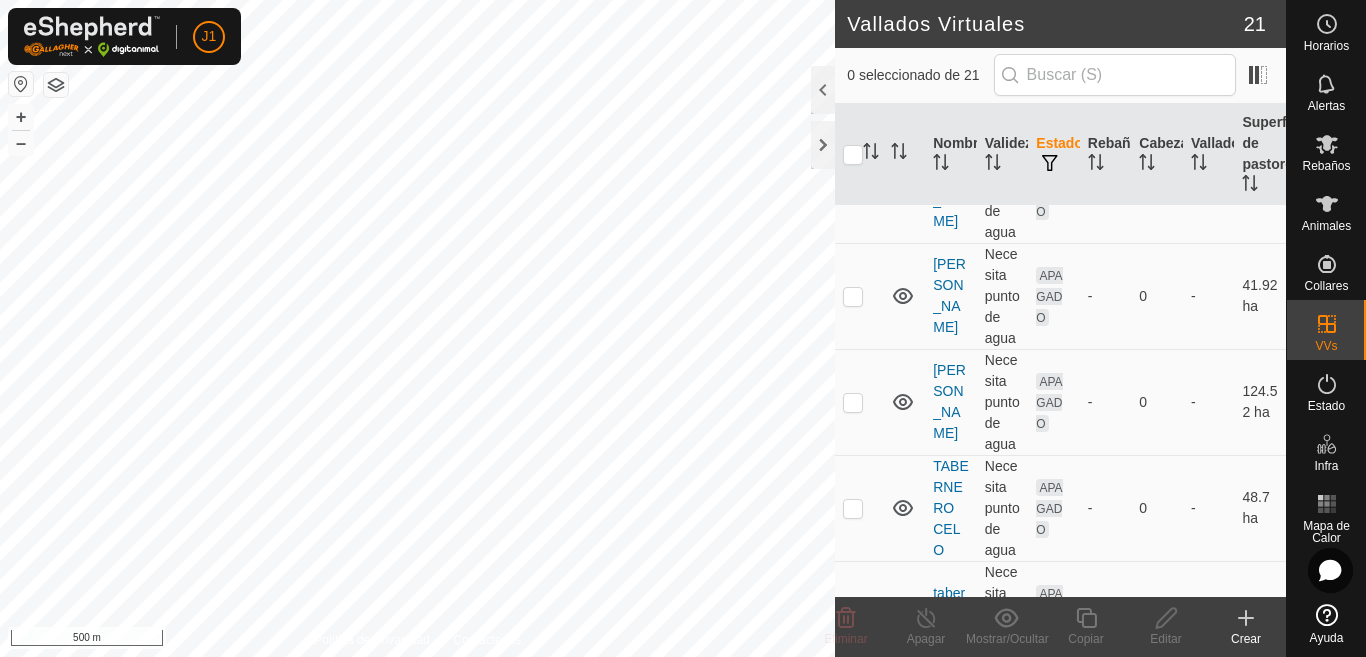 scroll, scrollTop: 1400, scrollLeft: 0, axis: vertical 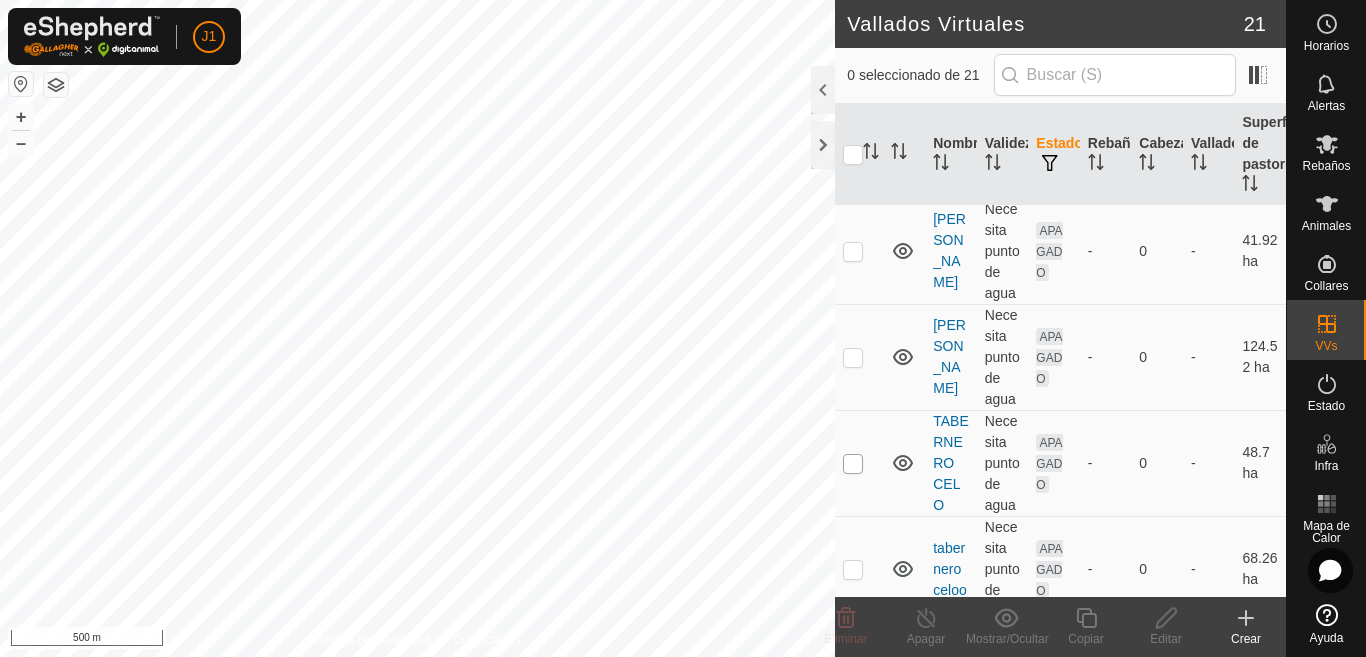 click at bounding box center [853, 464] 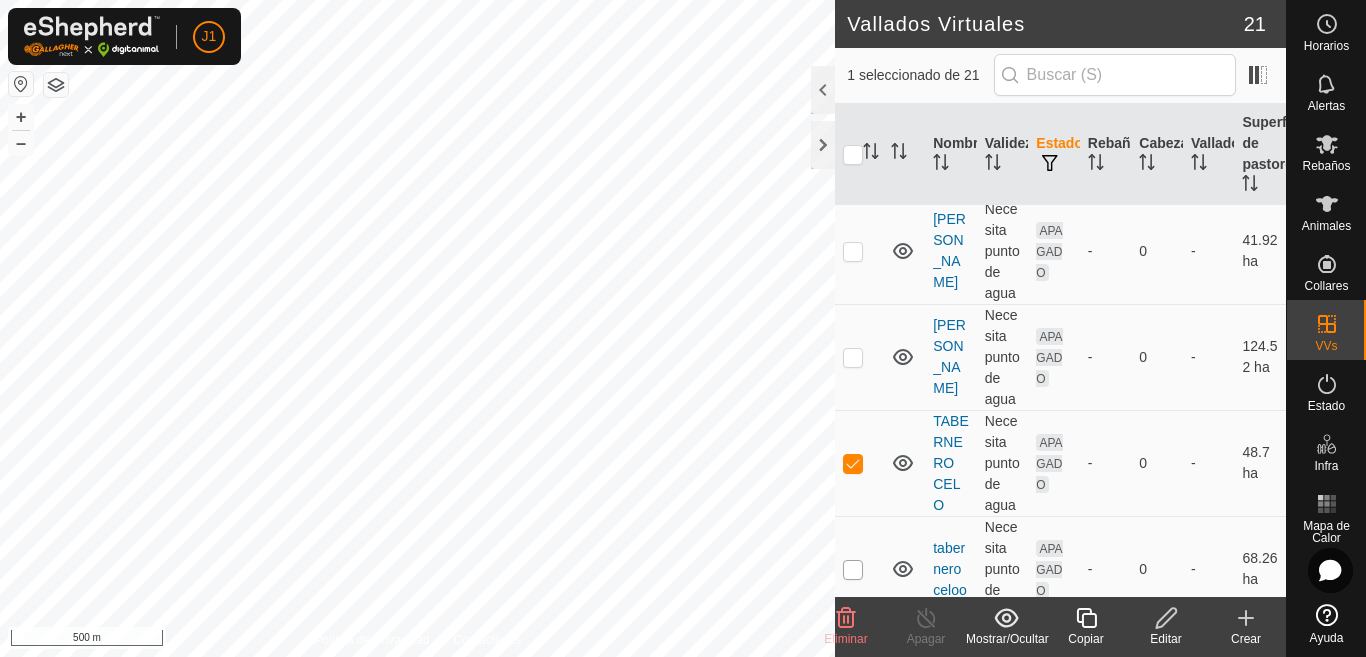 click at bounding box center [853, 570] 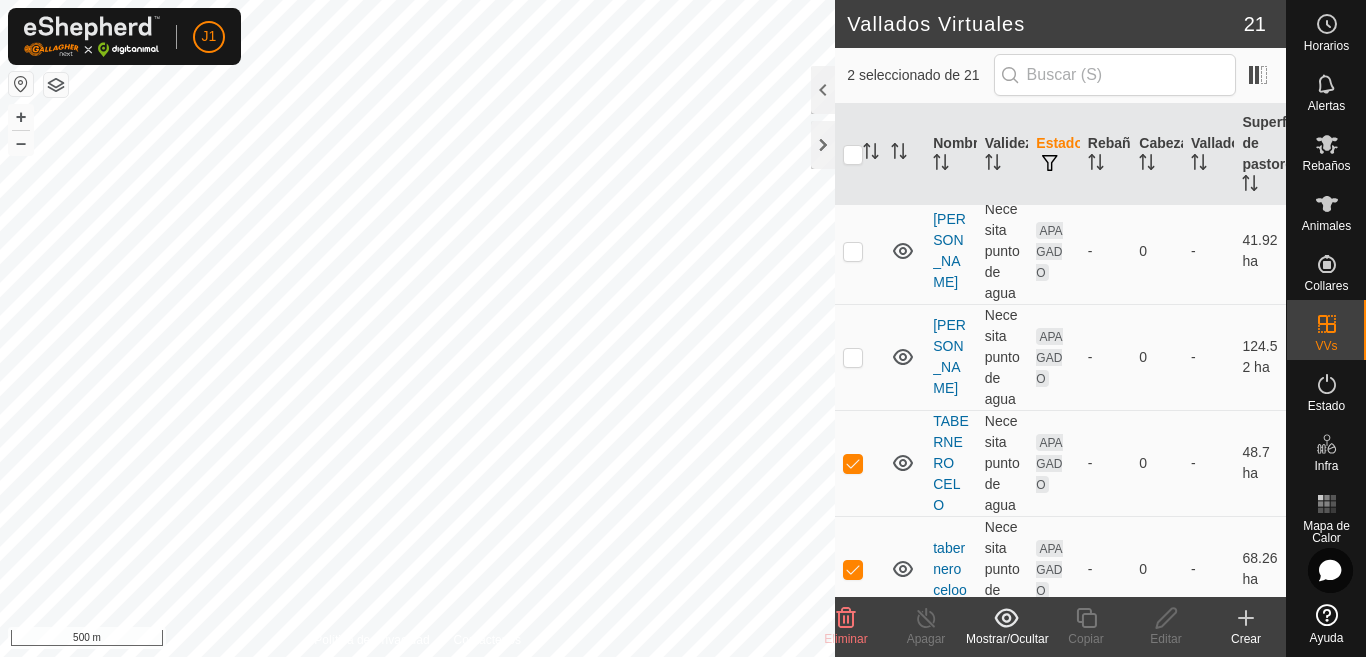 click 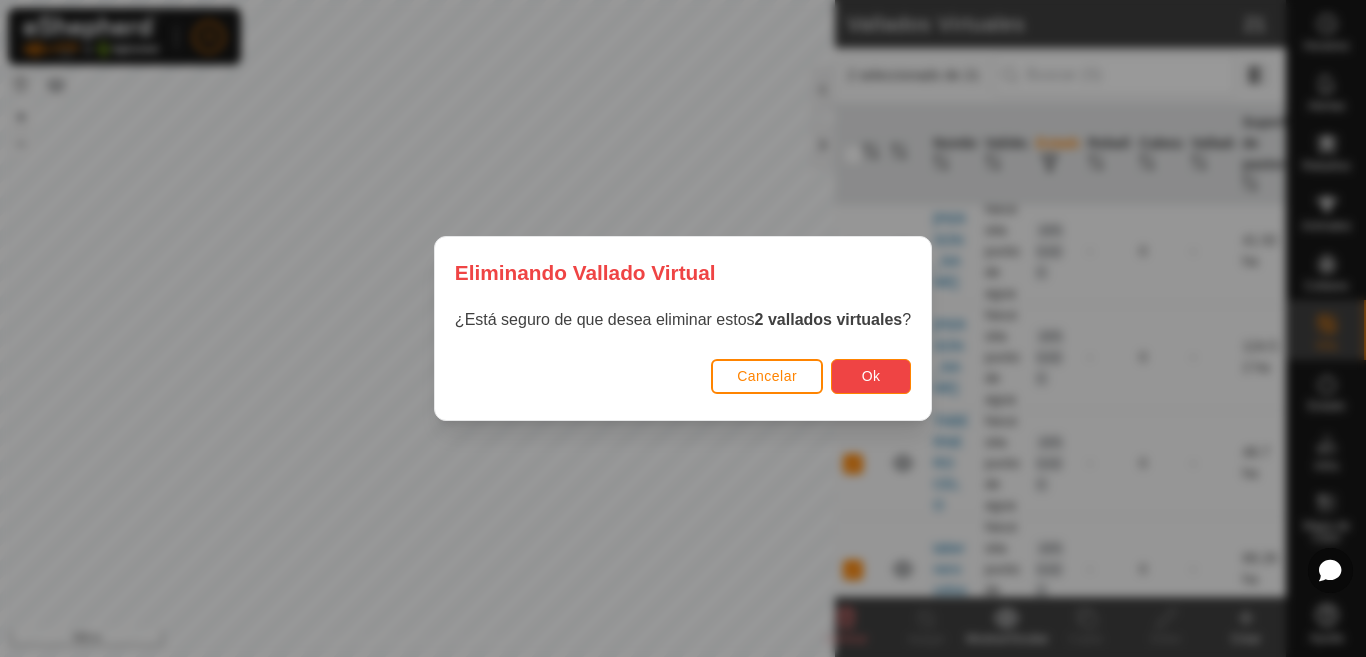 click on "Ok" at bounding box center (871, 376) 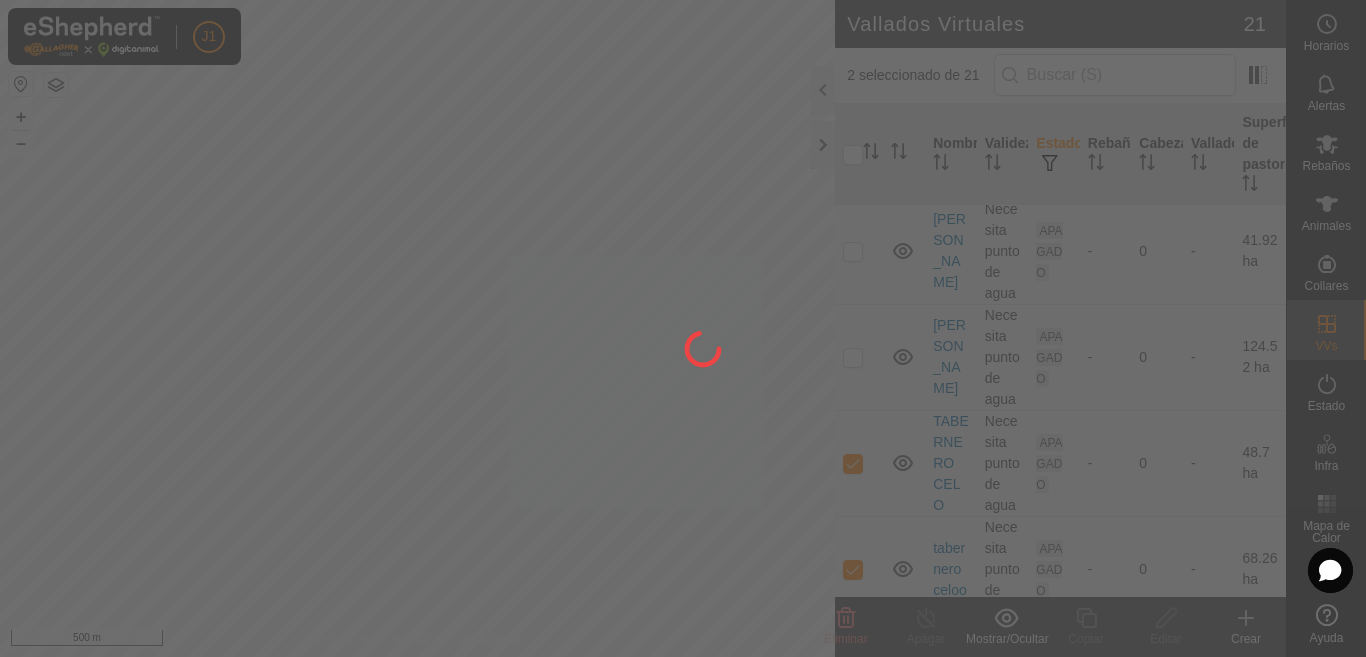 checkbox on "false" 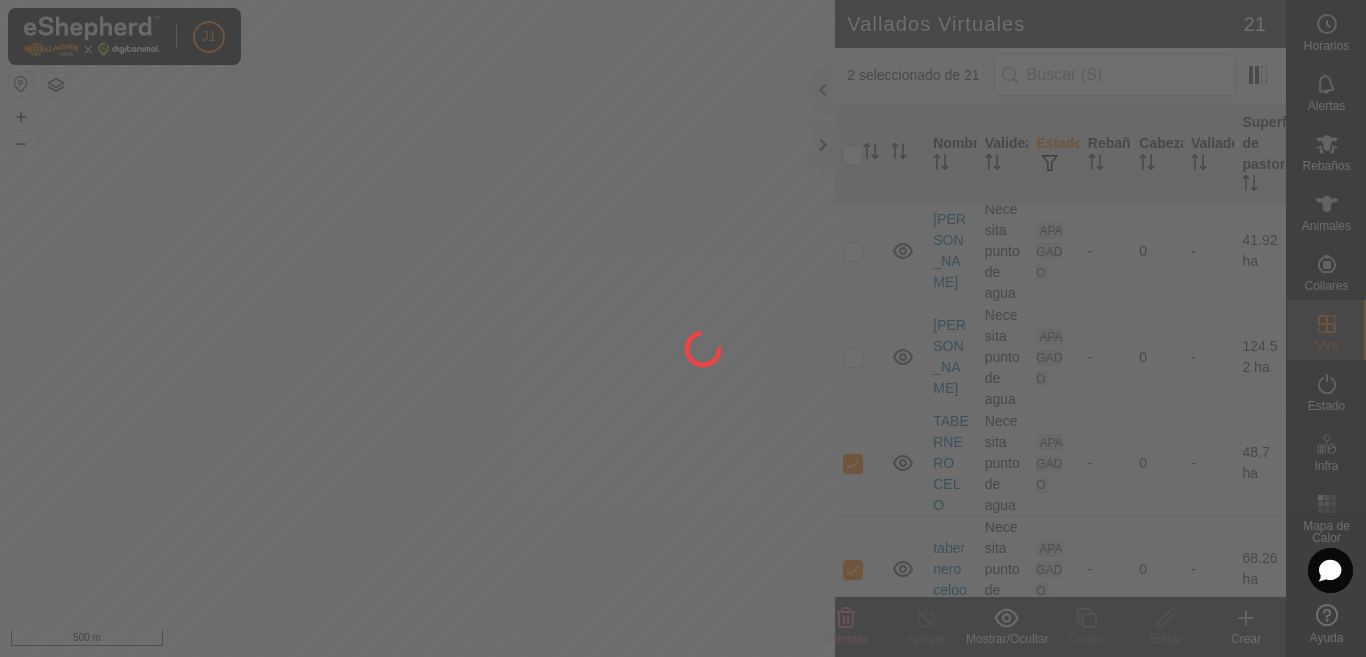 checkbox on "false" 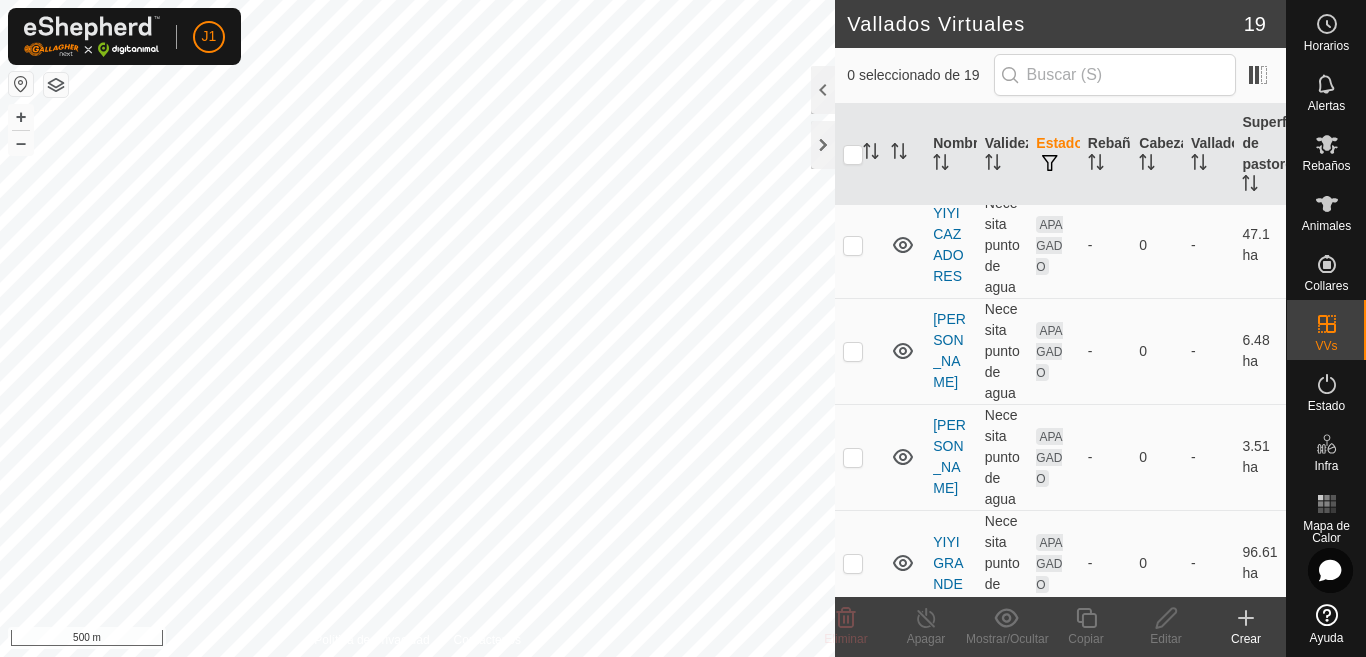 scroll, scrollTop: 1915, scrollLeft: 0, axis: vertical 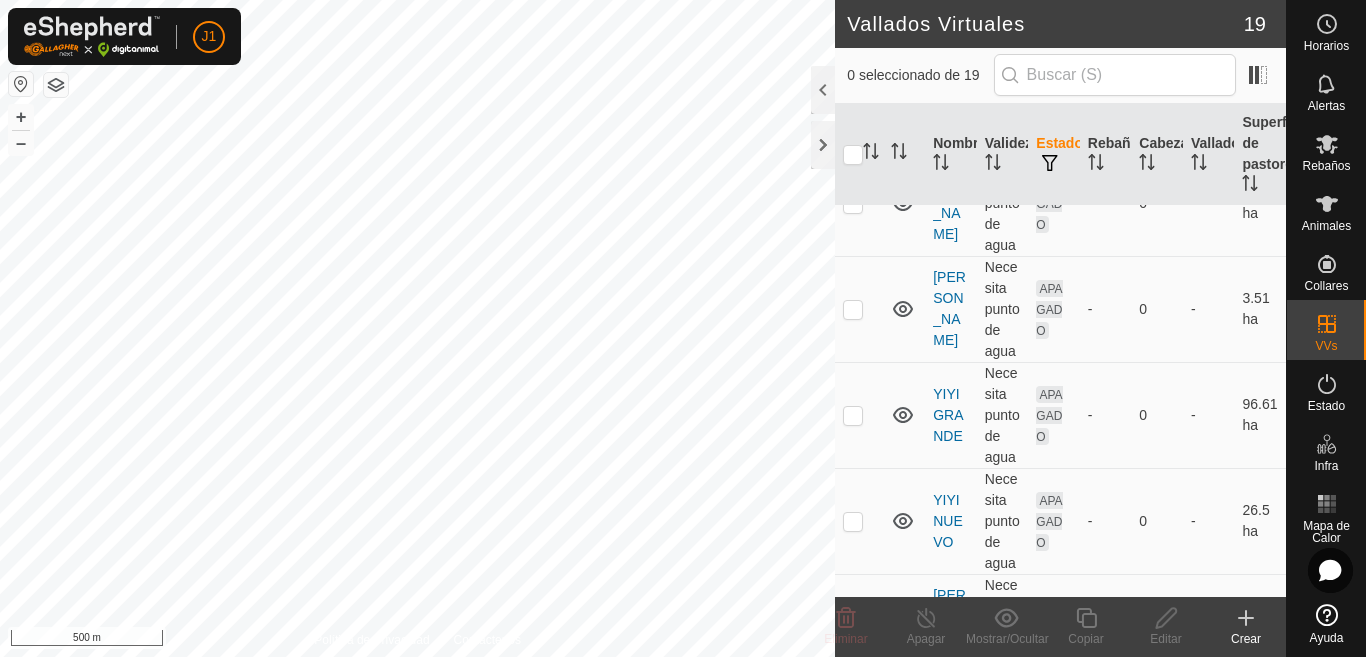 click at bounding box center [853, 628] 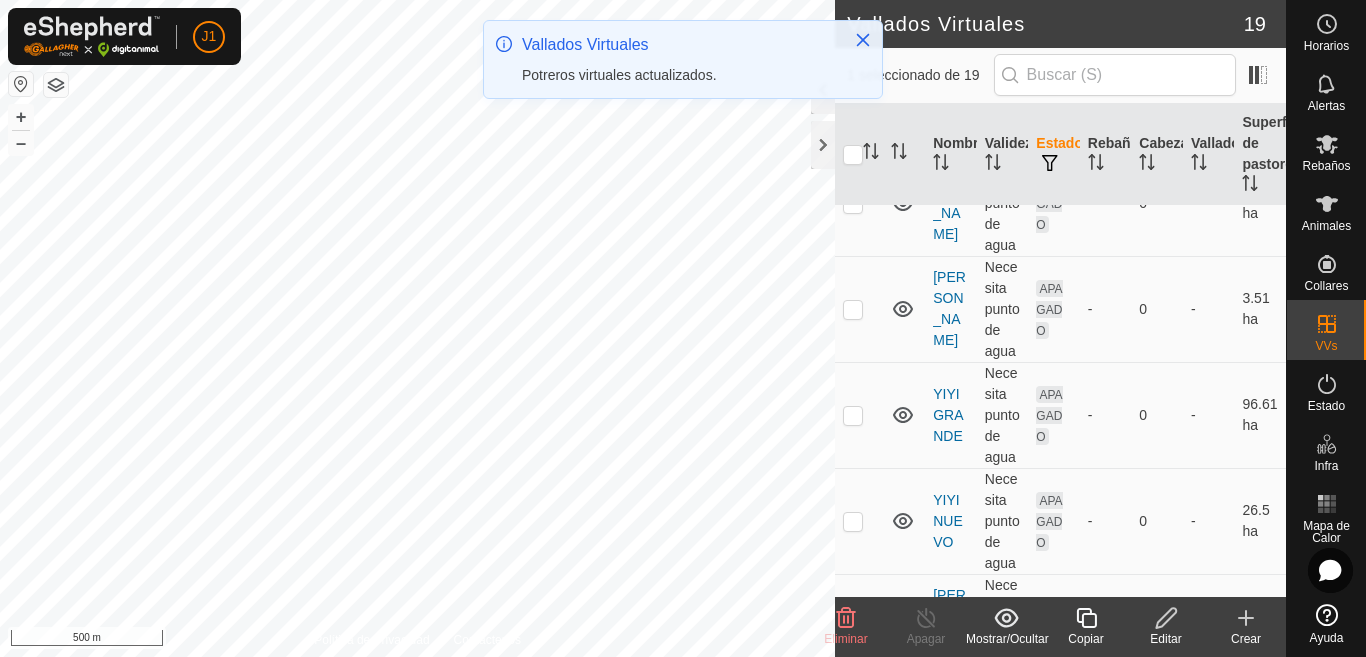 scroll, scrollTop: 0, scrollLeft: 0, axis: both 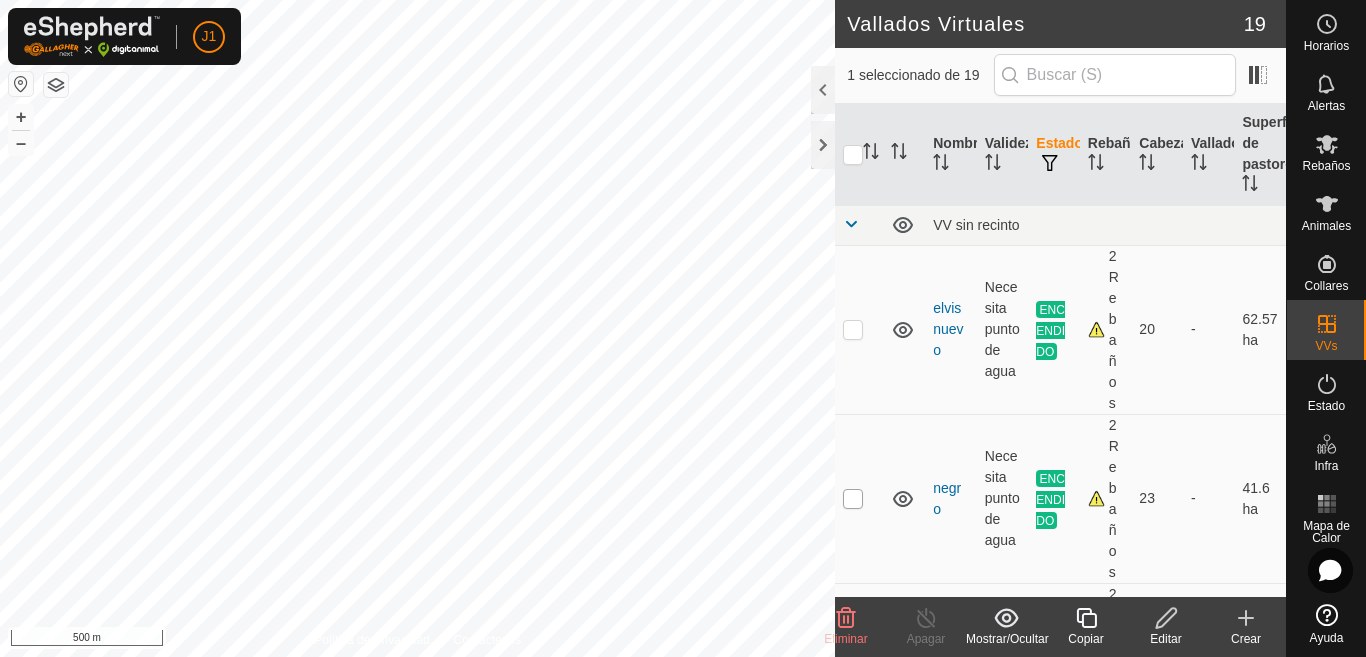 click at bounding box center (853, 499) 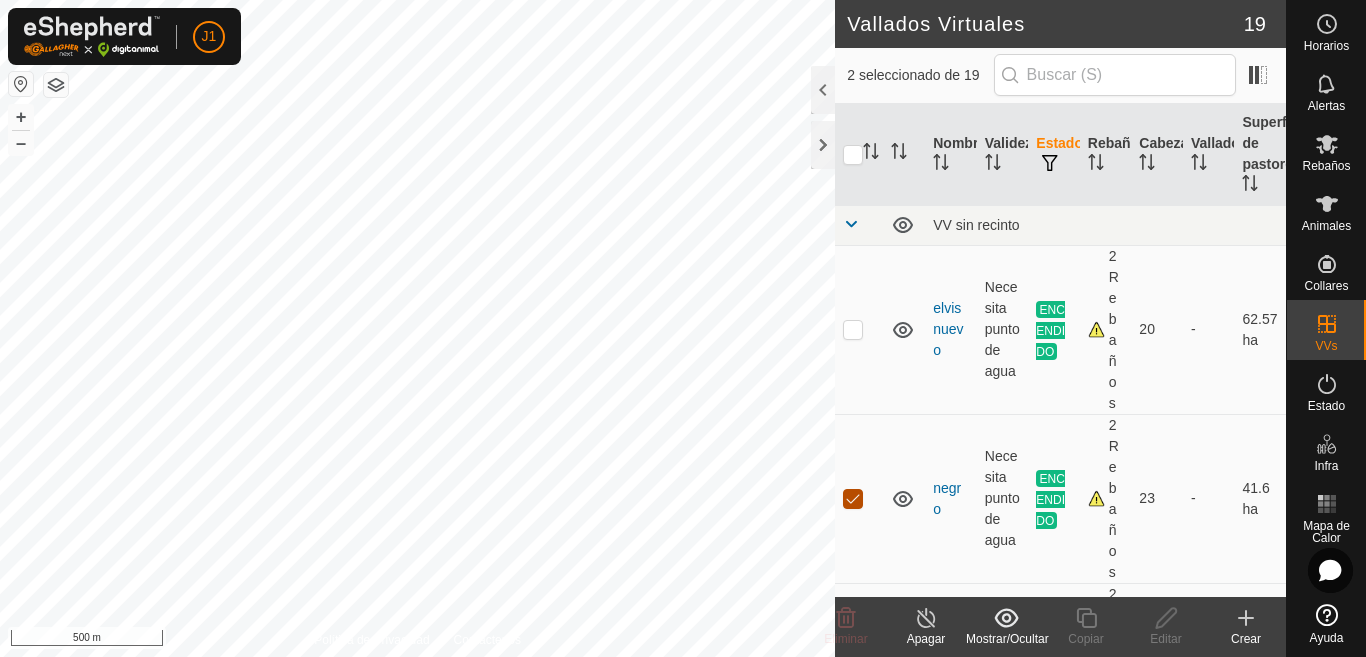 click at bounding box center [853, 499] 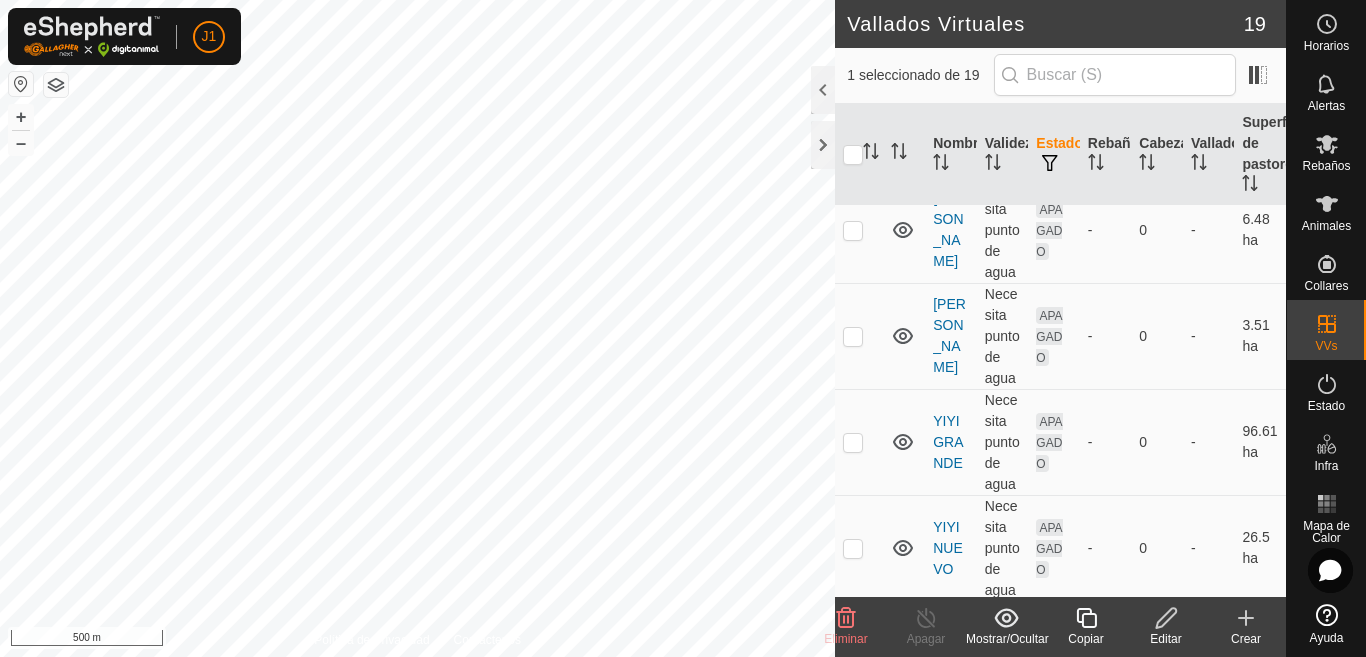 scroll, scrollTop: 1915, scrollLeft: 0, axis: vertical 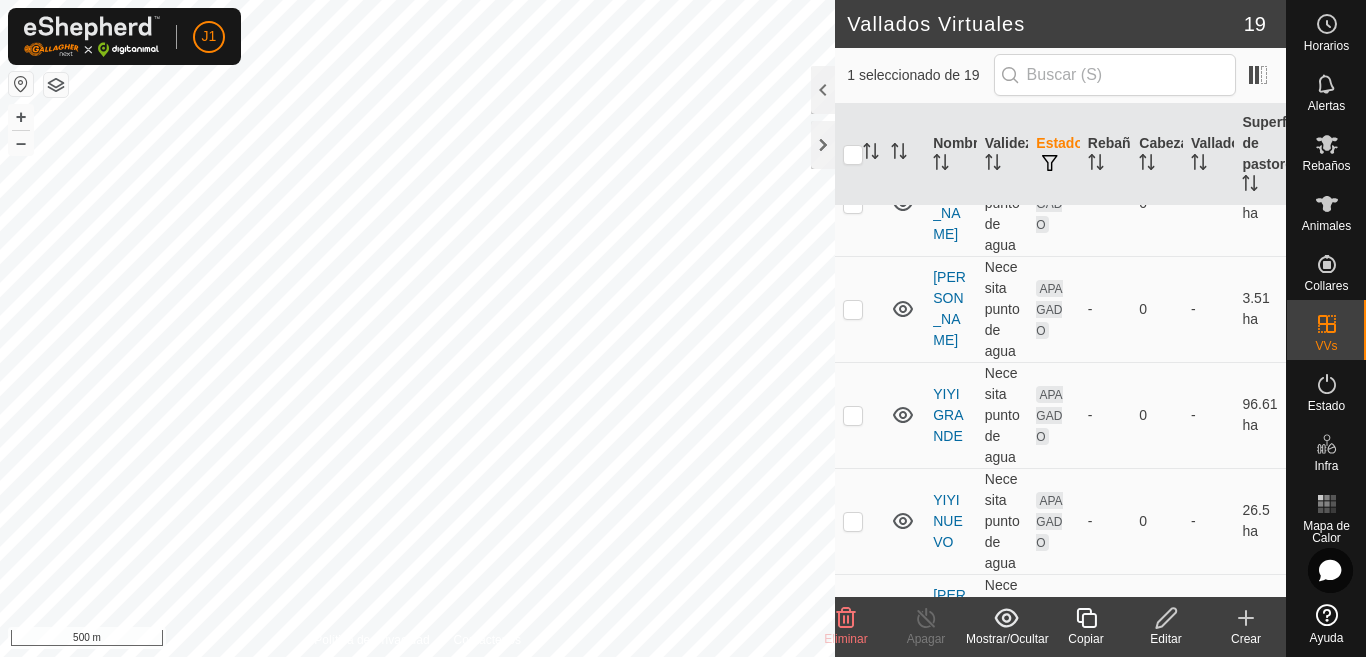 click at bounding box center [853, 628] 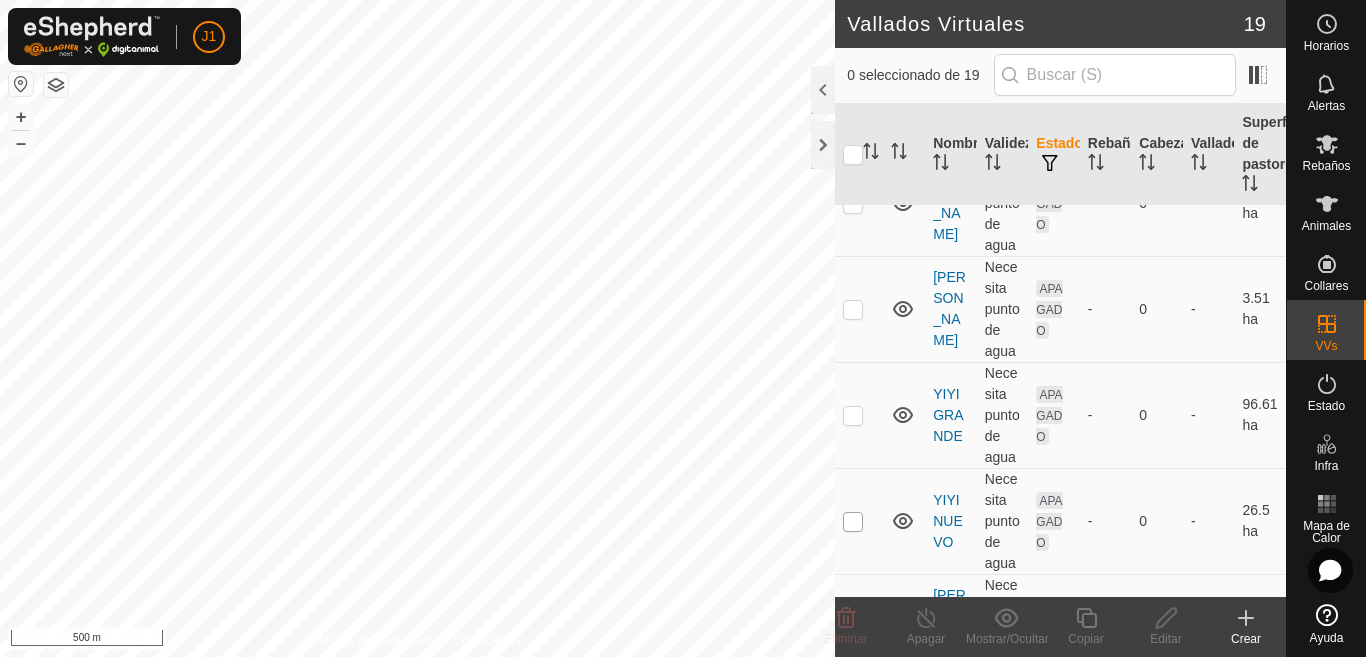click at bounding box center (853, 522) 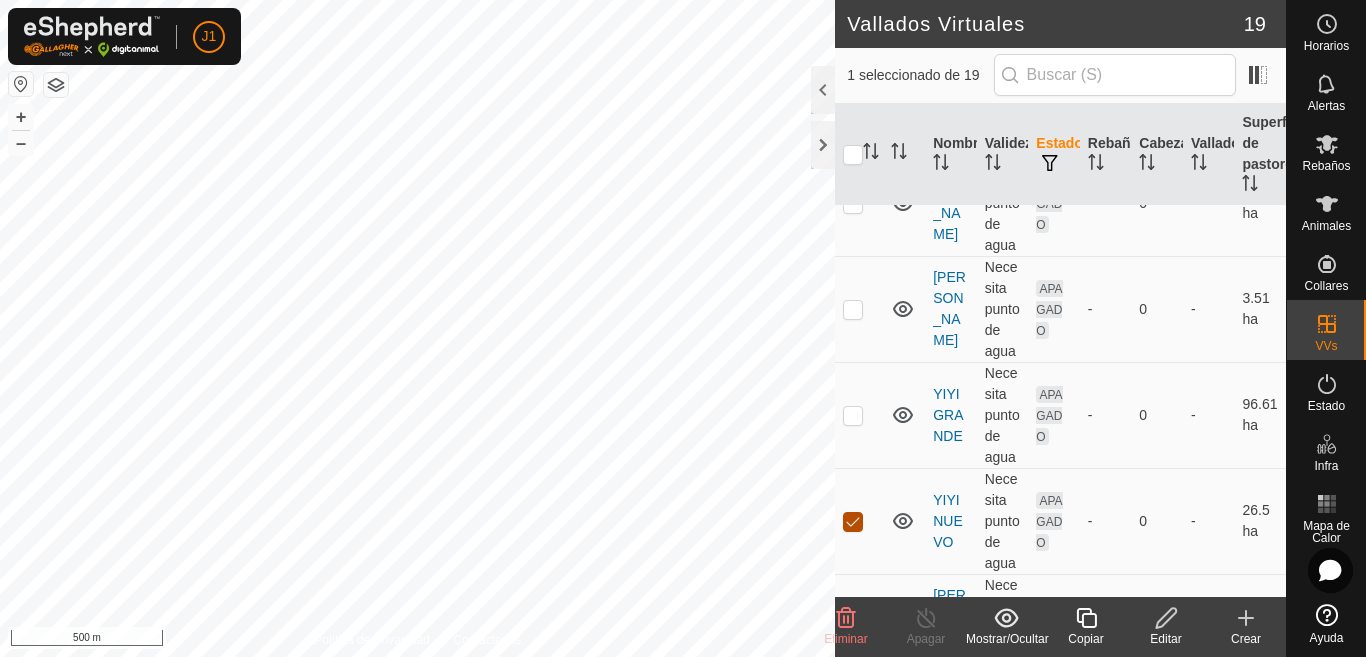click at bounding box center (853, 522) 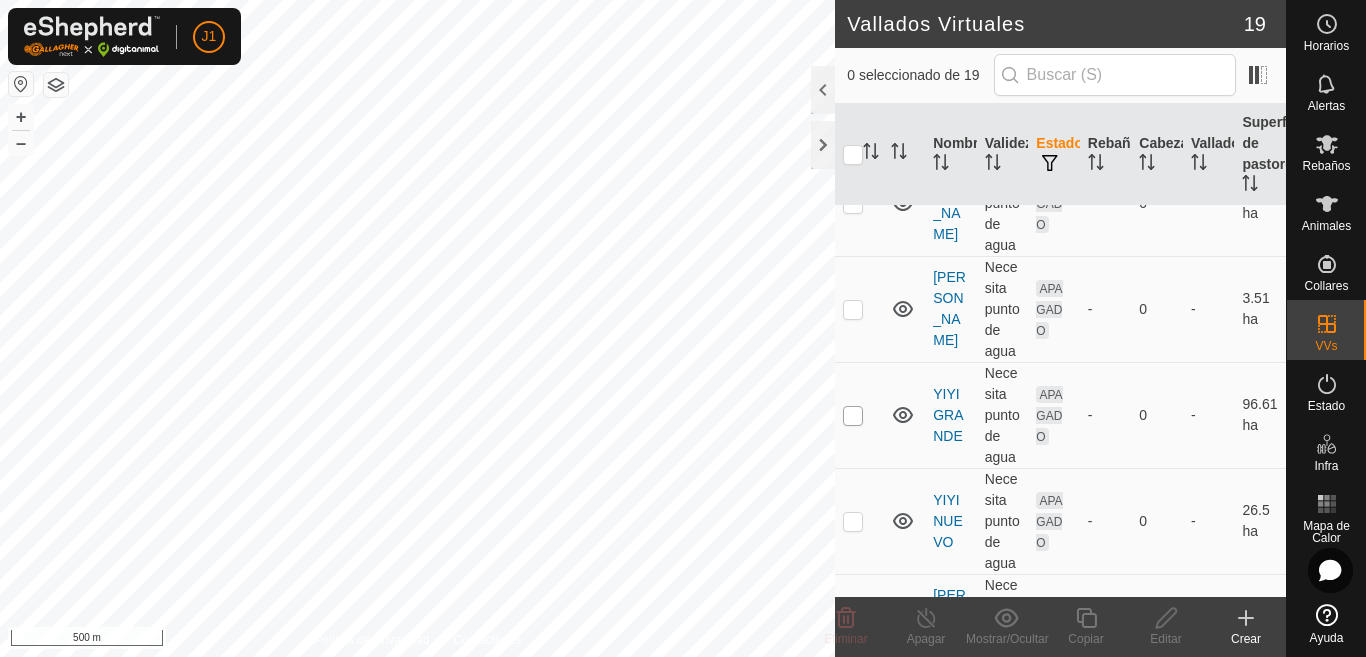 click at bounding box center [853, 416] 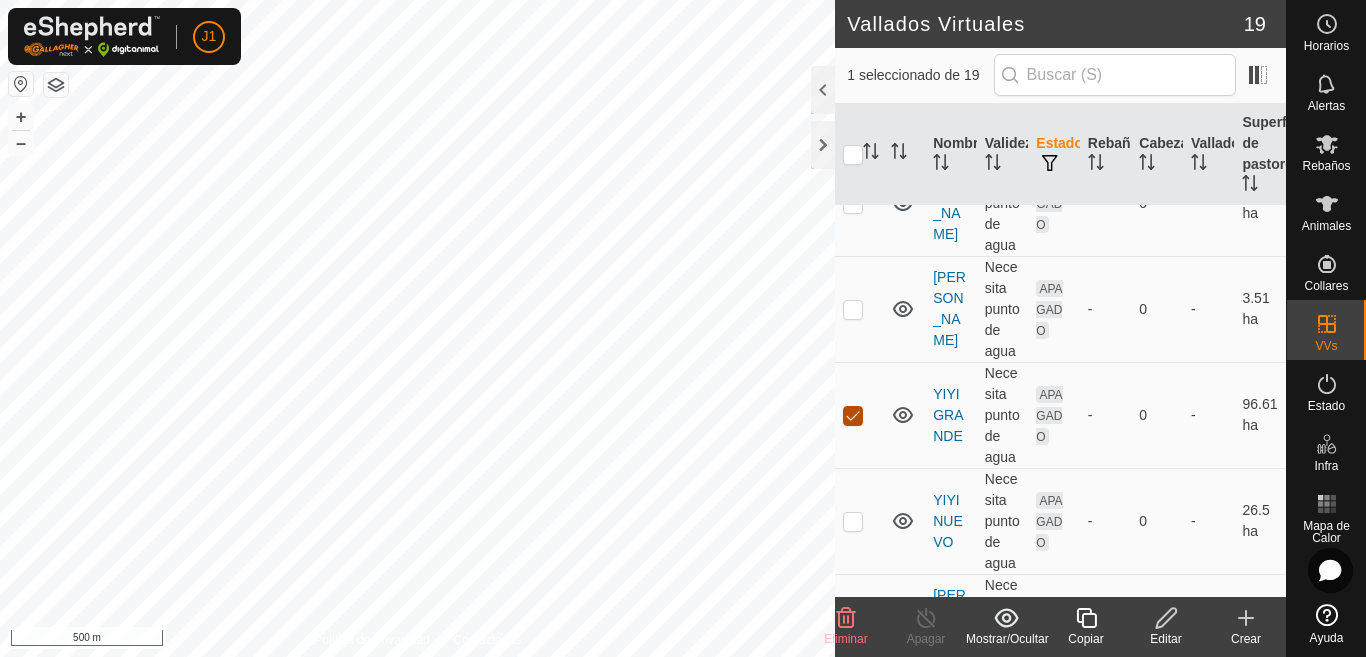 click at bounding box center (853, 416) 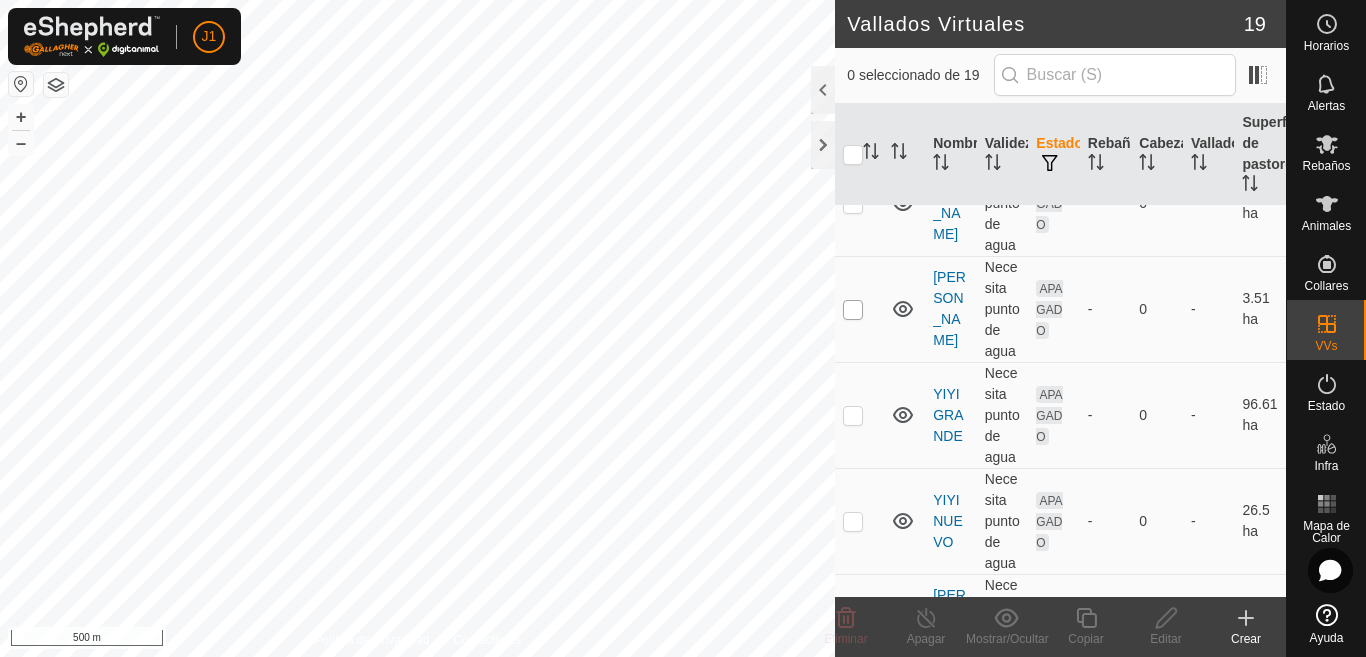 click at bounding box center (853, 310) 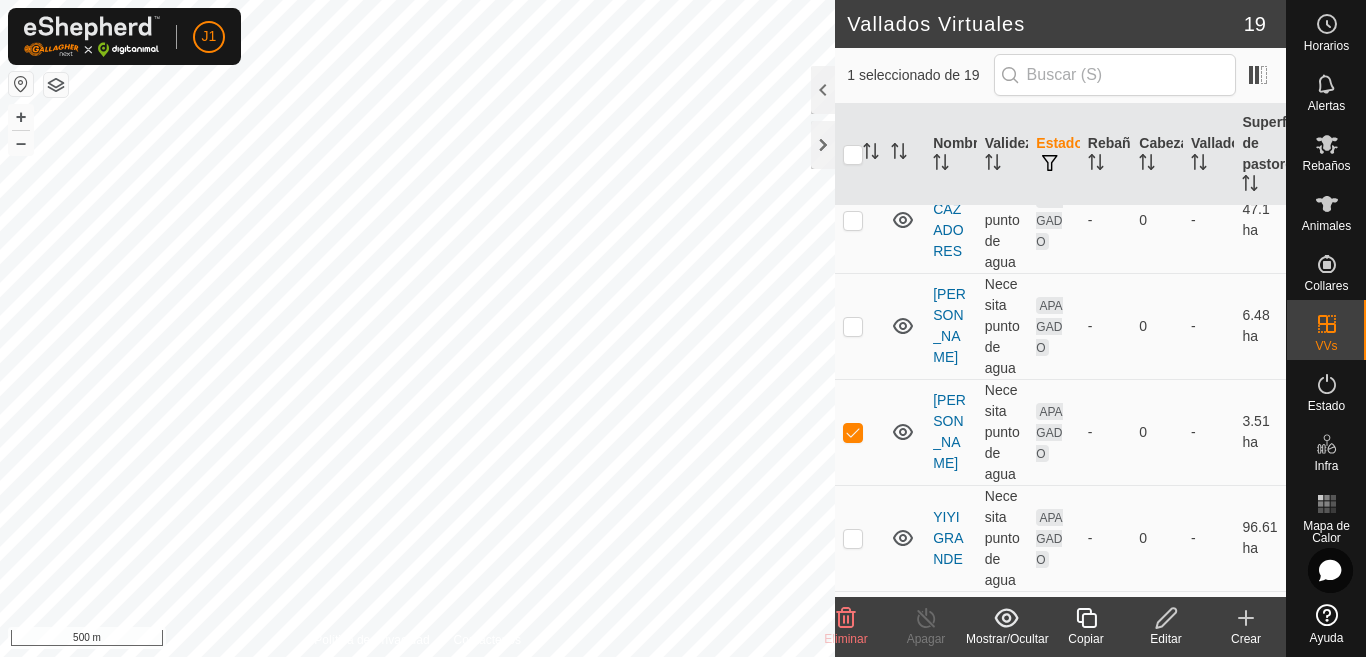 scroll, scrollTop: 1715, scrollLeft: 0, axis: vertical 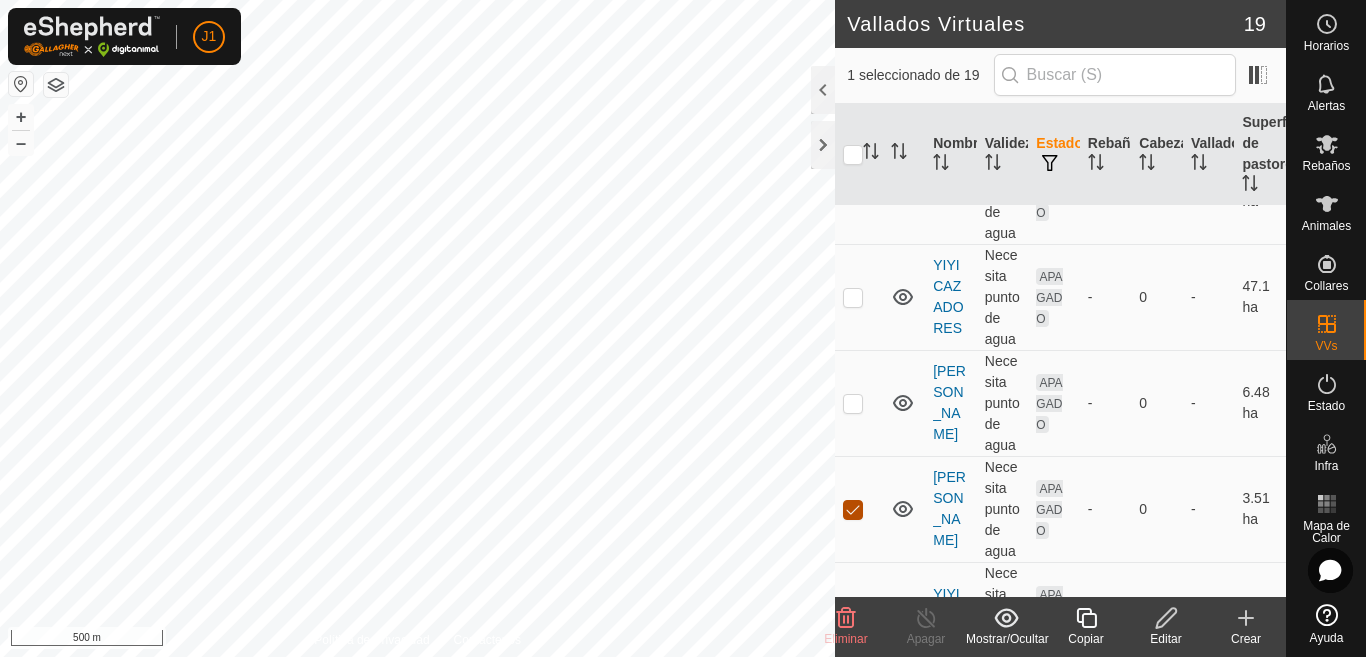 click at bounding box center (853, 510) 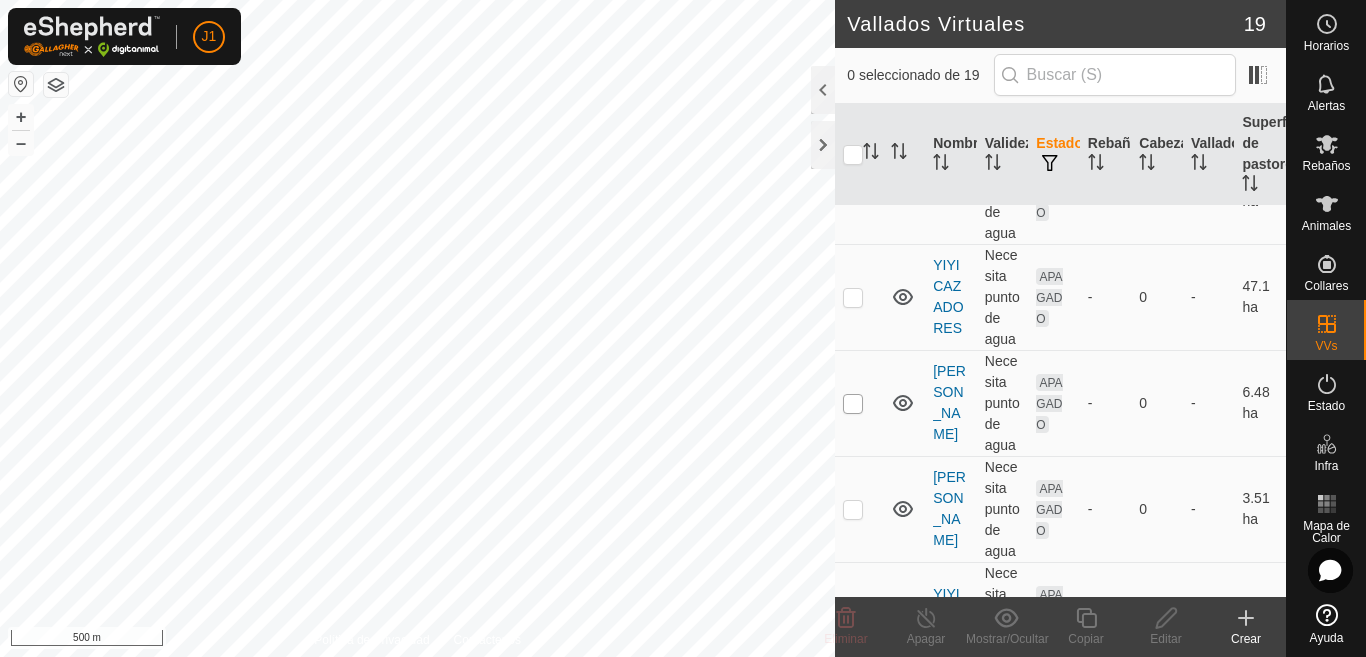 click at bounding box center [853, 404] 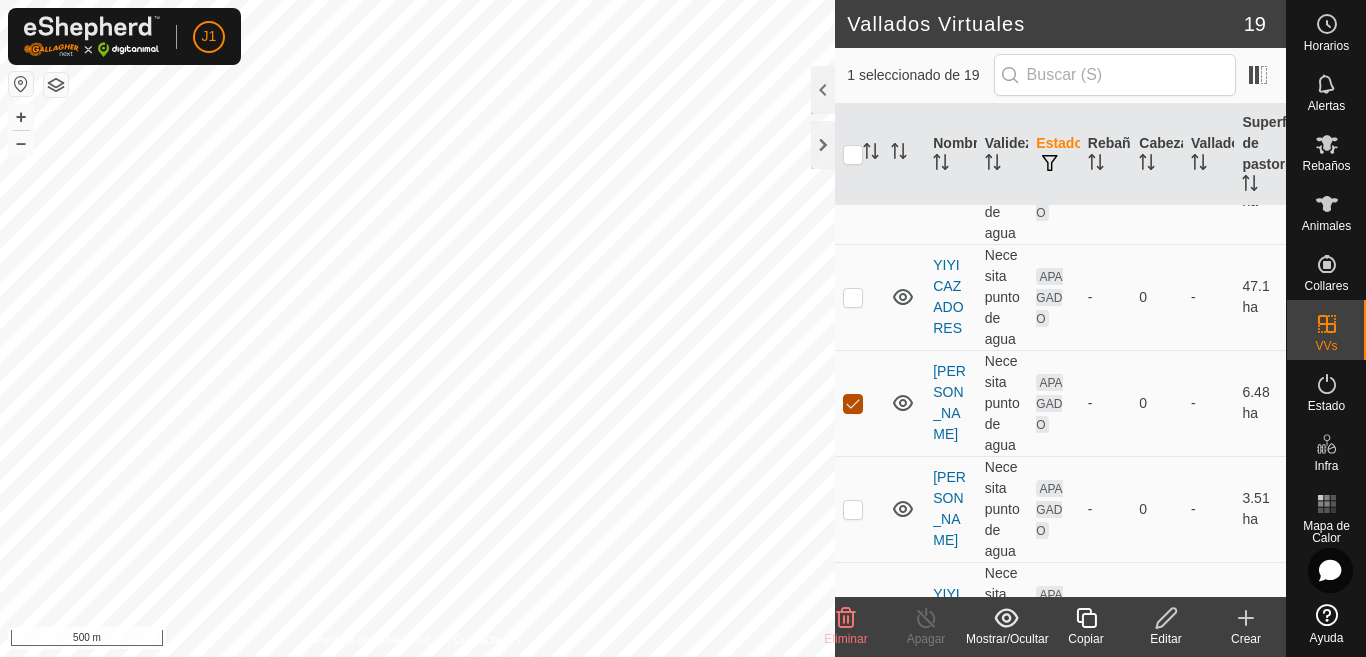 click at bounding box center [853, 404] 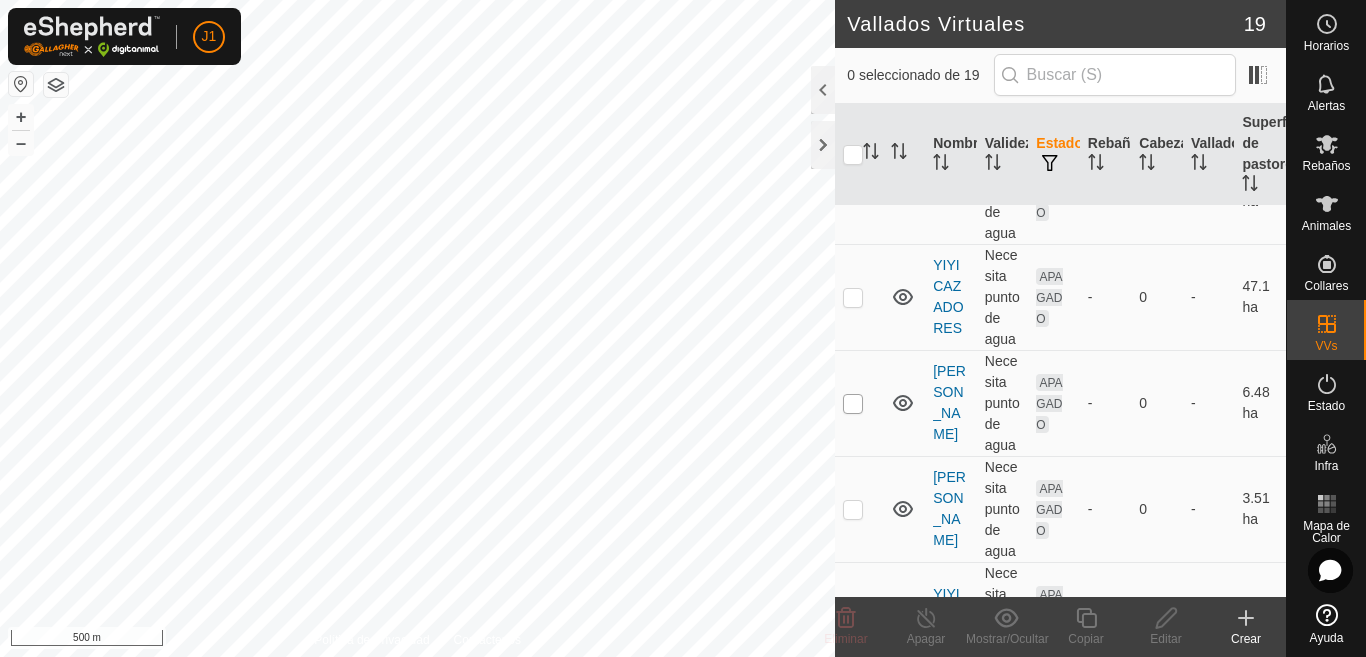 scroll, scrollTop: 1615, scrollLeft: 0, axis: vertical 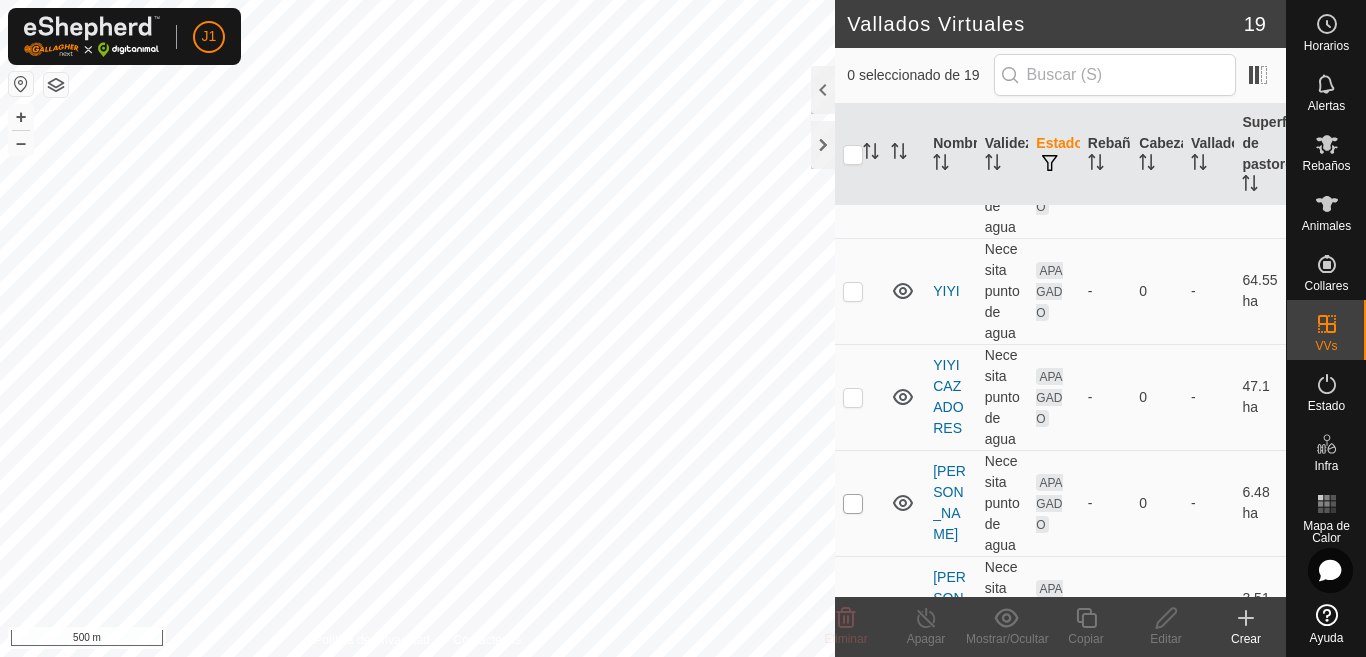 click at bounding box center [853, 398] 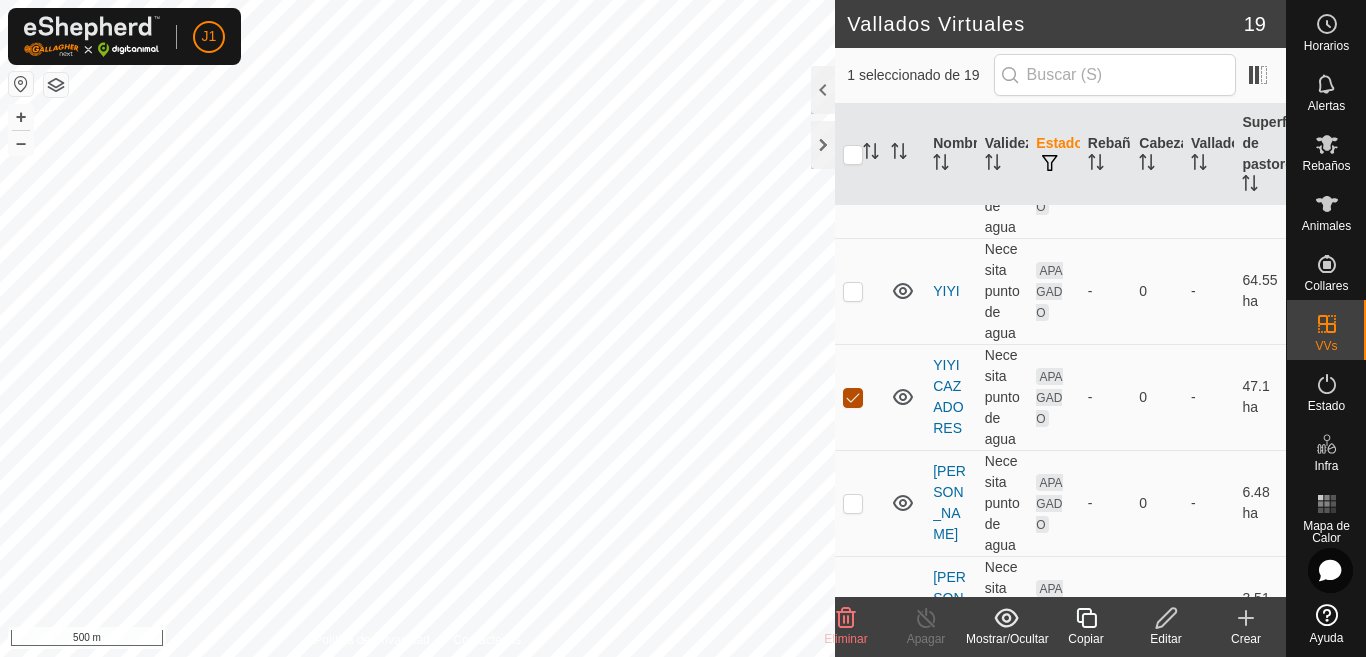 scroll, scrollTop: 1515, scrollLeft: 0, axis: vertical 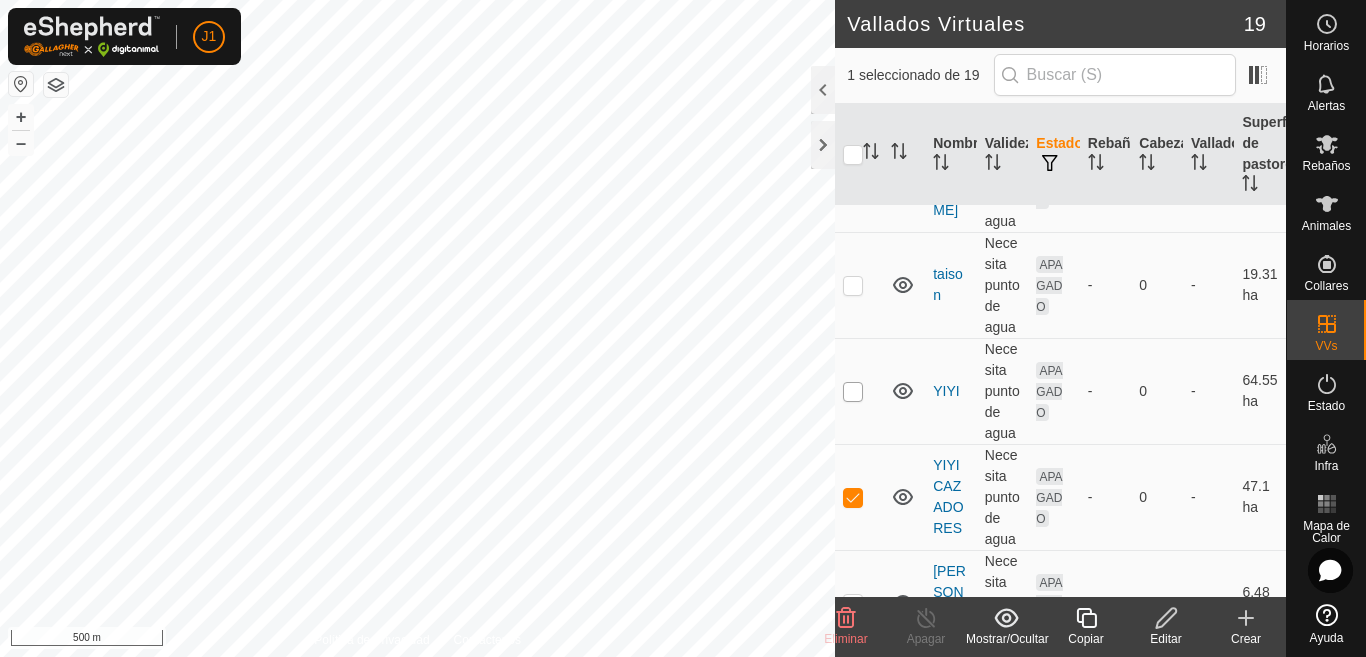 click at bounding box center [853, 392] 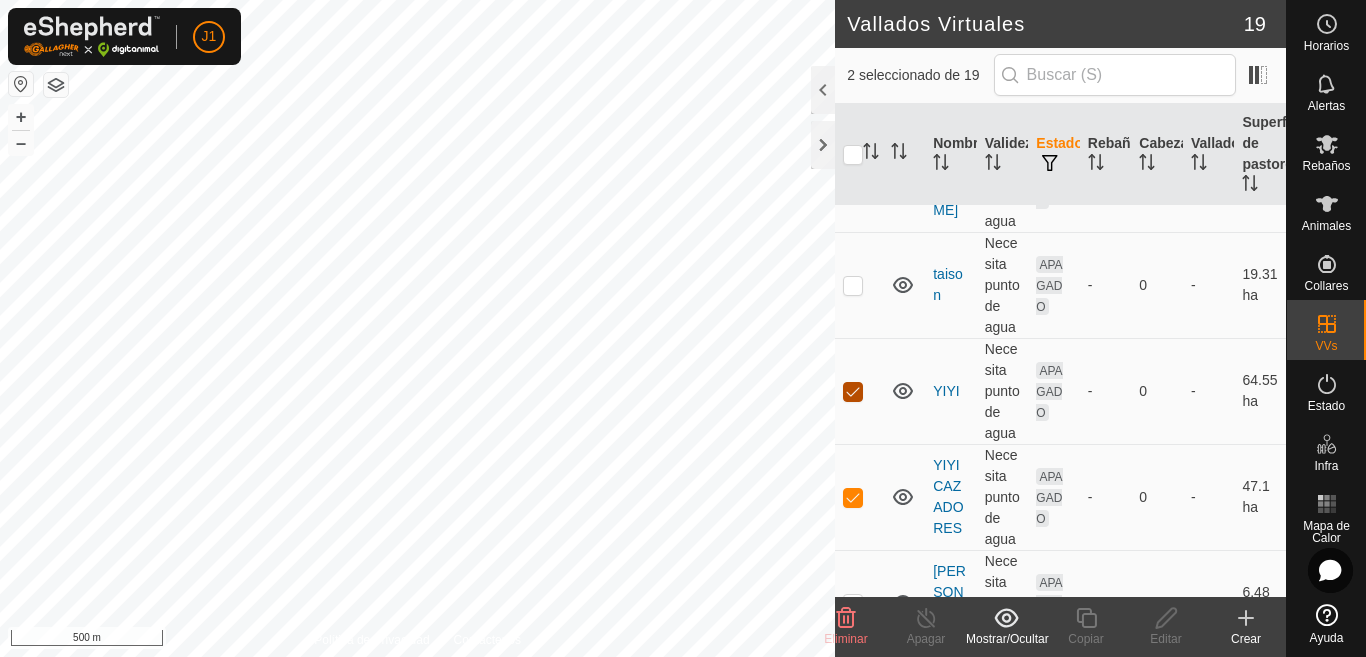 click at bounding box center (853, 392) 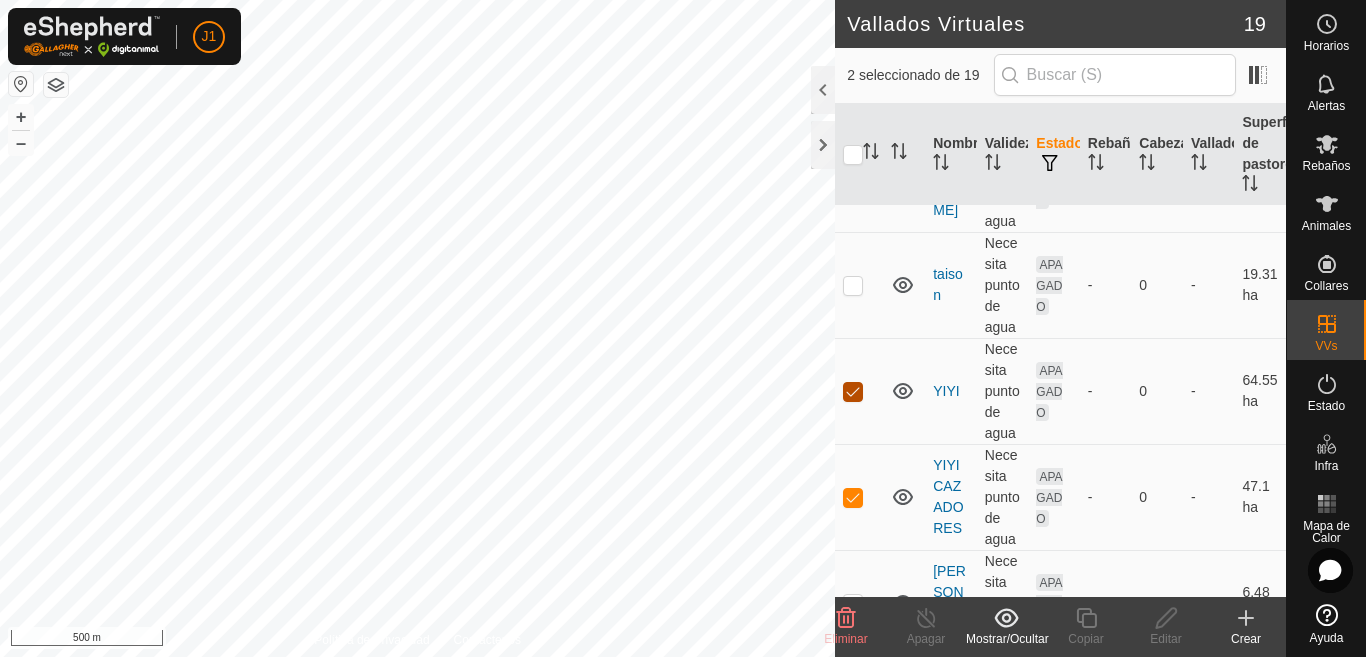 click at bounding box center [853, 392] 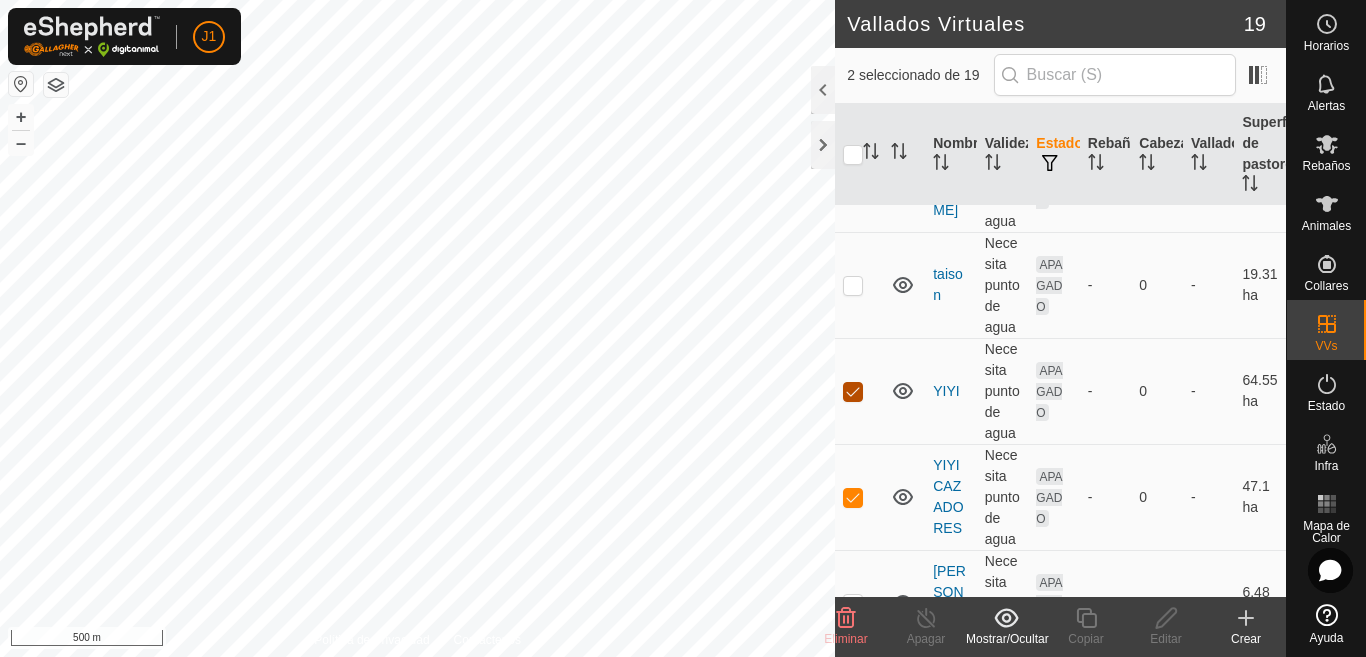 click at bounding box center [853, 392] 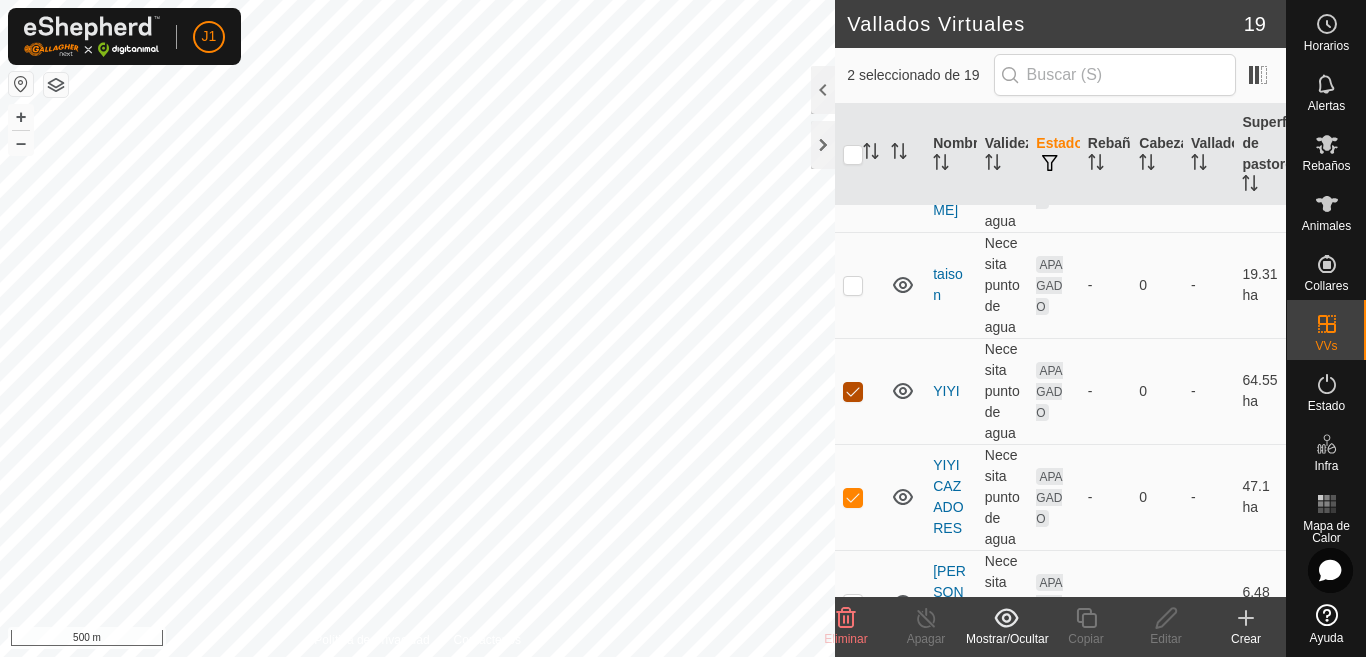 checkbox on "false" 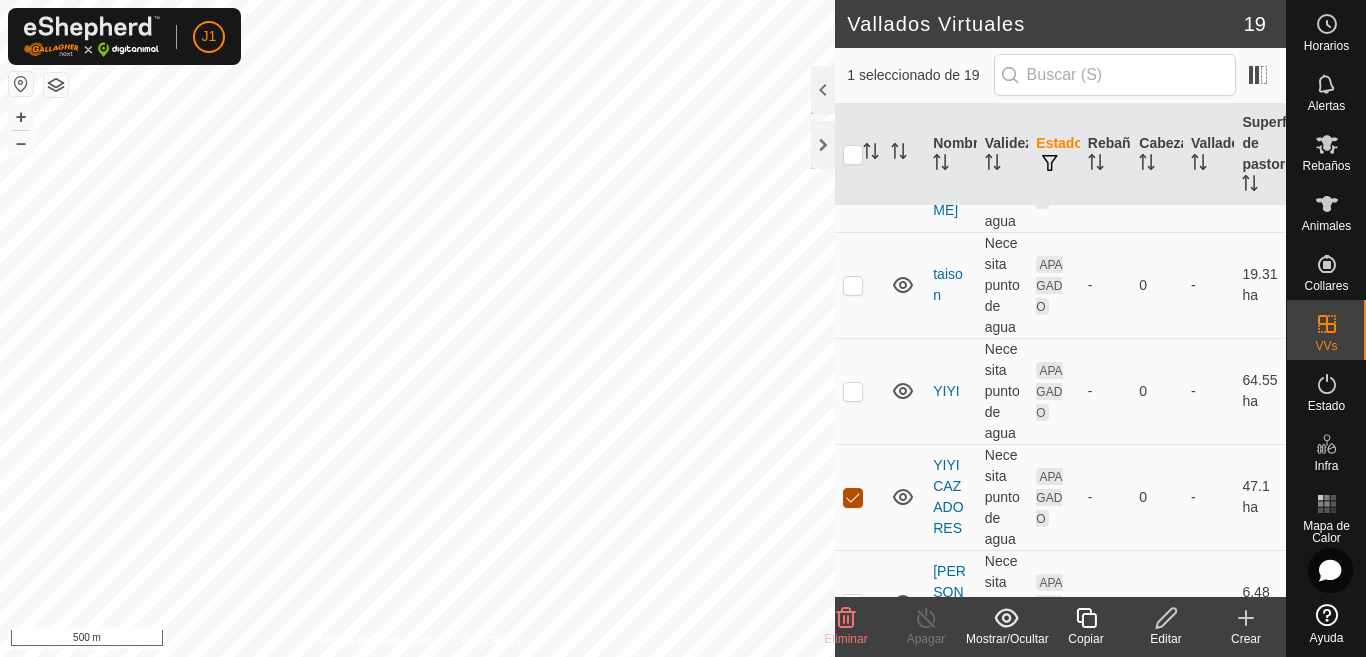 click at bounding box center [853, 498] 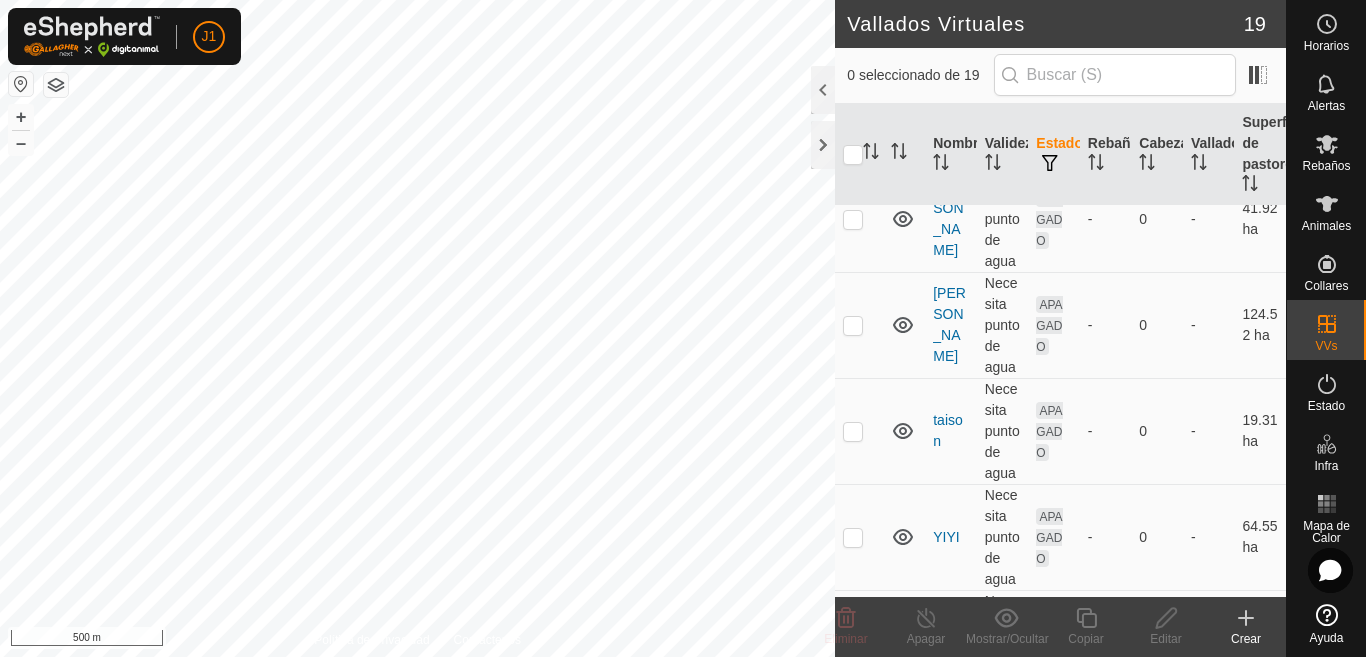 scroll, scrollTop: 1315, scrollLeft: 0, axis: vertical 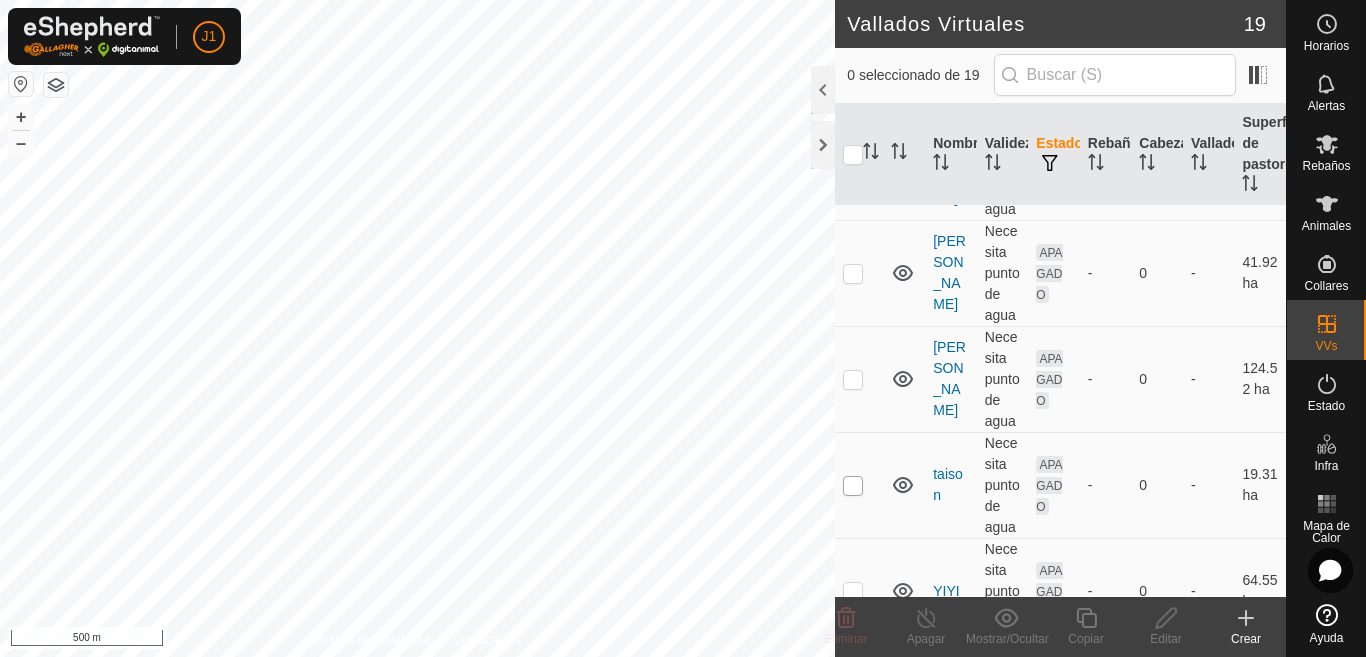 click at bounding box center (853, 486) 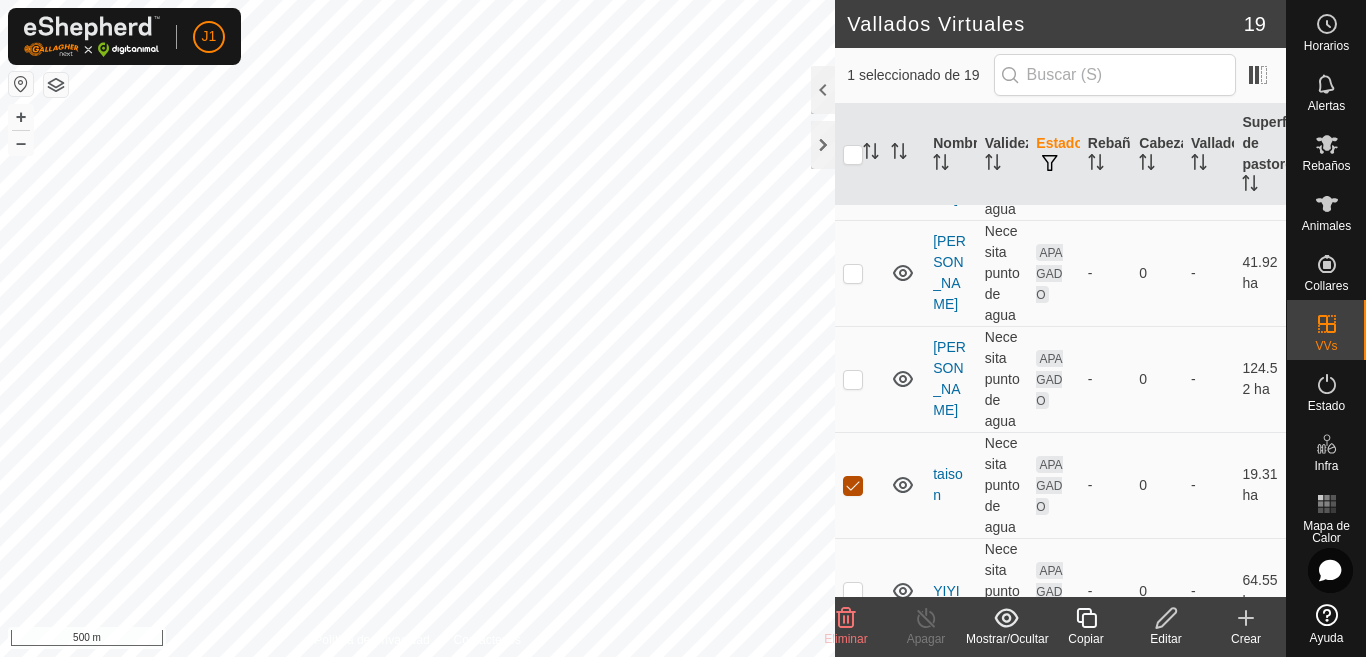 click at bounding box center (853, 486) 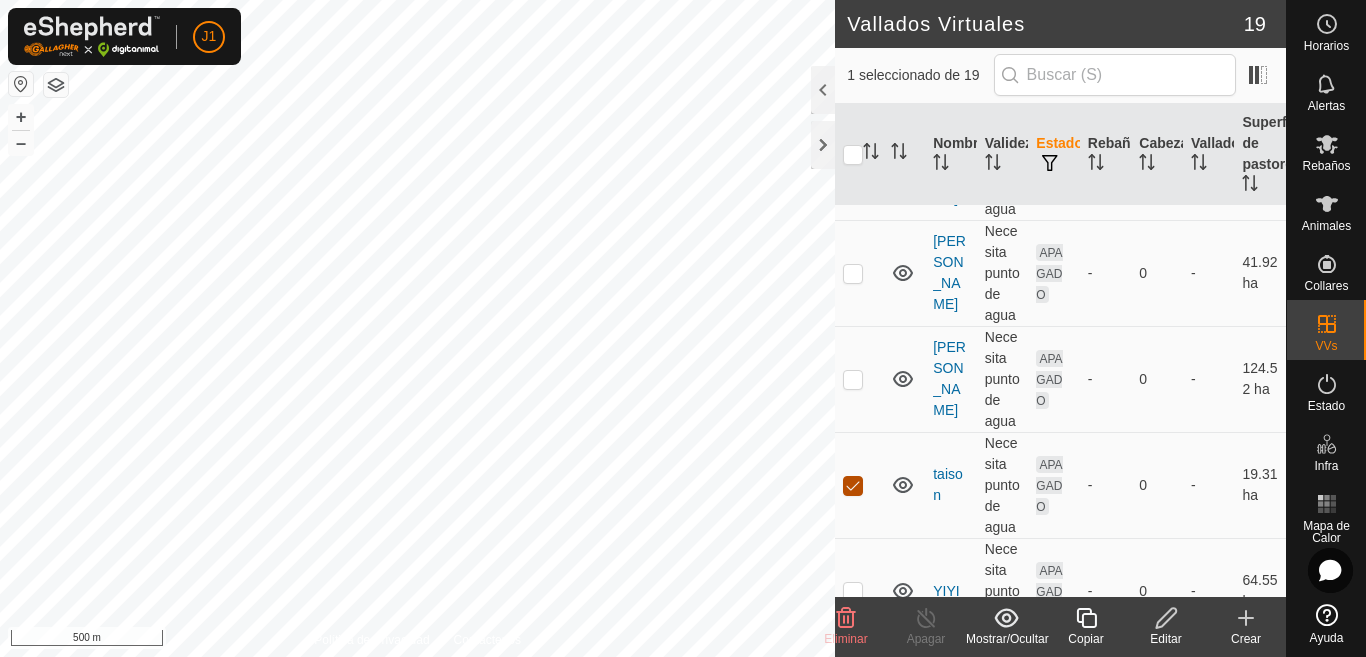 click at bounding box center [853, 486] 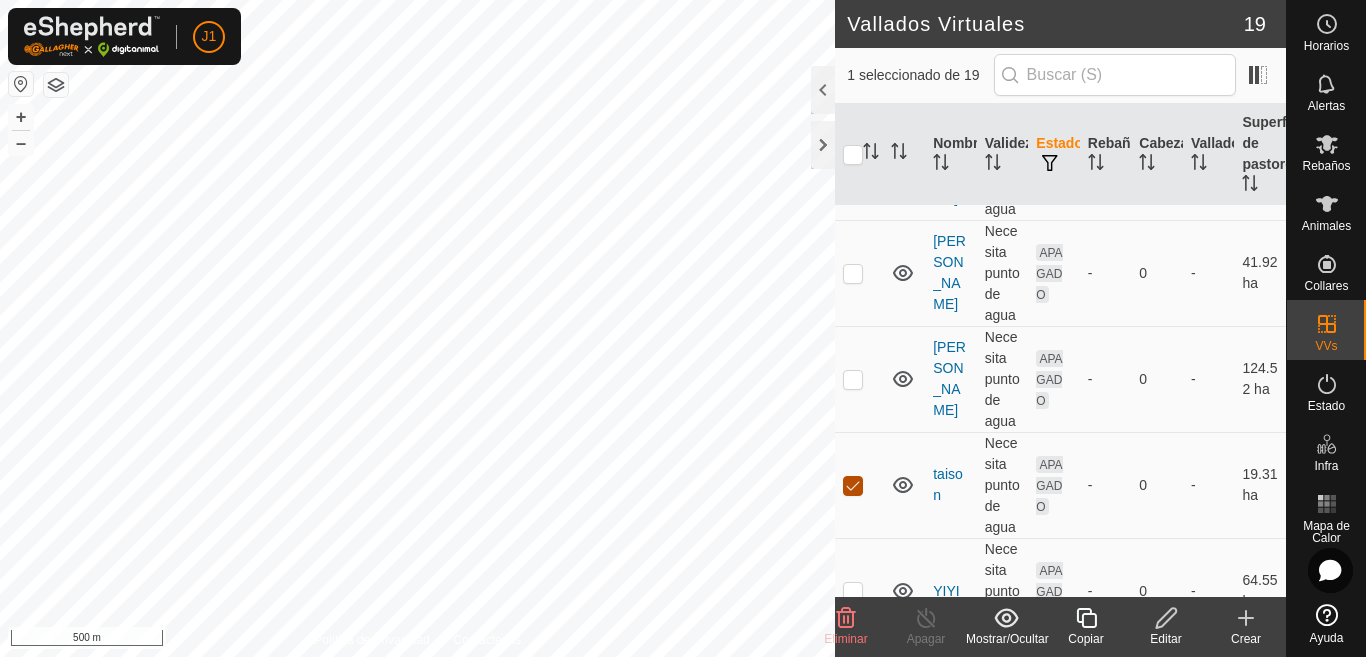 click at bounding box center (853, 486) 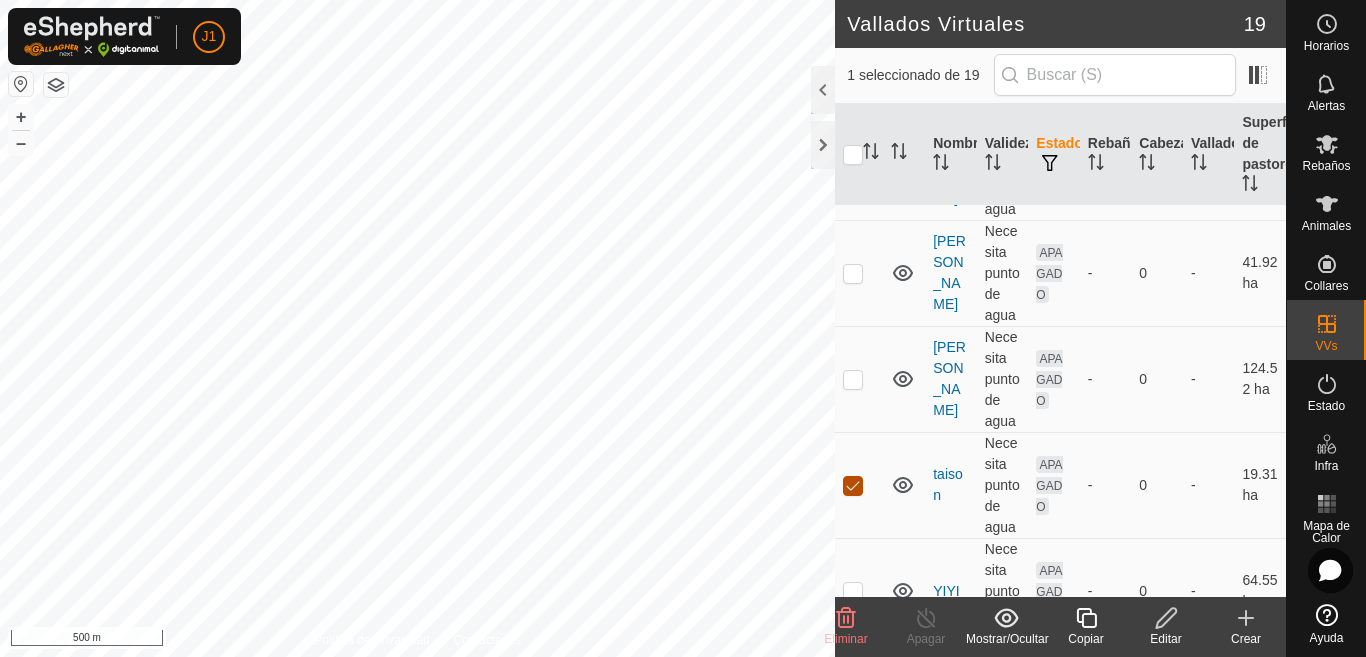 checkbox on "false" 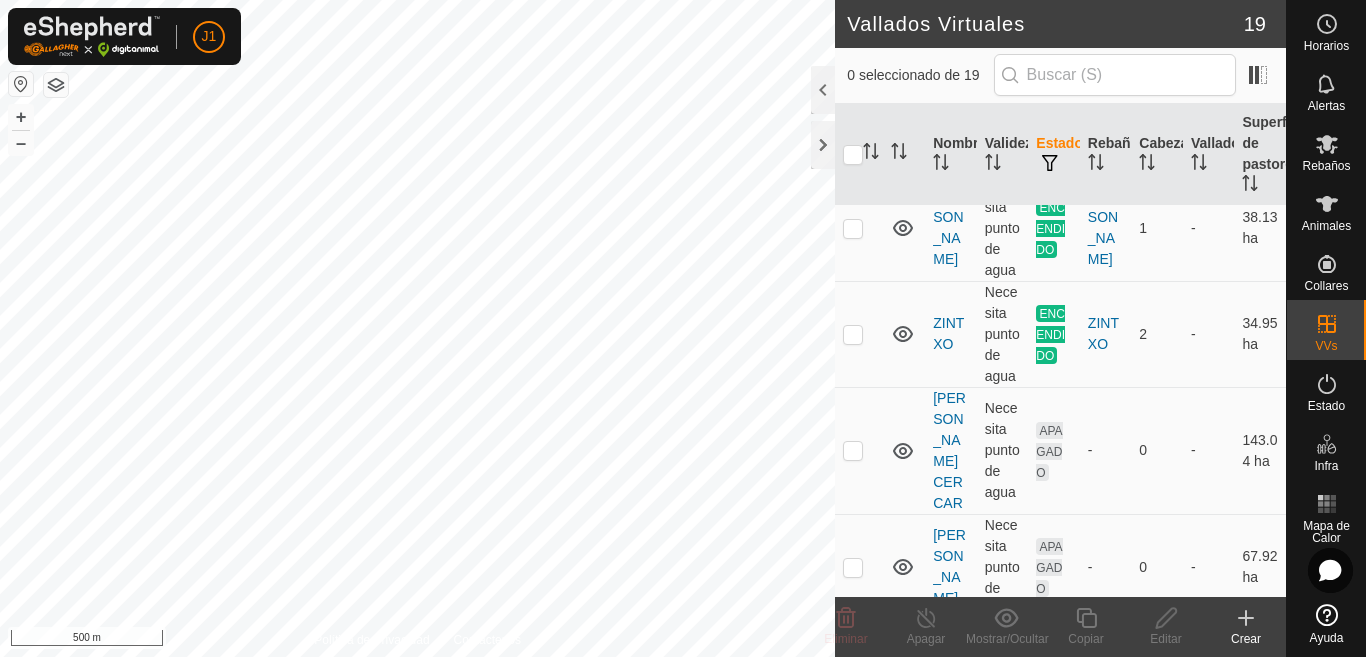 scroll, scrollTop: 1015, scrollLeft: 0, axis: vertical 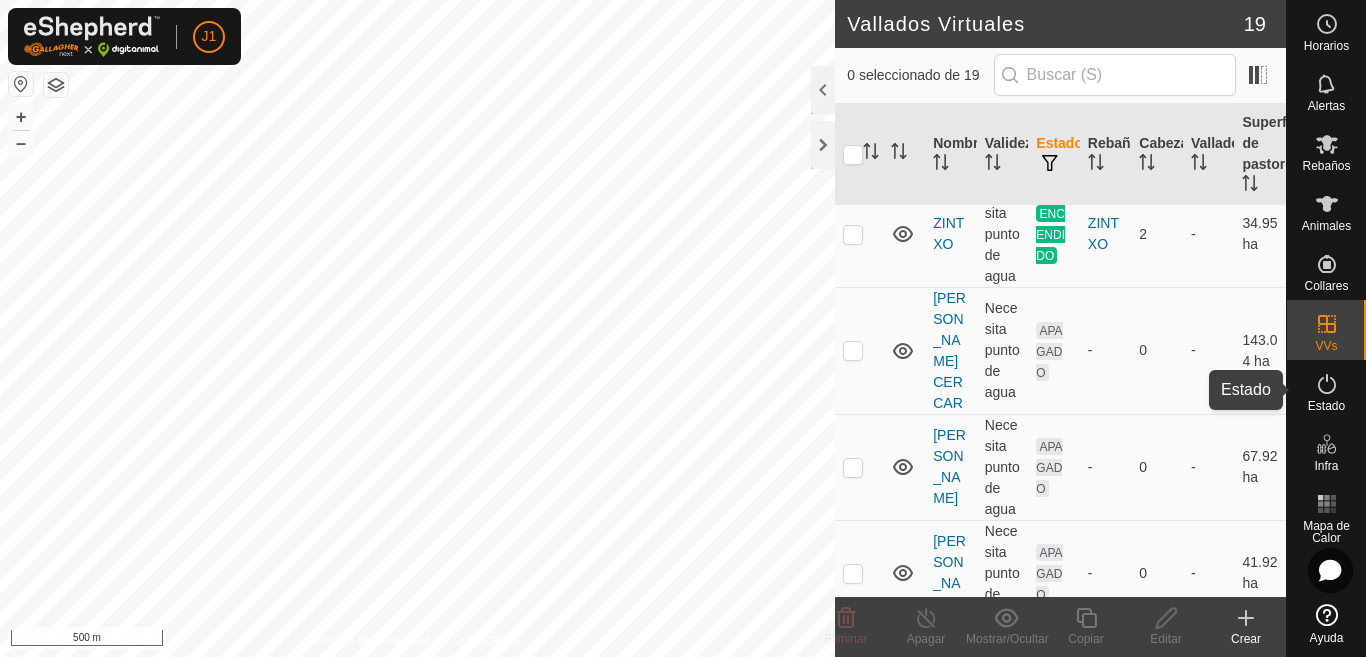 click 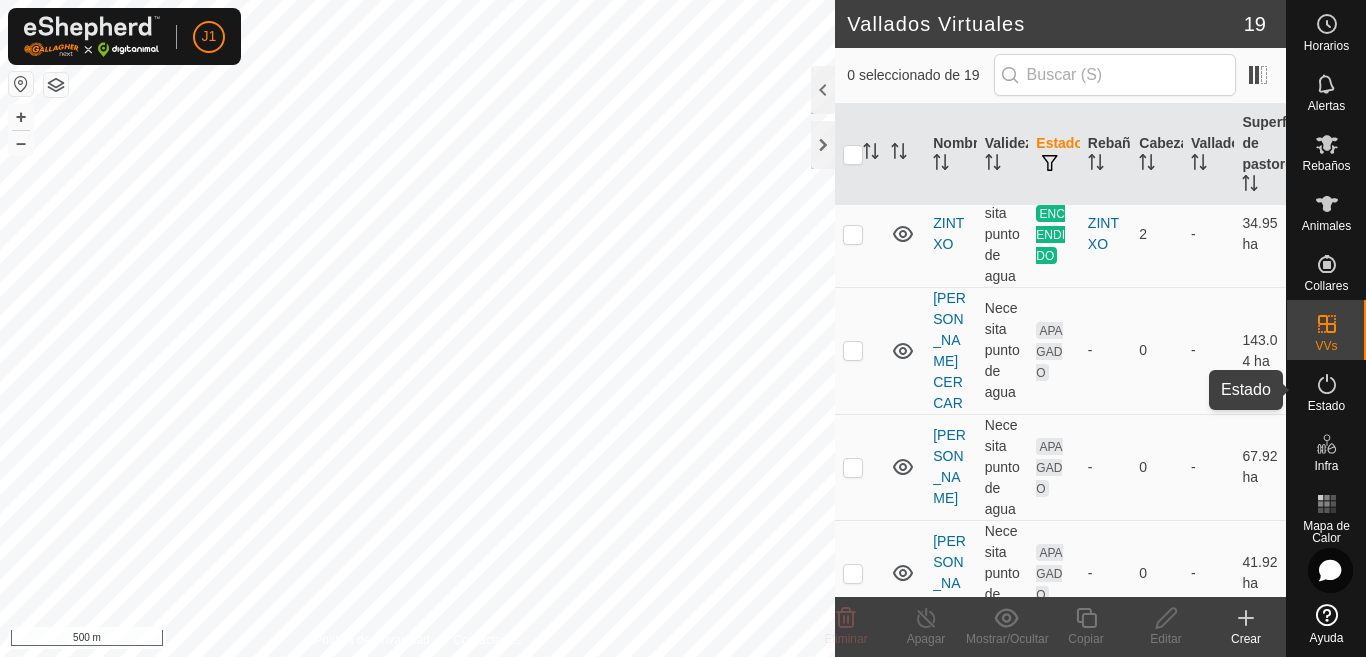 click 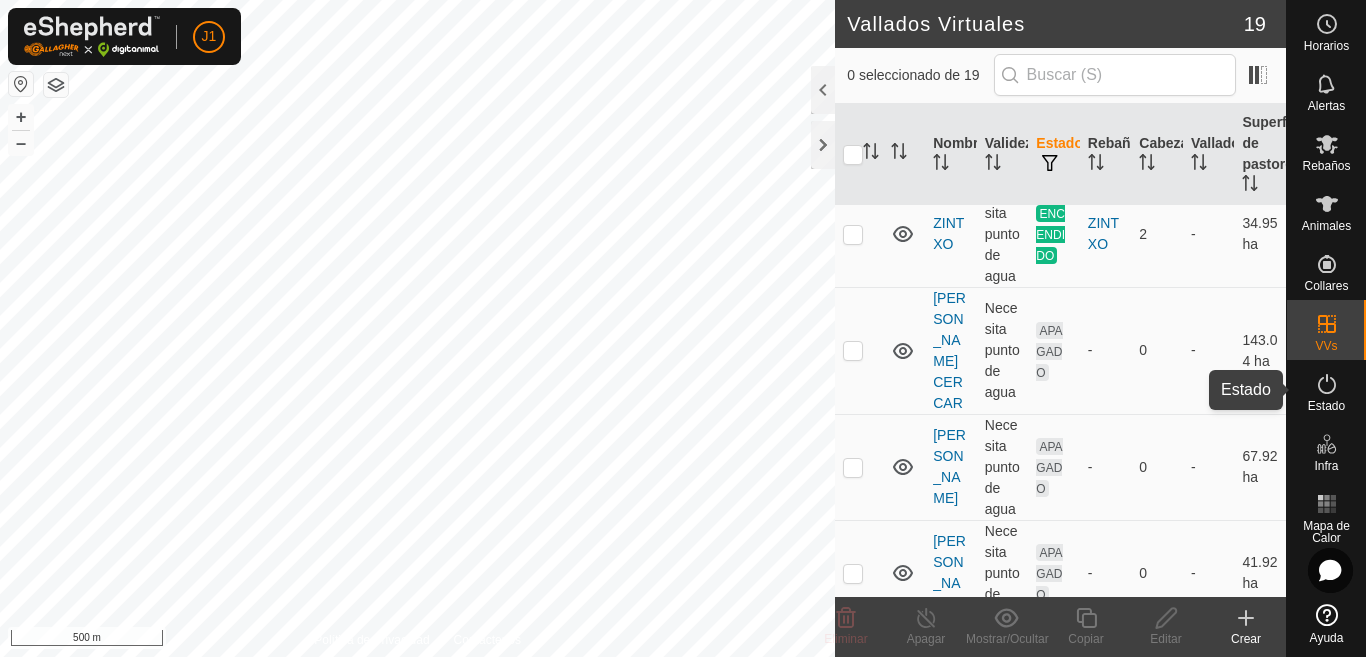 click 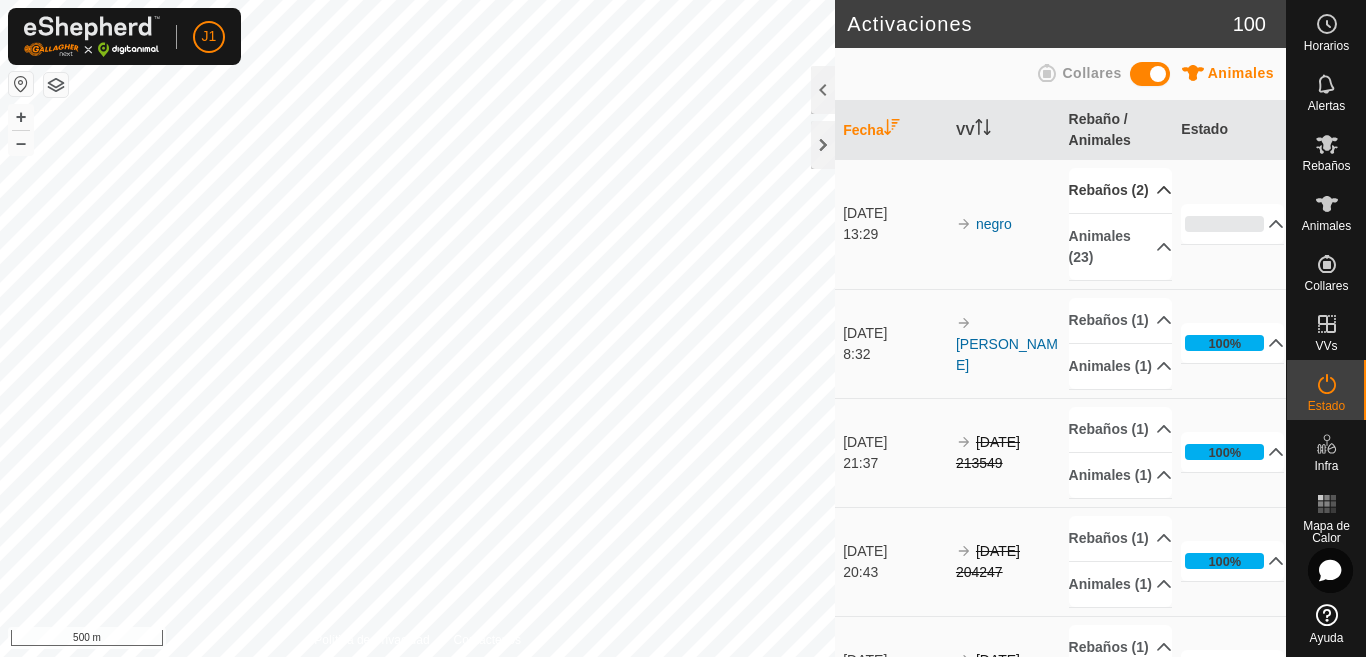click on "Rebaños (2)" at bounding box center [1120, 190] 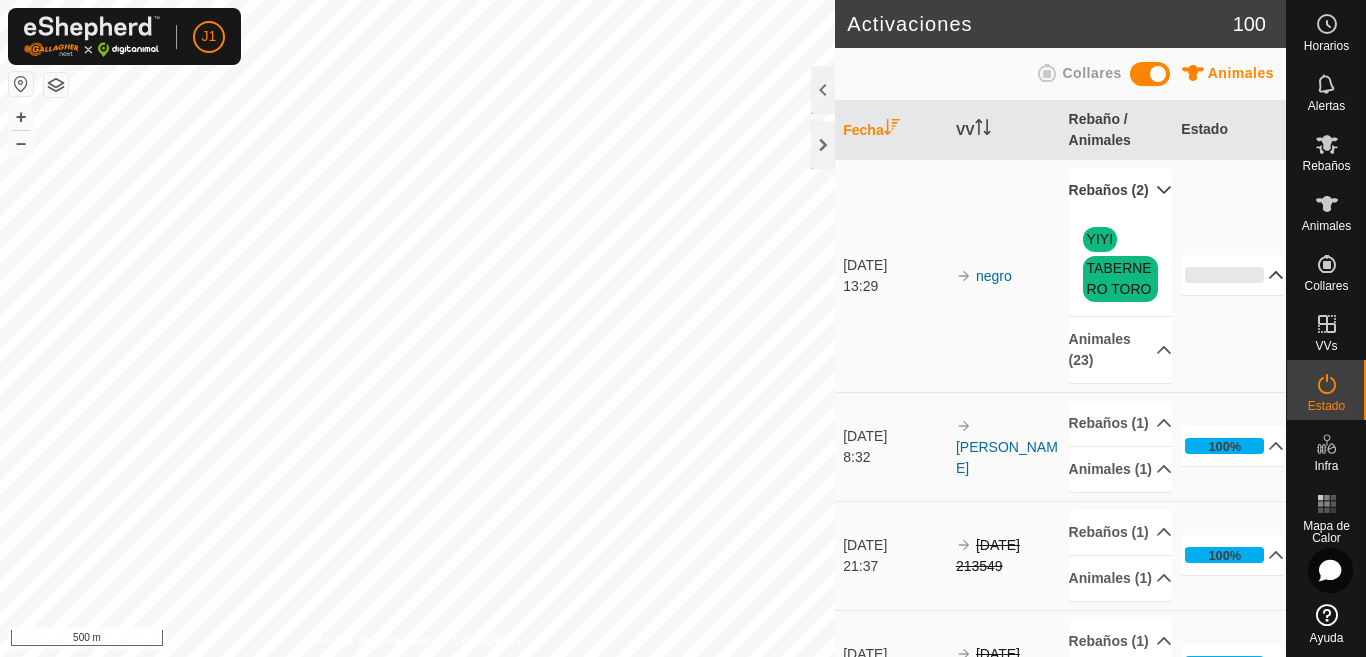 click 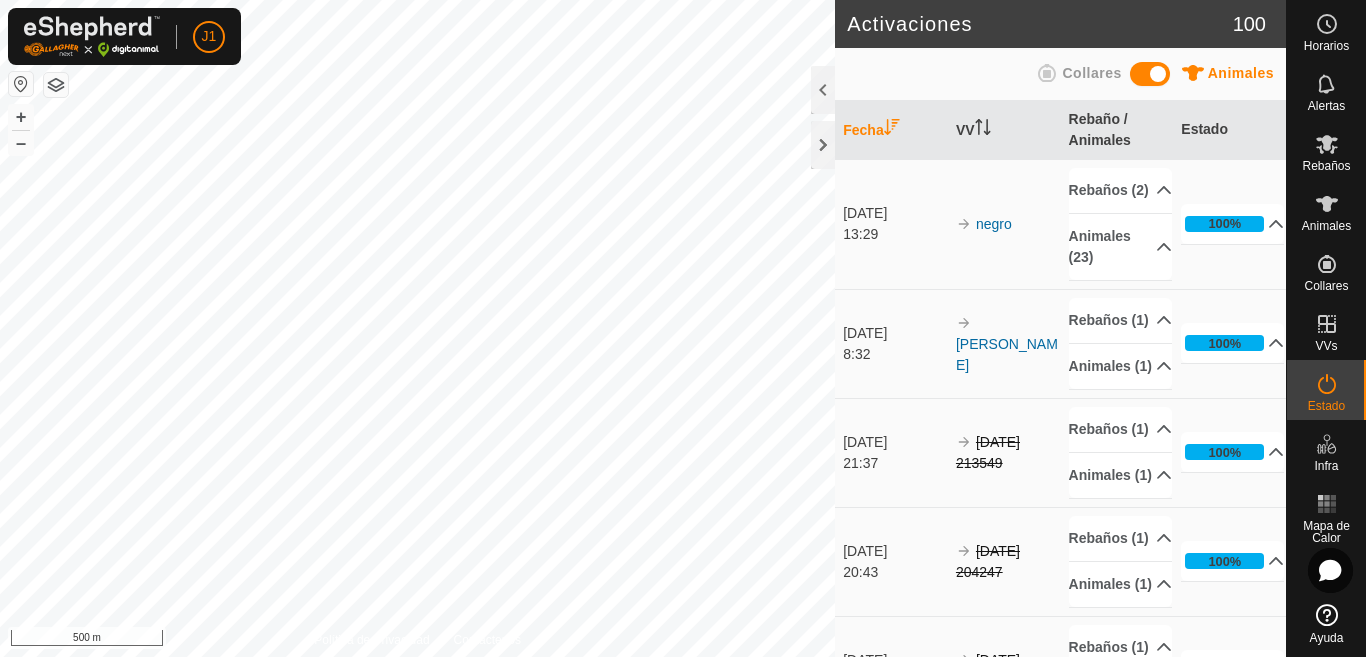 scroll, scrollTop: 0, scrollLeft: 0, axis: both 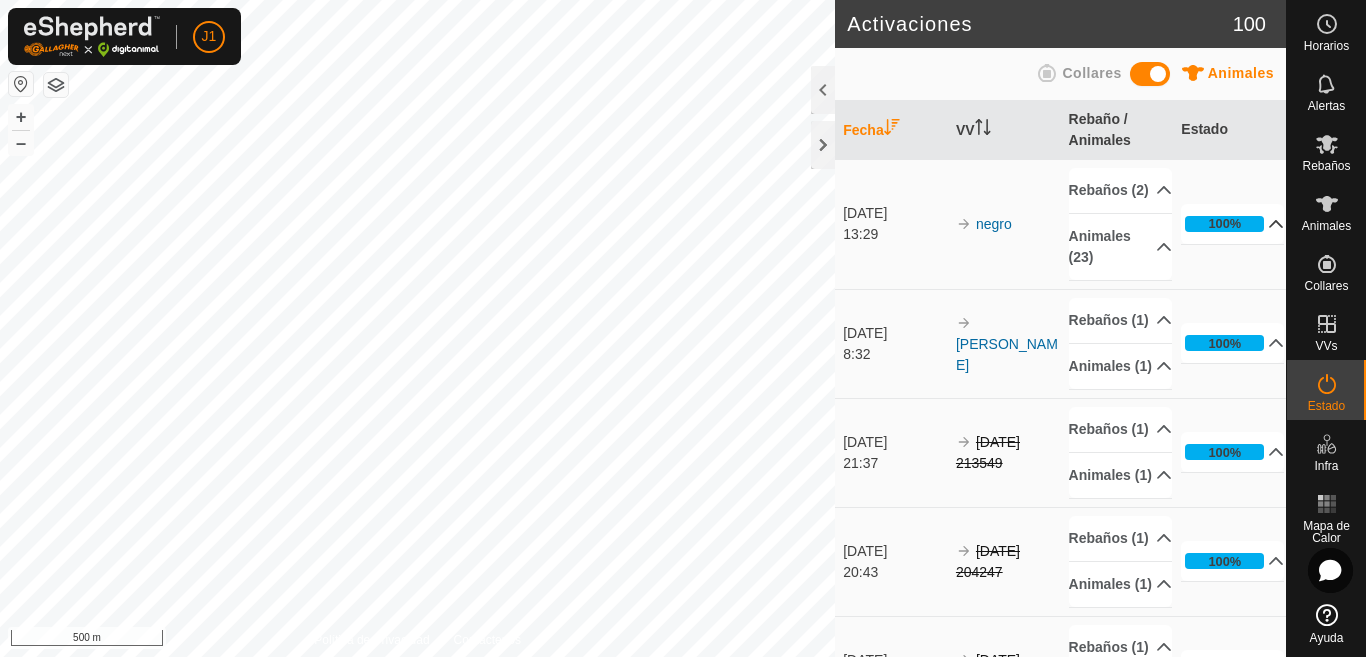 click 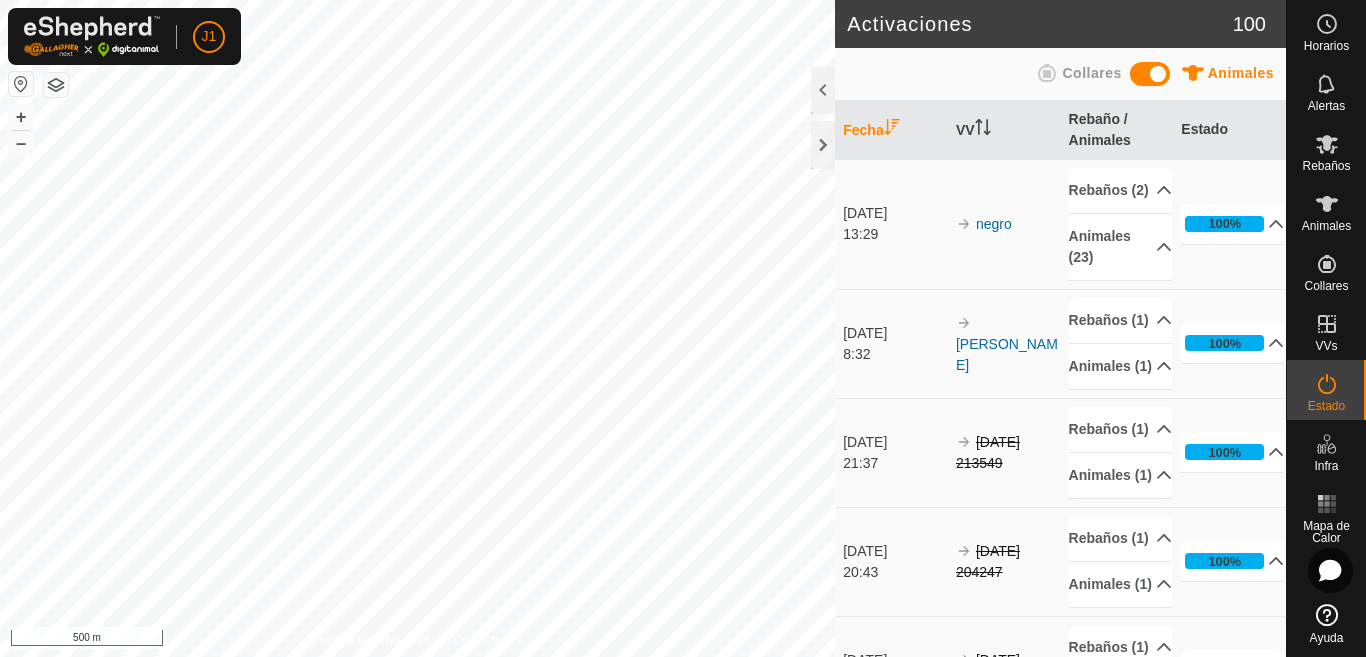 scroll, scrollTop: 0, scrollLeft: 0, axis: both 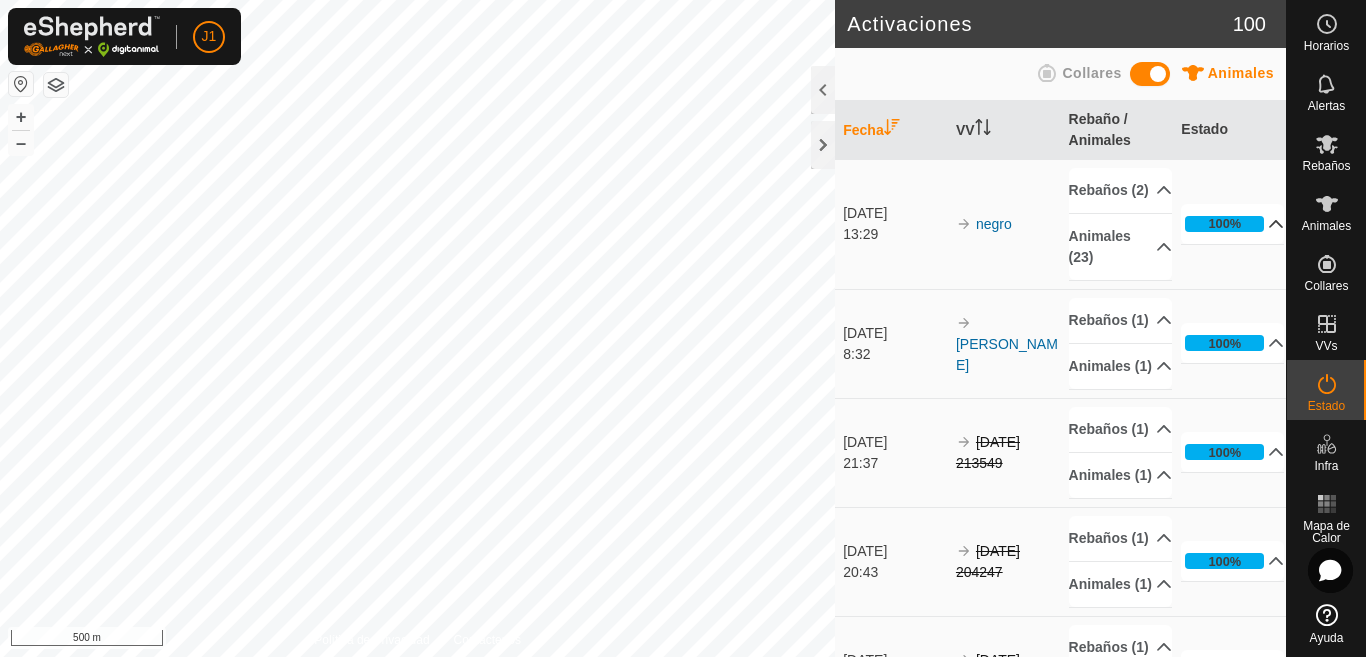 click 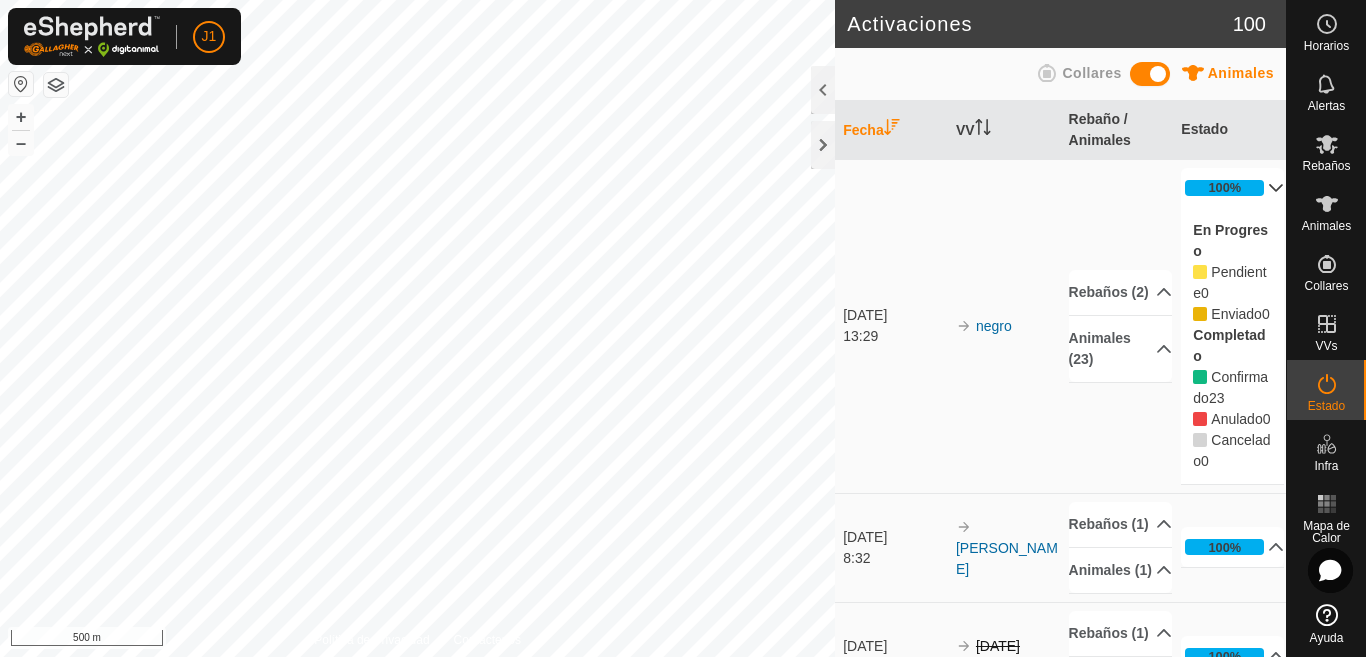 click on "En Progreso" at bounding box center (1230, 240) 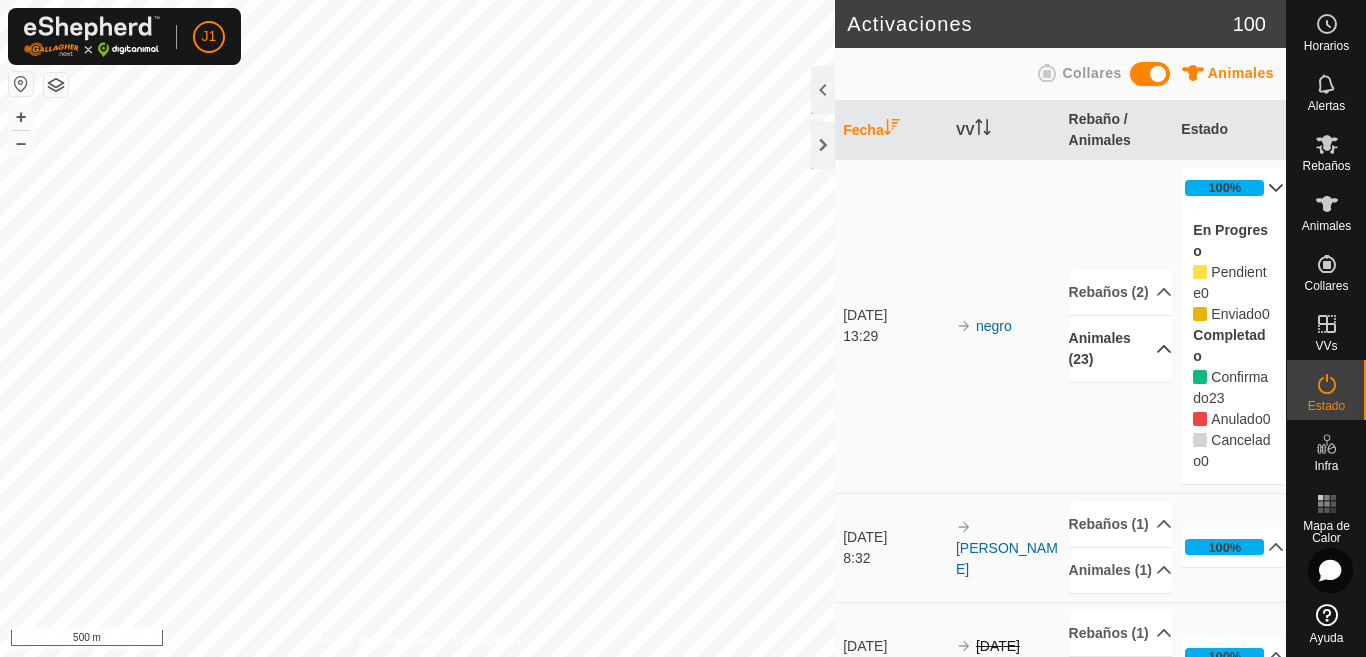 click 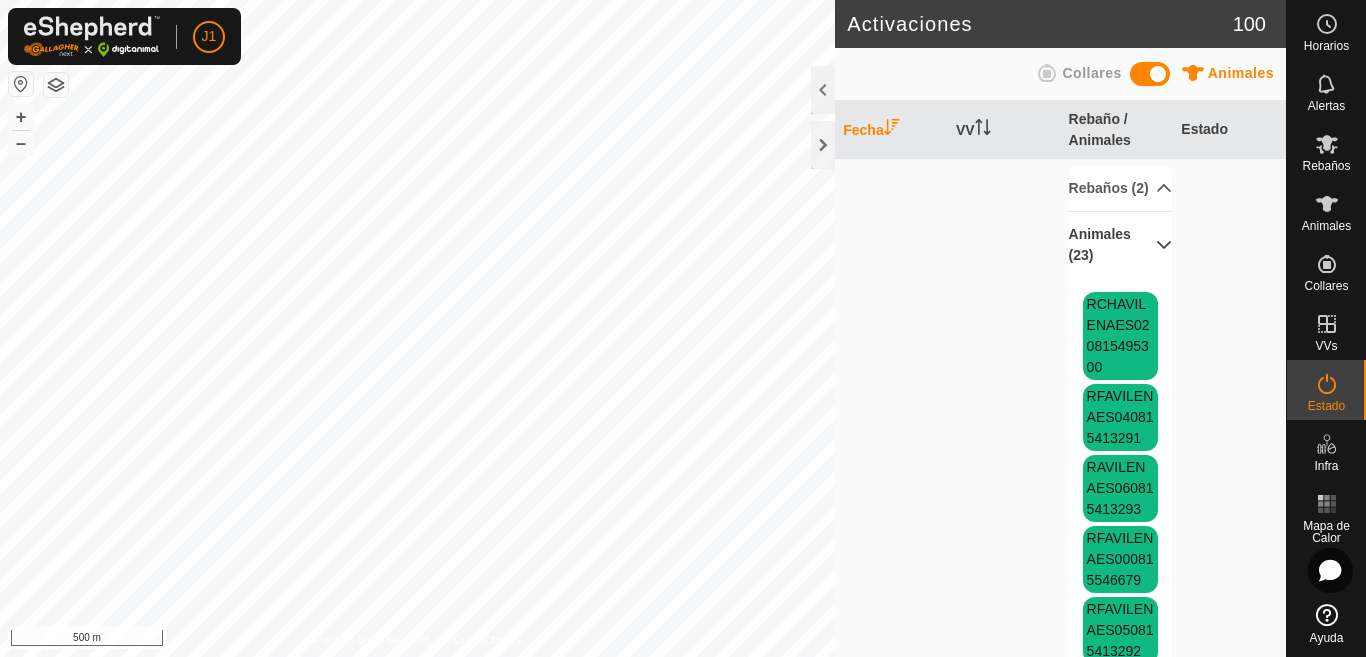 scroll, scrollTop: 0, scrollLeft: 0, axis: both 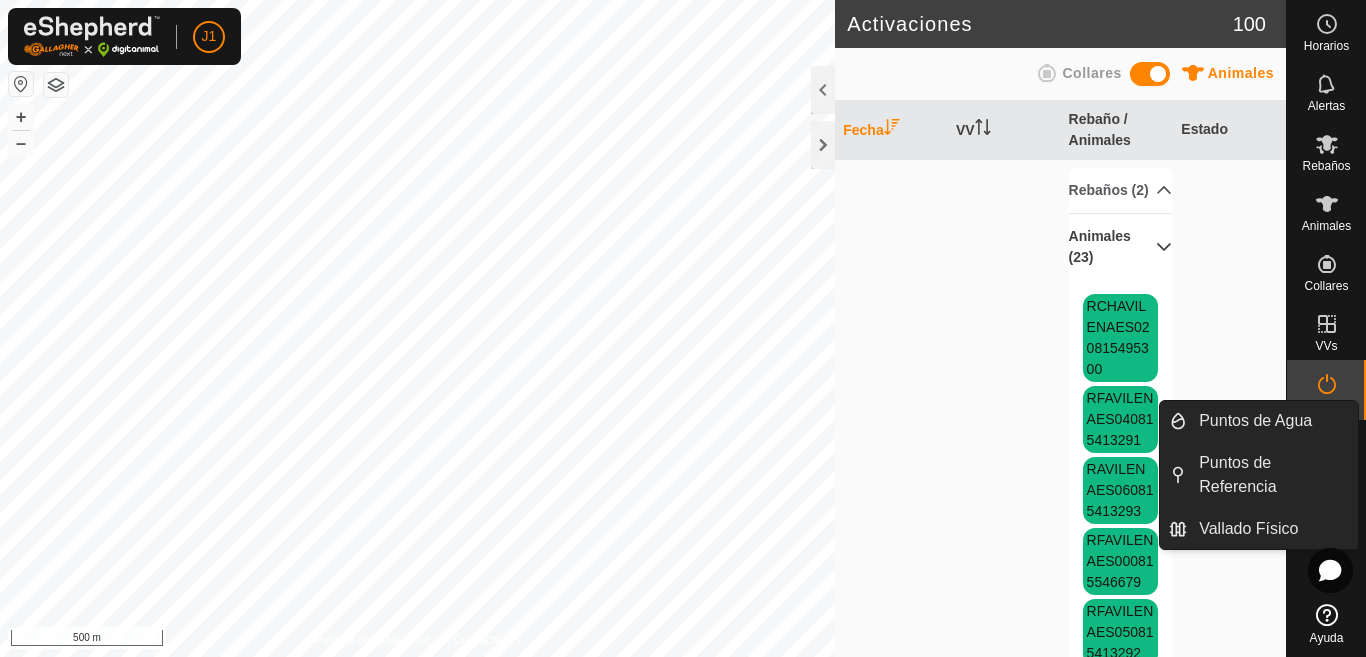 click at bounding box center [1327, 144] 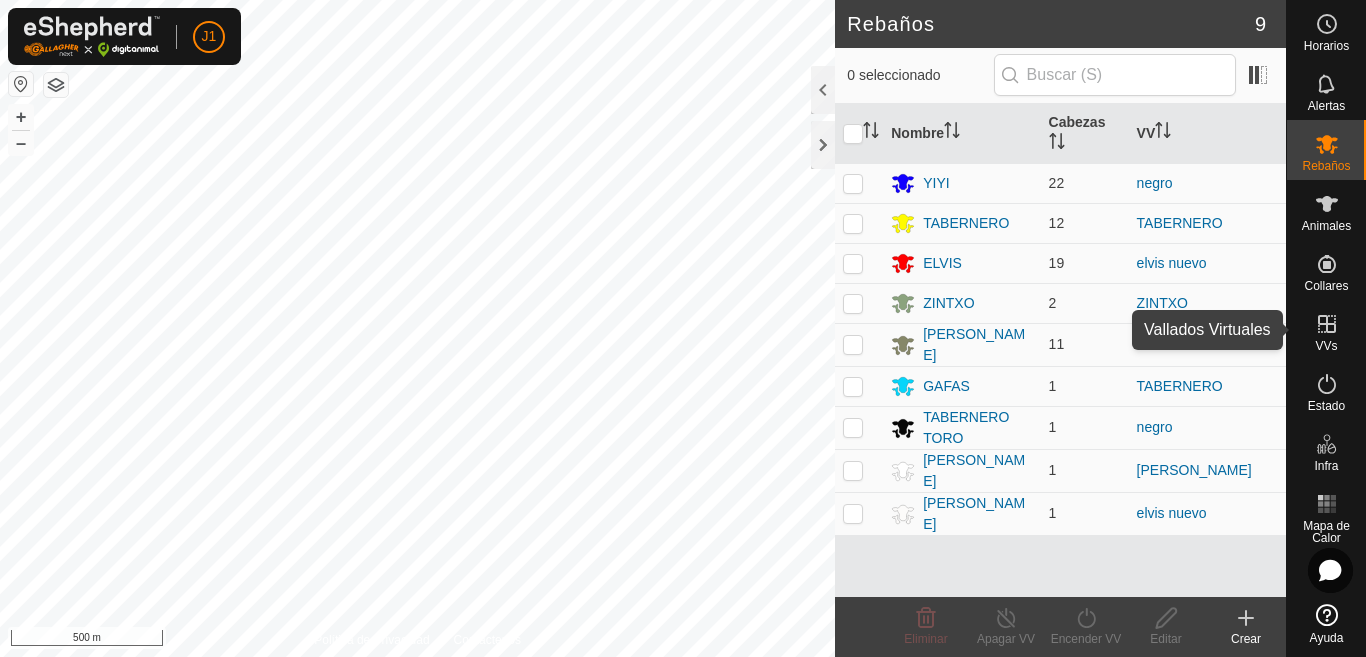 click 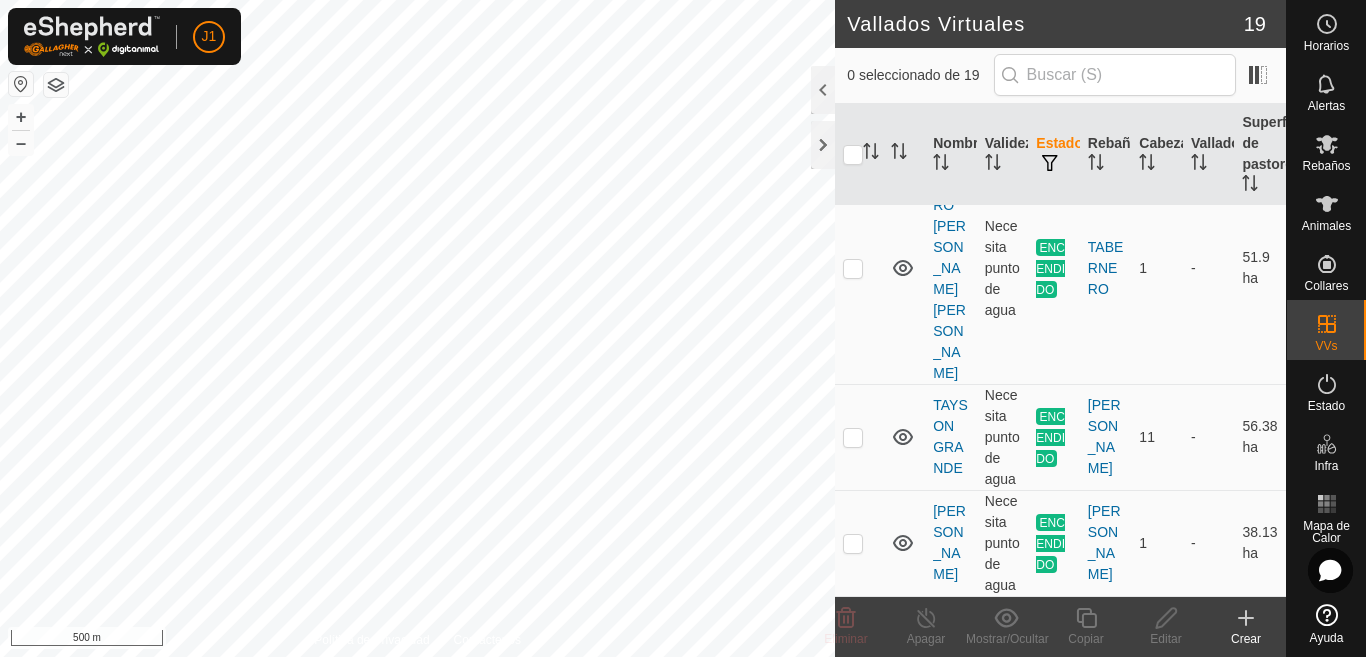 scroll, scrollTop: 700, scrollLeft: 0, axis: vertical 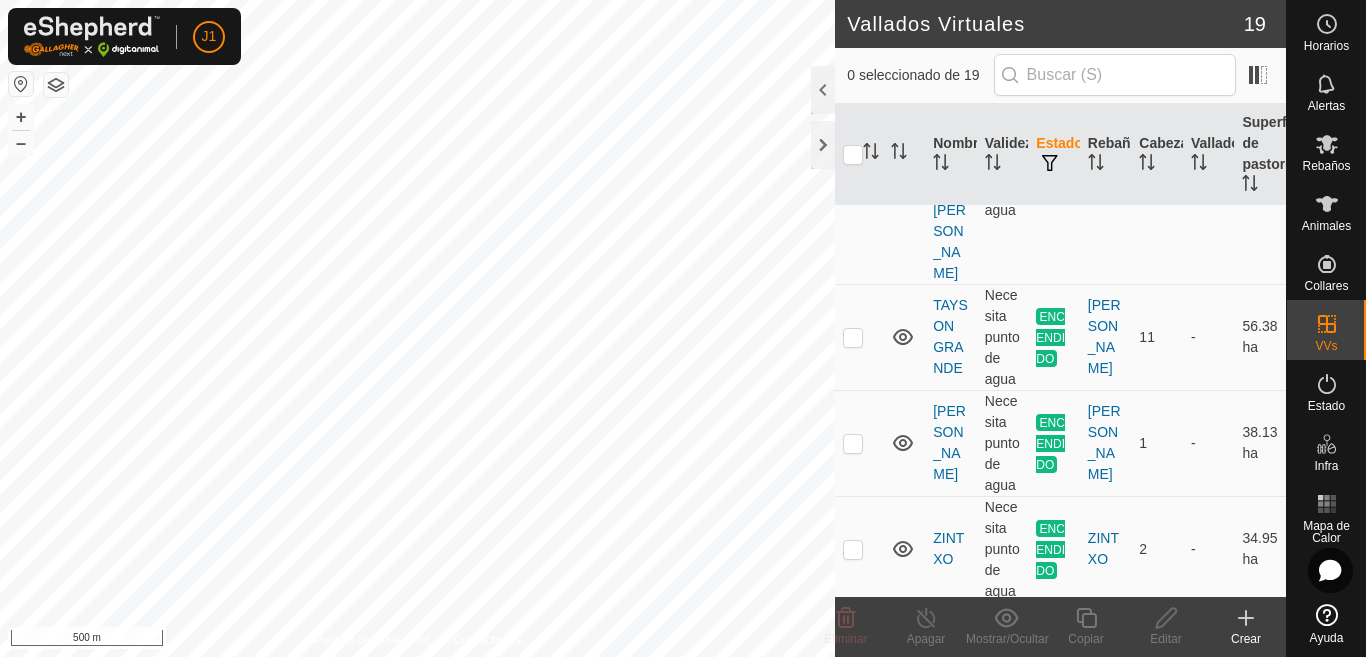 click on "1" at bounding box center (1157, 443) 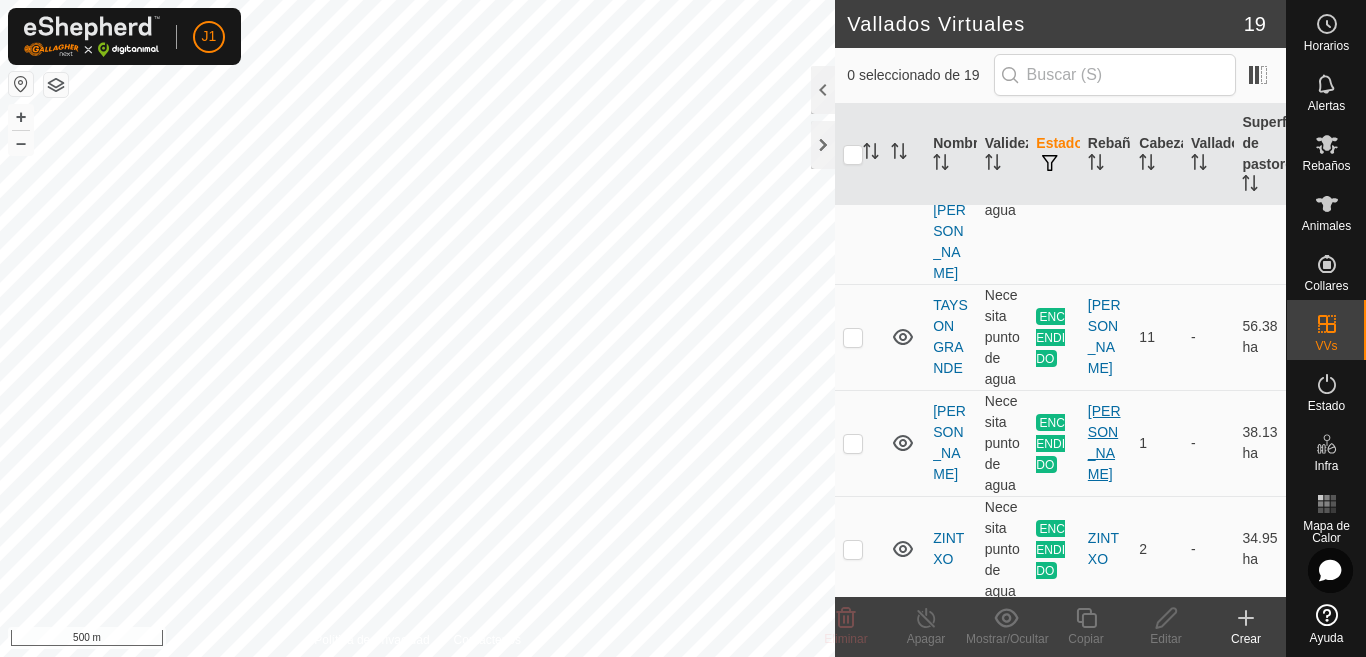 click on "[PERSON_NAME]" at bounding box center (1106, 443) 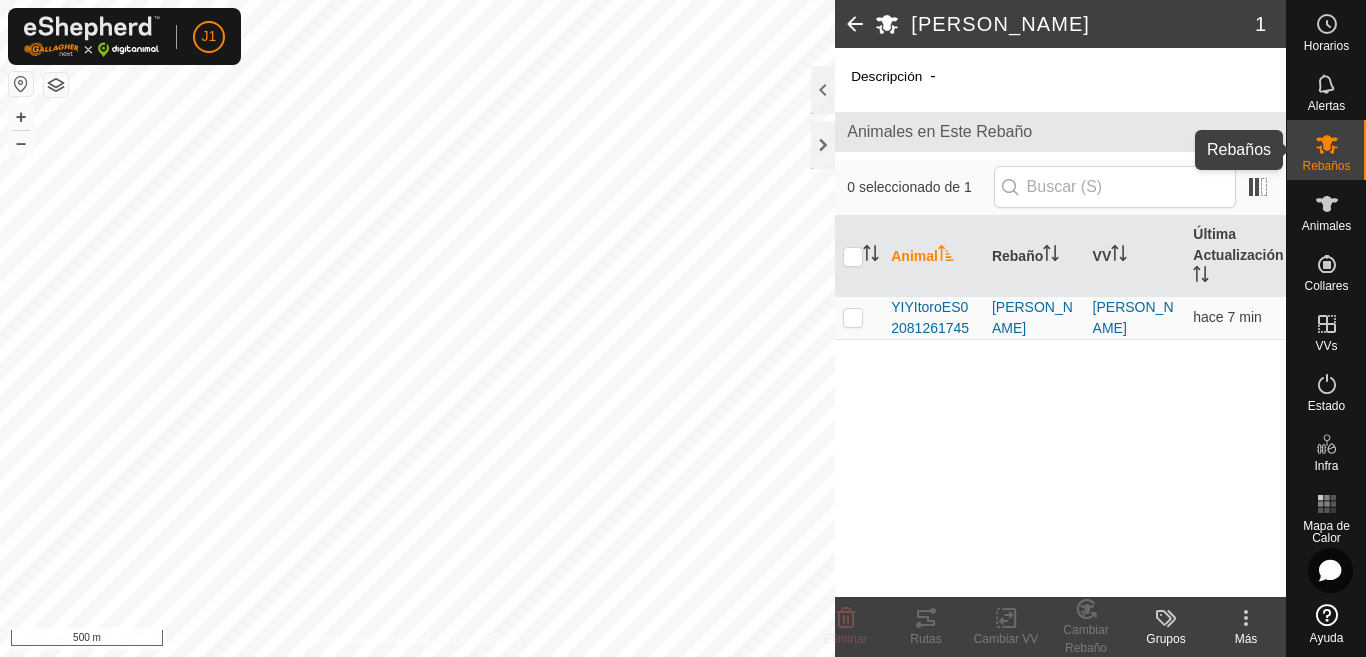 click on "Rebaños" at bounding box center (1326, 166) 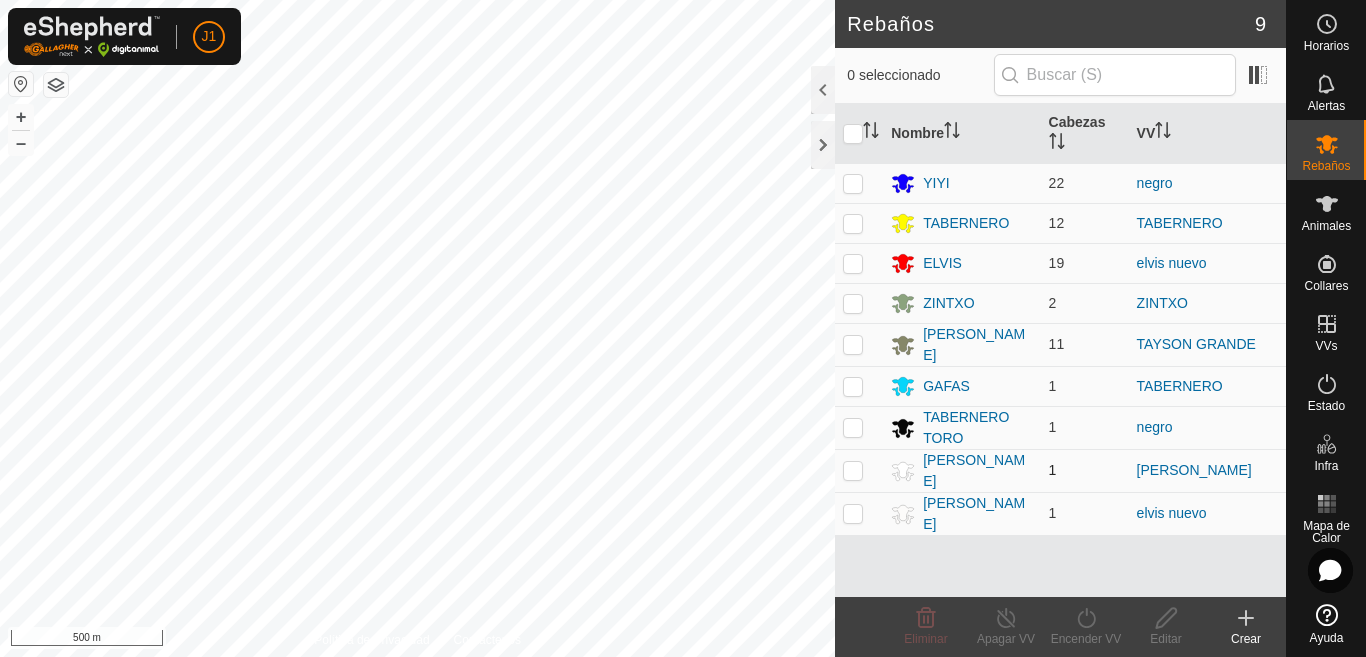 click at bounding box center [853, 470] 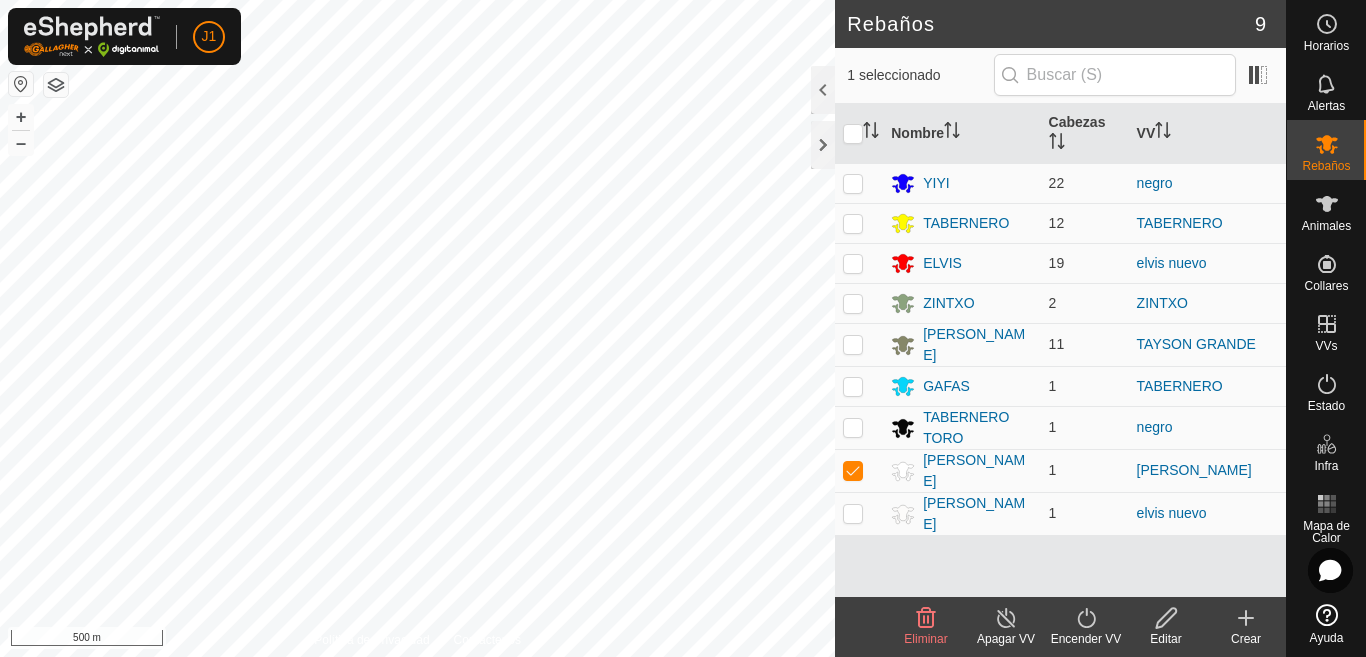 click 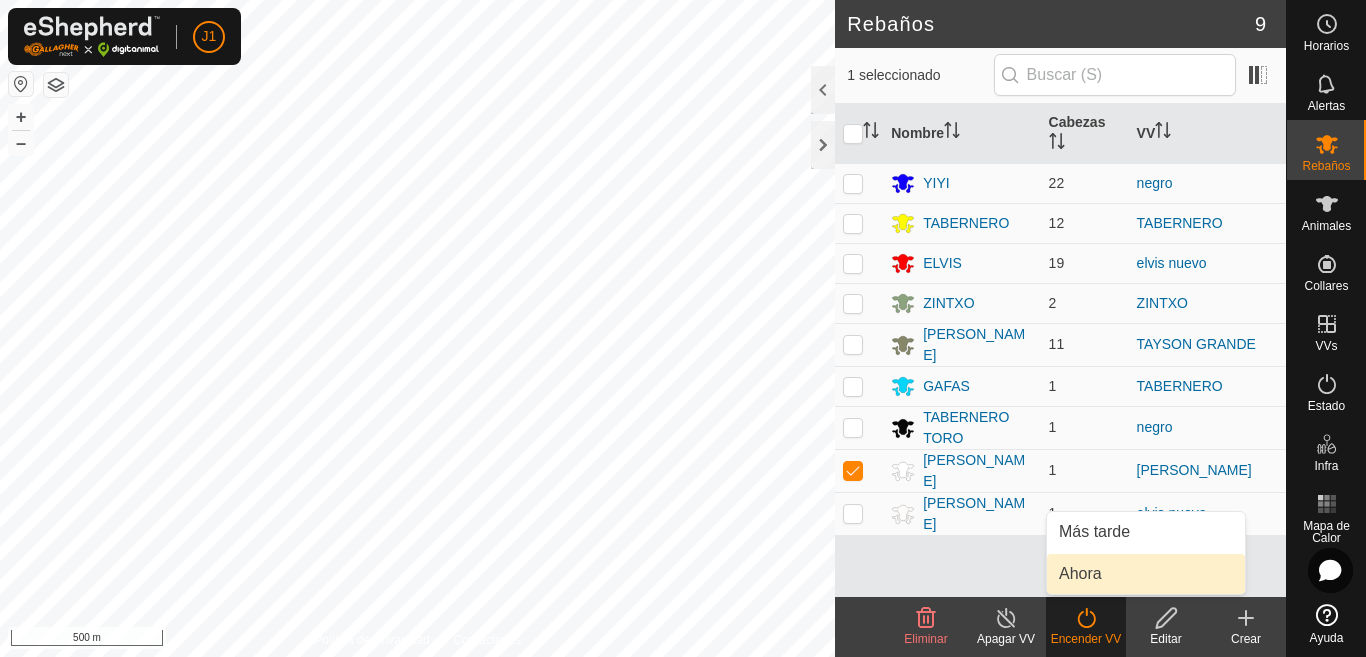 click on "Ahora" at bounding box center (1146, 574) 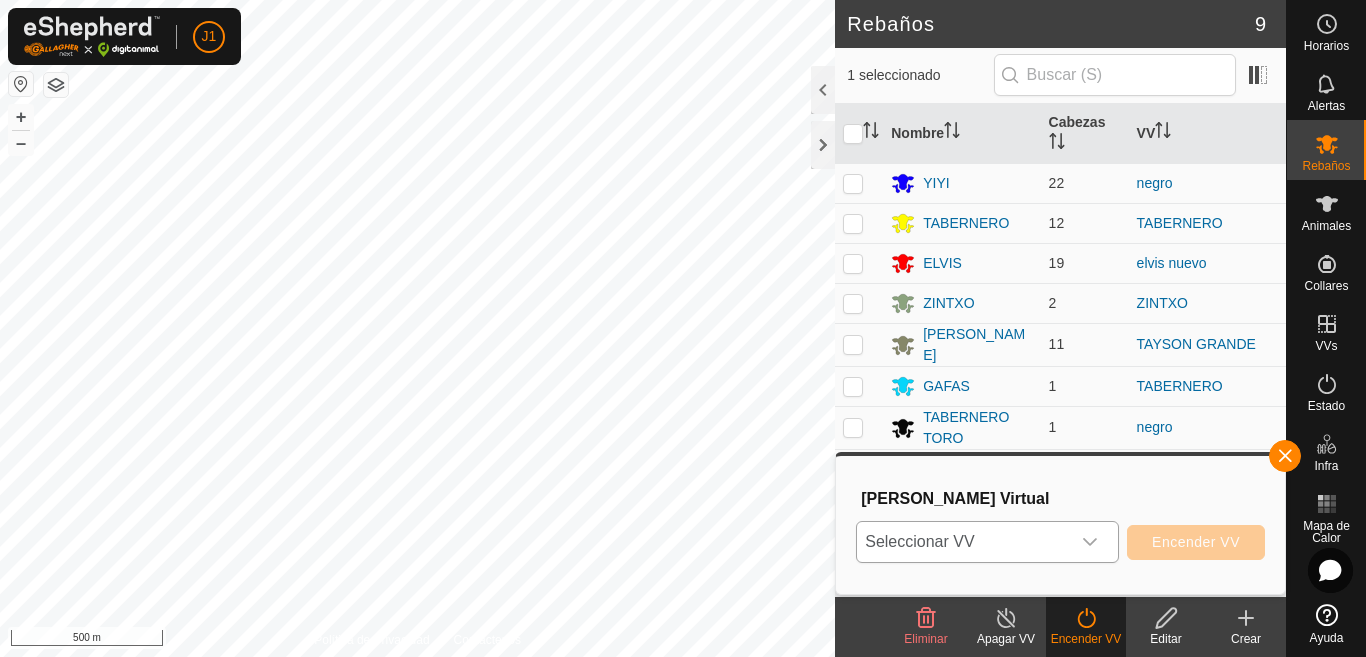 click 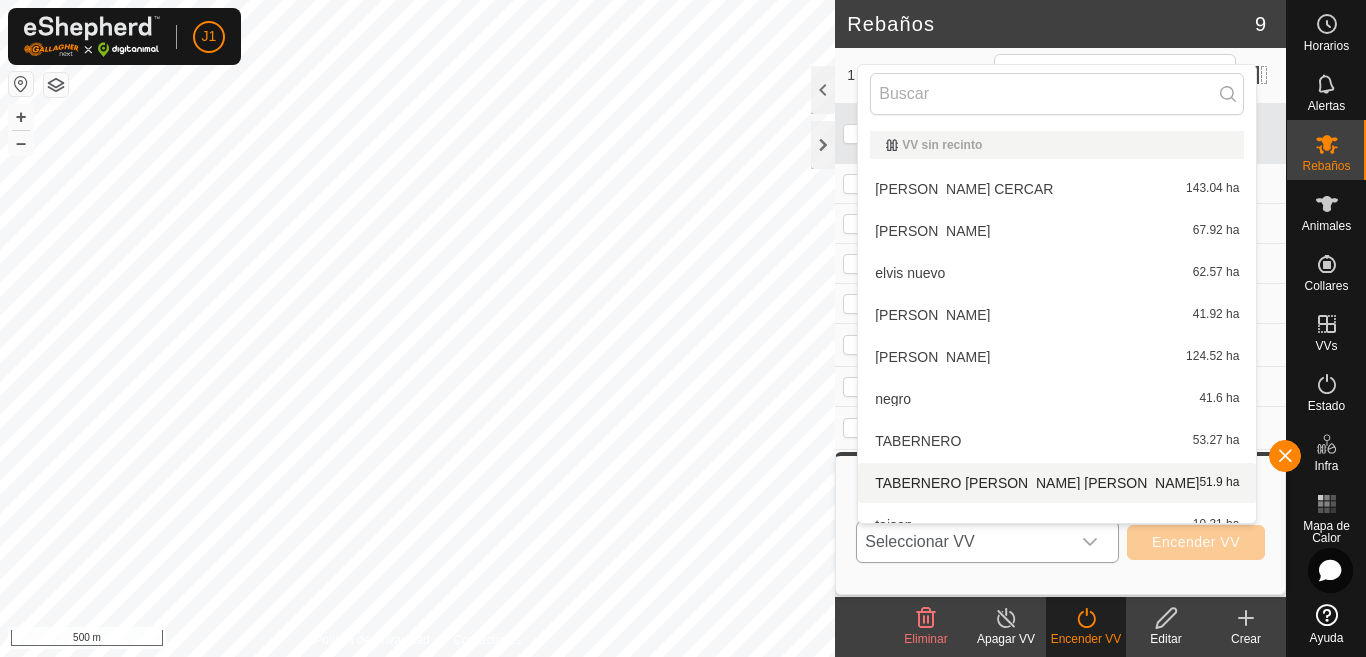 scroll, scrollTop: 22, scrollLeft: 0, axis: vertical 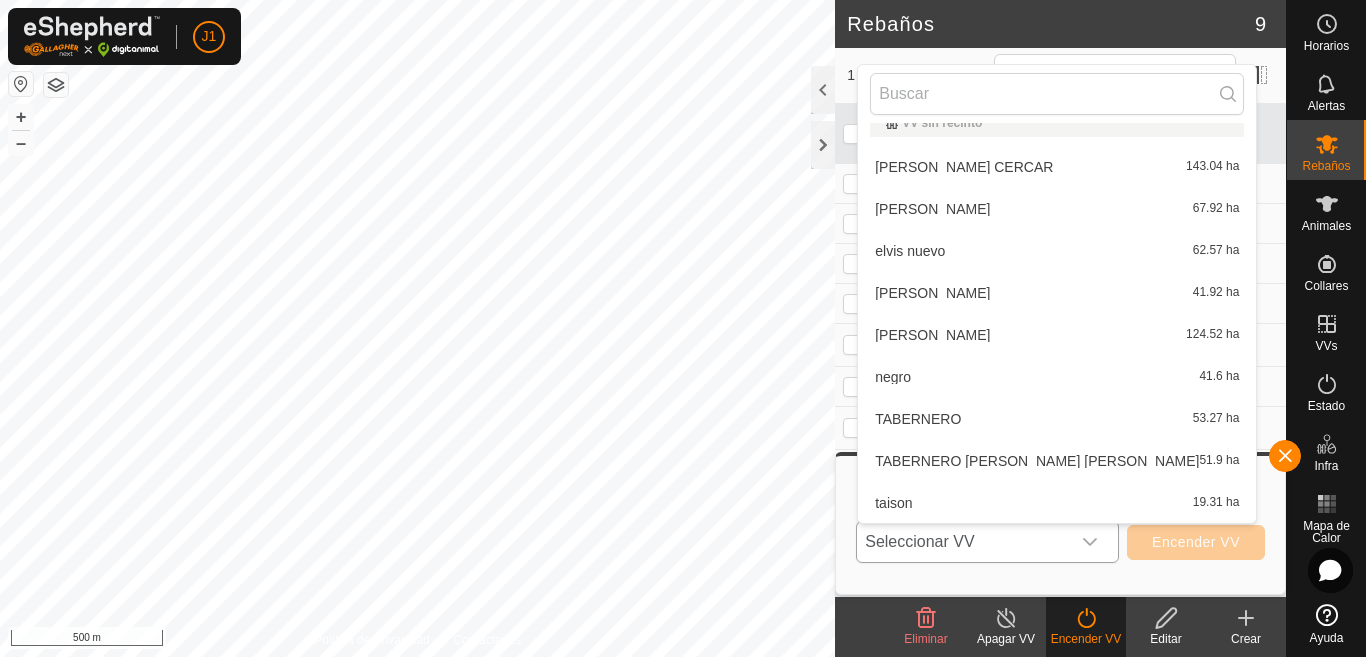 click on "negro  41.6 ha" at bounding box center [1057, 377] 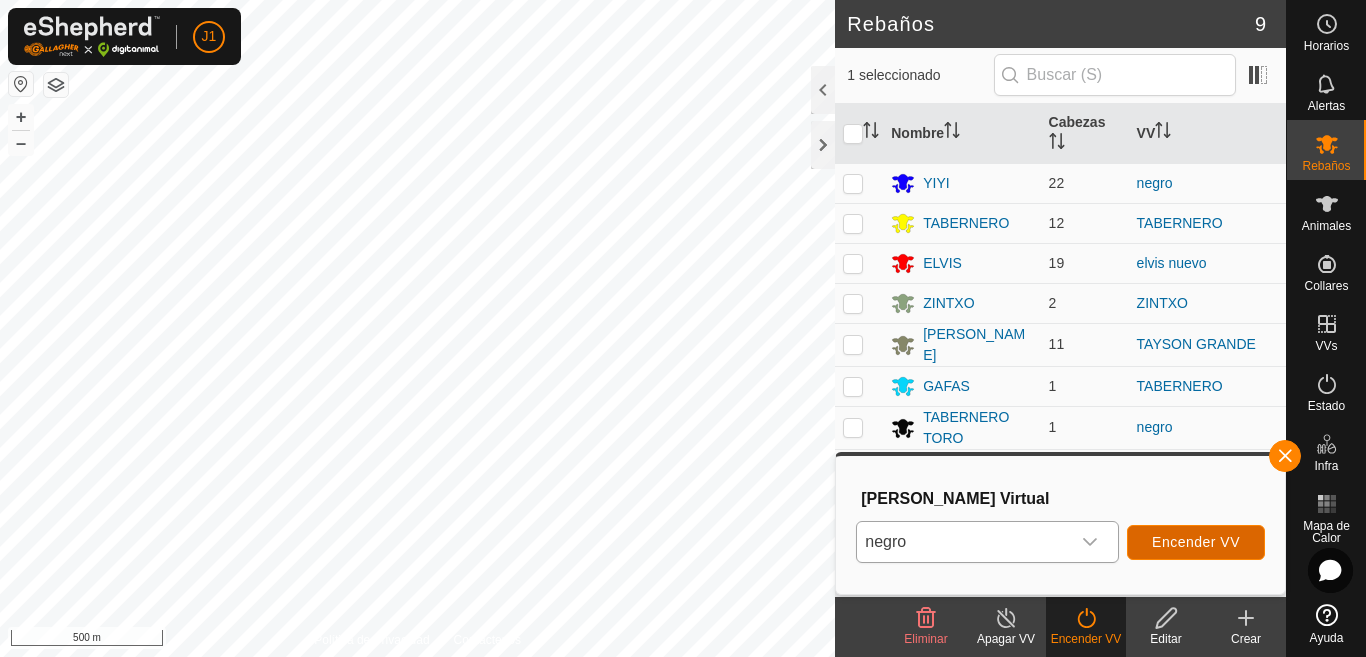 click on "Encender VV" at bounding box center [1196, 542] 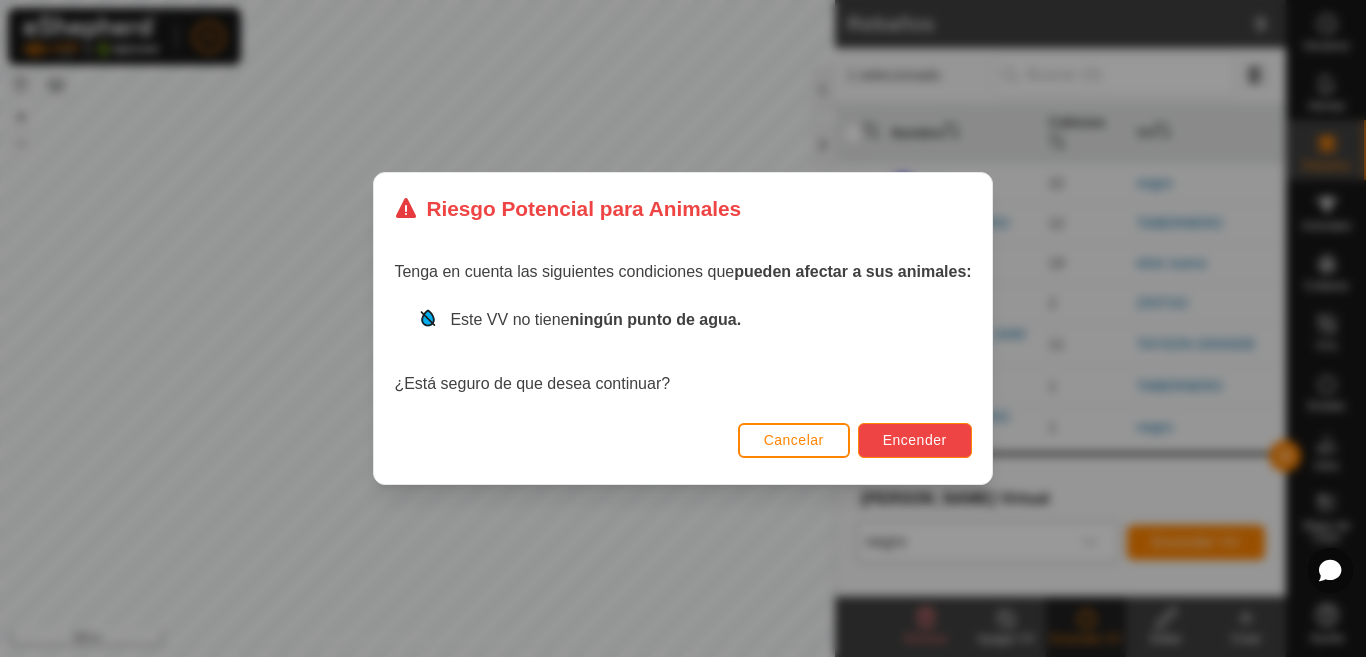 click on "Encender" at bounding box center [915, 440] 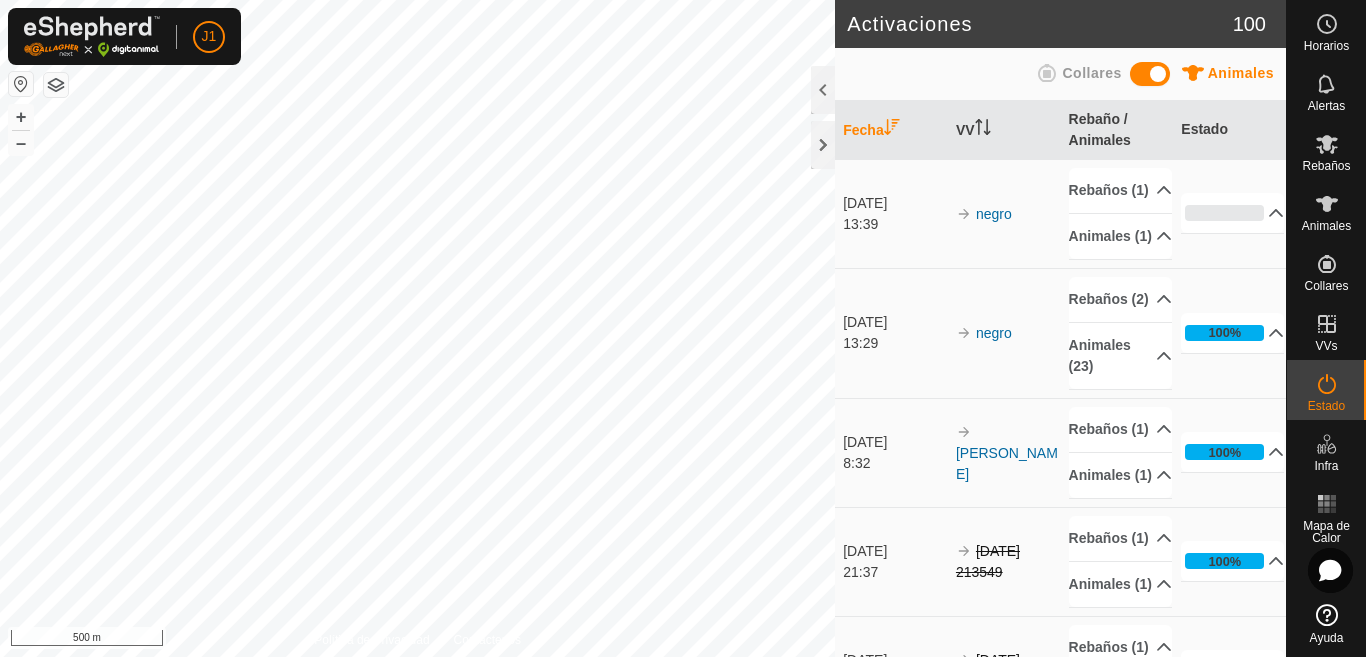scroll, scrollTop: 0, scrollLeft: 0, axis: both 